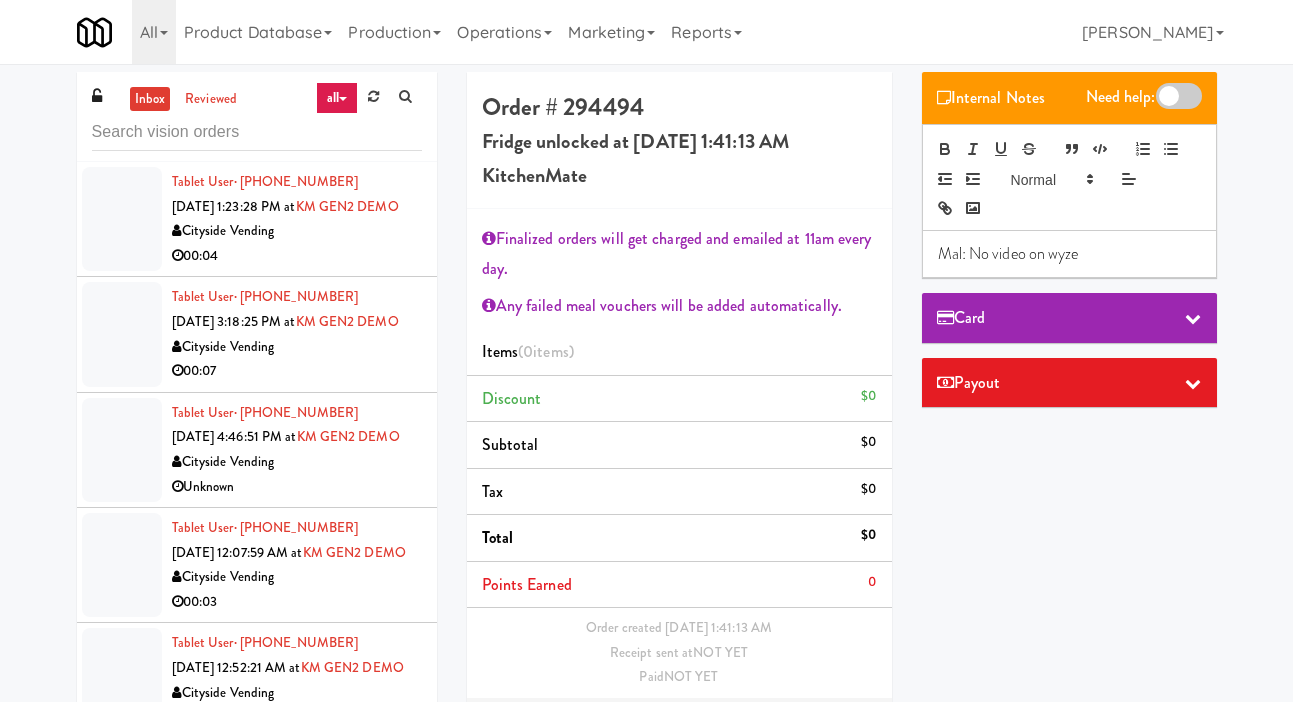scroll, scrollTop: 0, scrollLeft: 0, axis: both 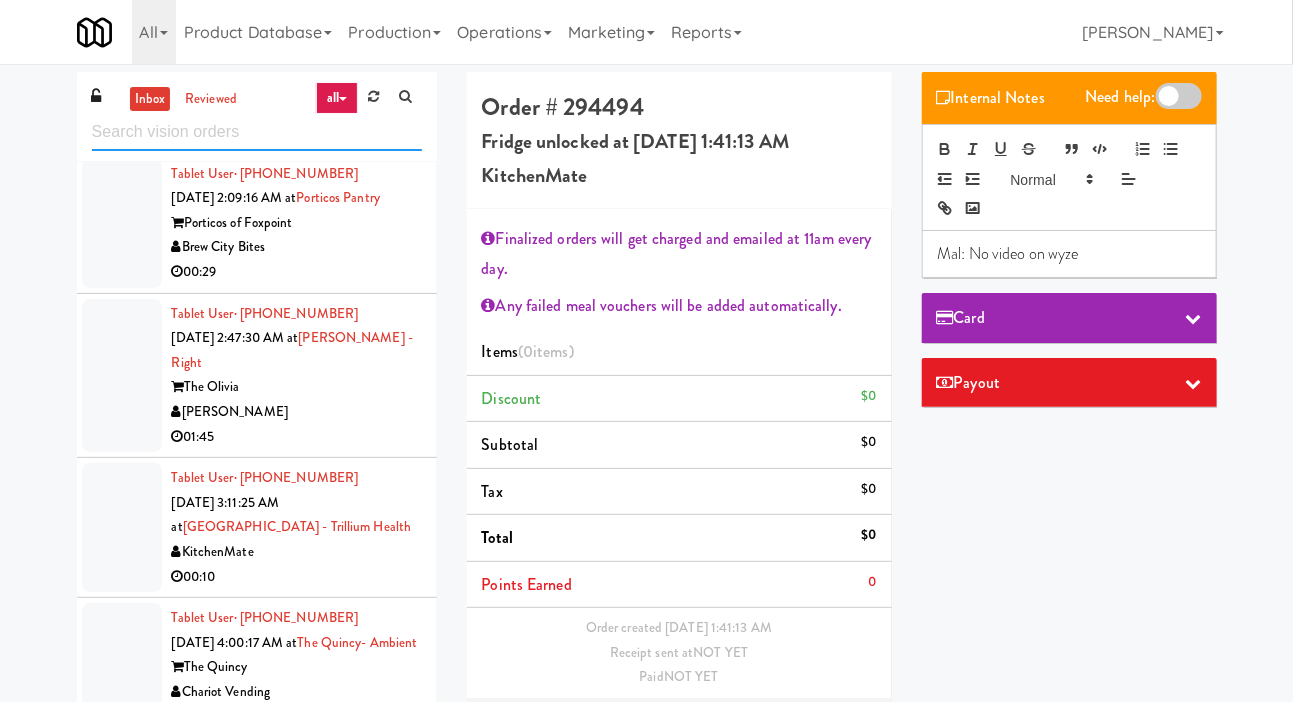 click at bounding box center (257, 132) 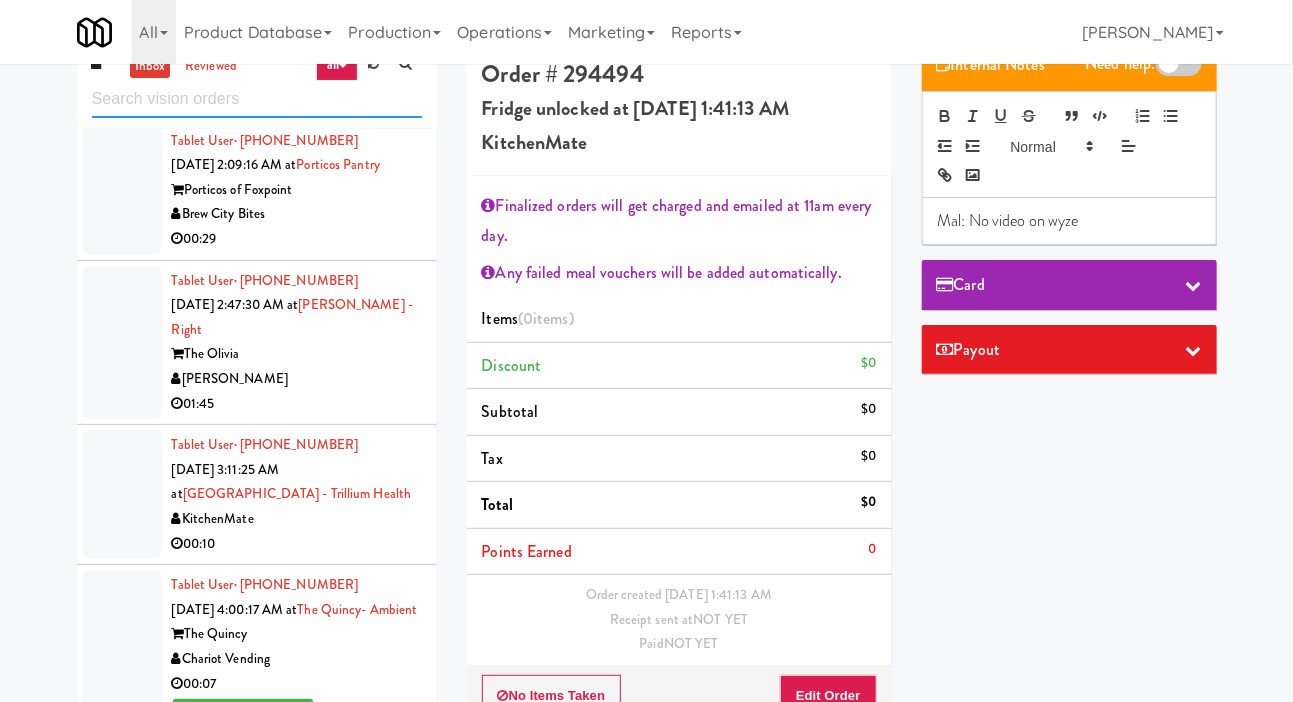 scroll, scrollTop: 0, scrollLeft: 0, axis: both 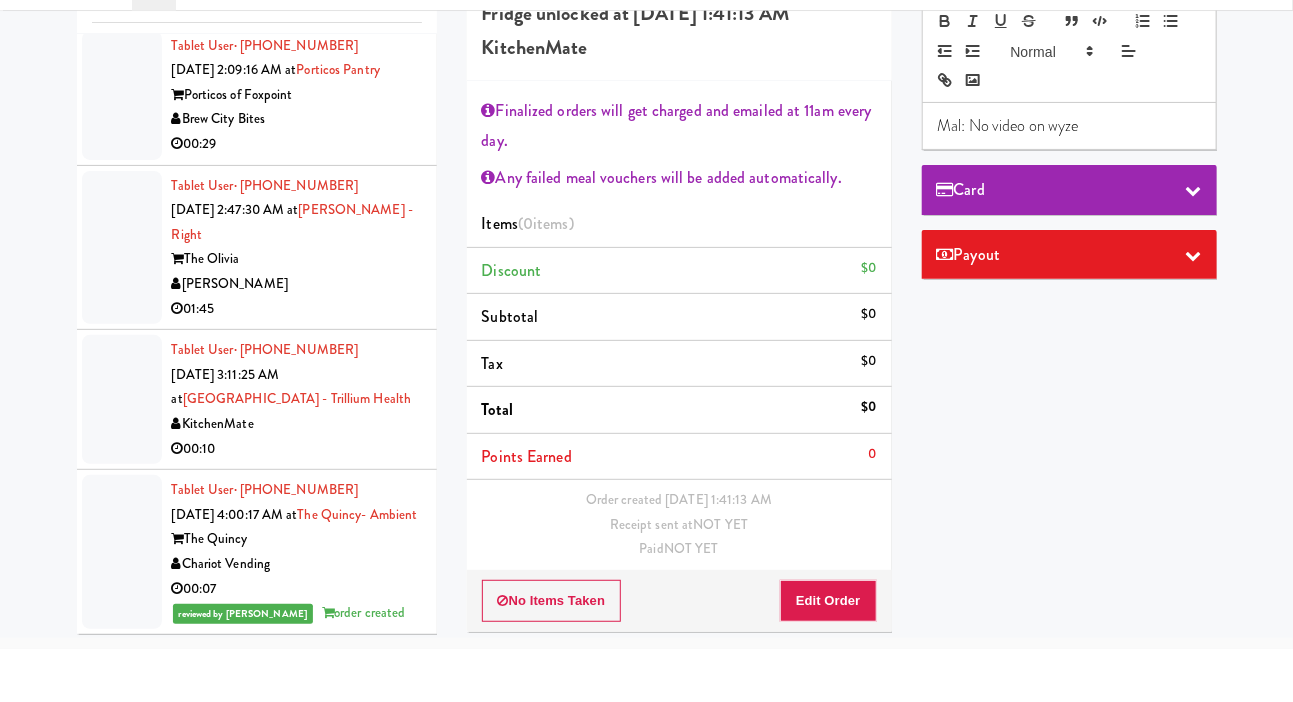 click at bounding box center (122, 605) 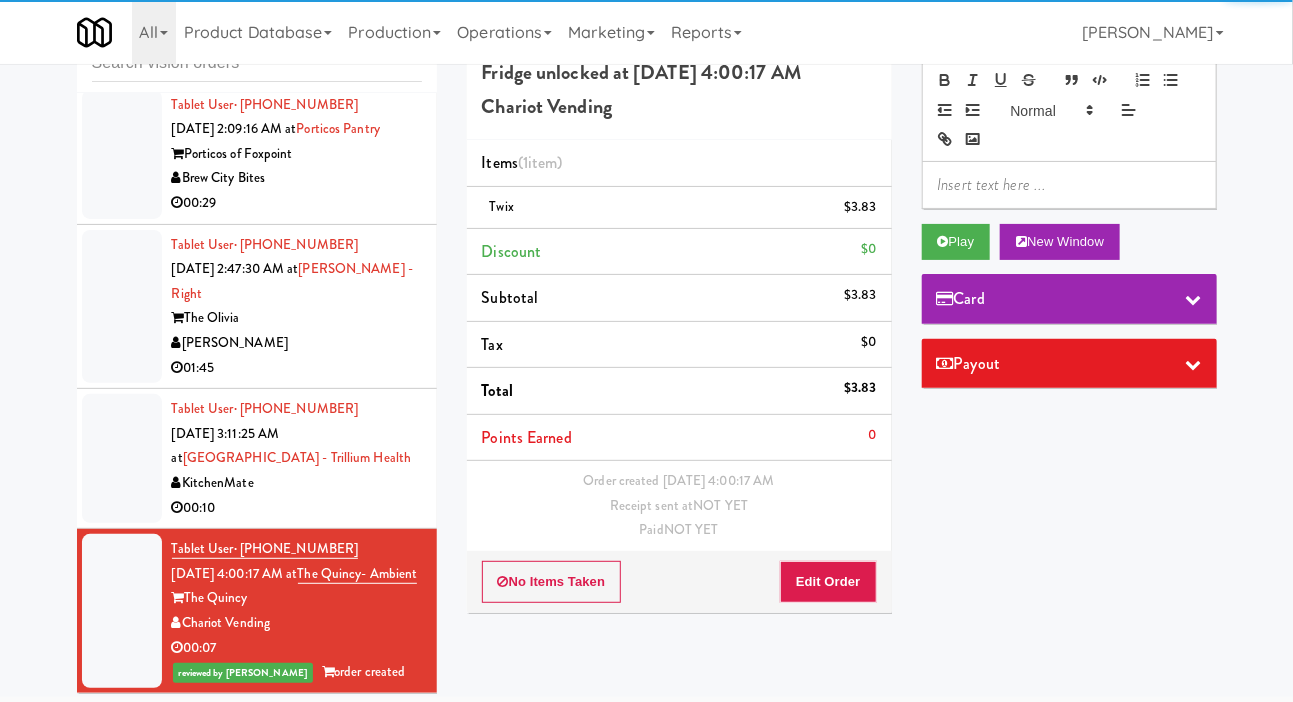 scroll, scrollTop: 0, scrollLeft: 0, axis: both 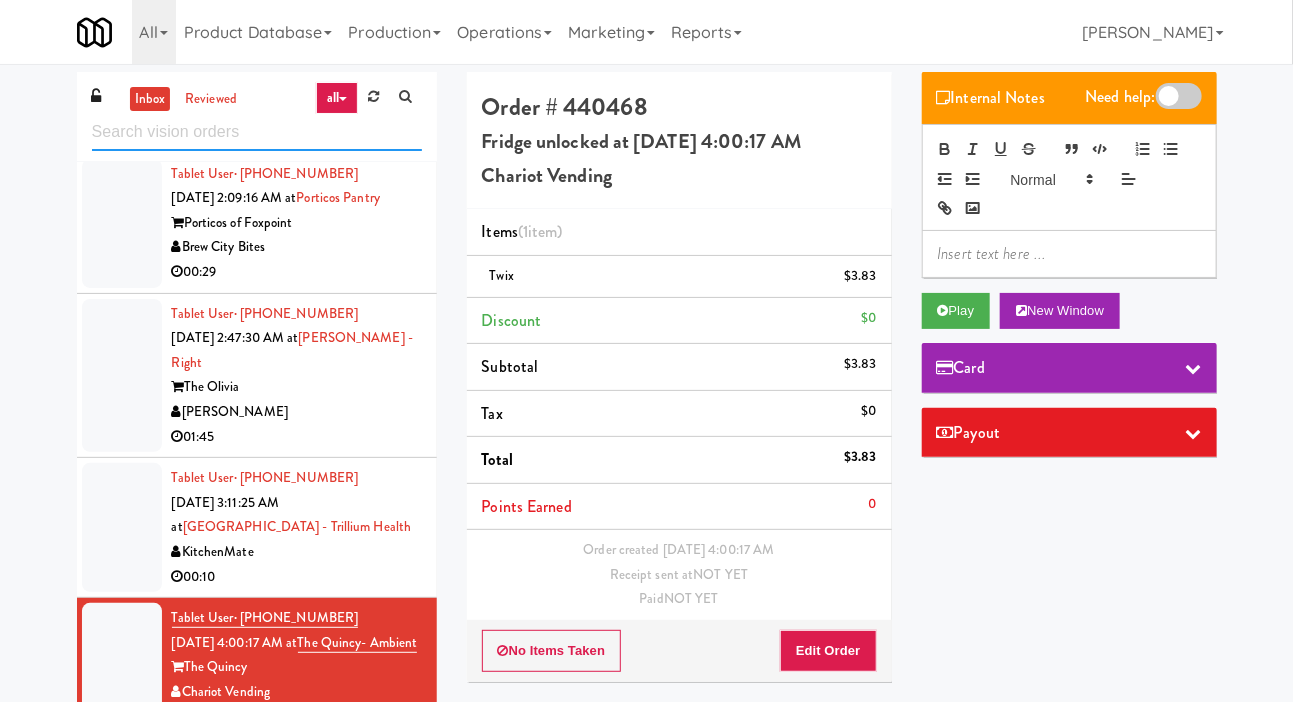click at bounding box center (257, 132) 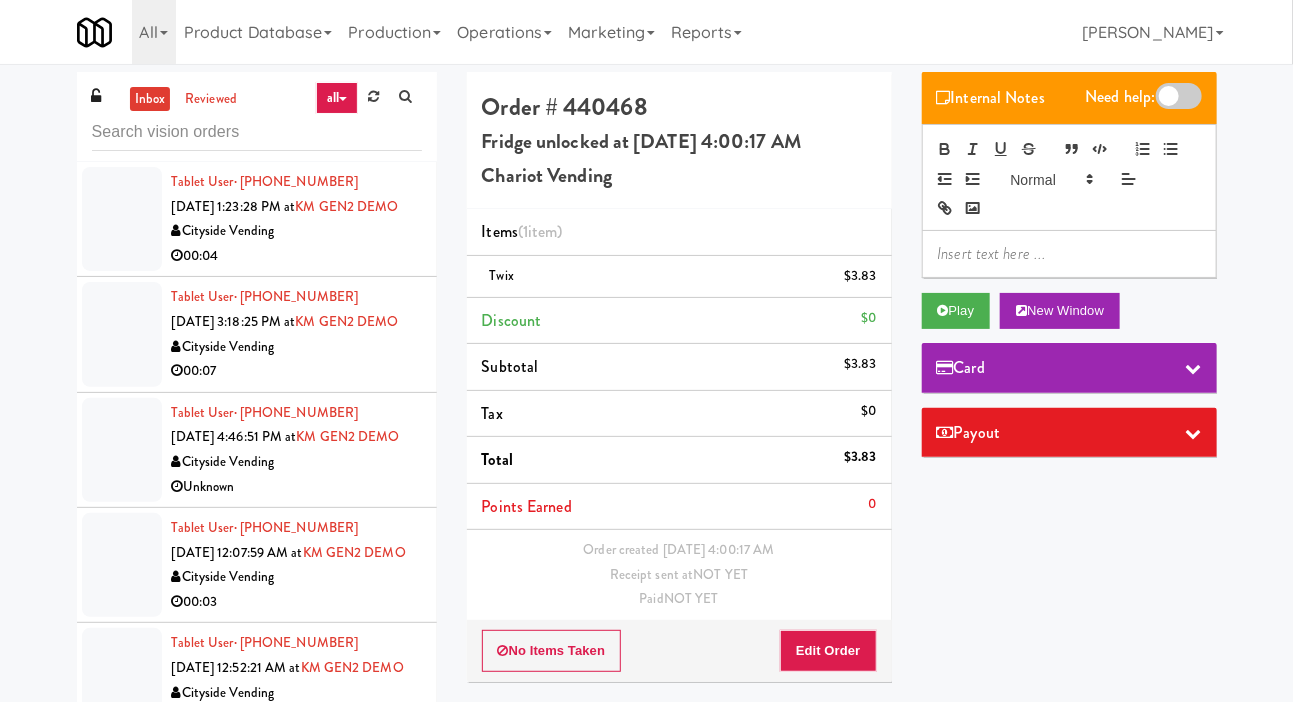 click at bounding box center [122, 219] 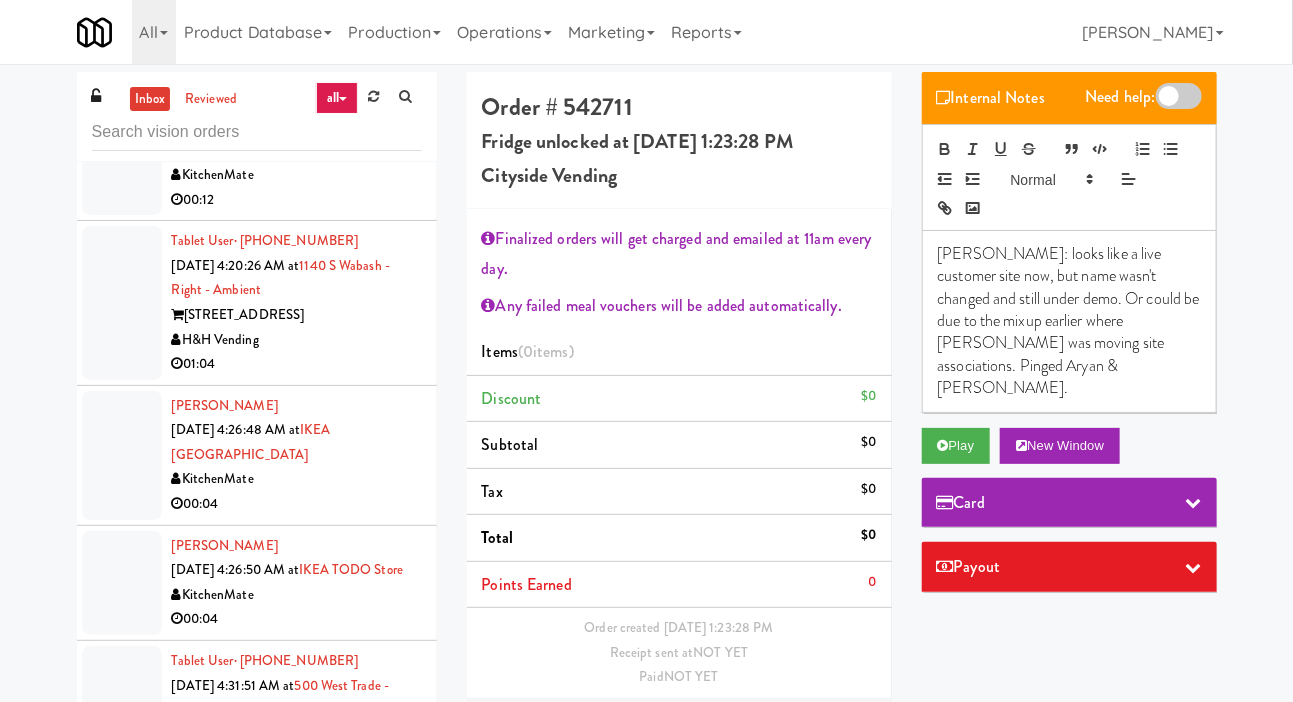 click at bounding box center [122, -14] 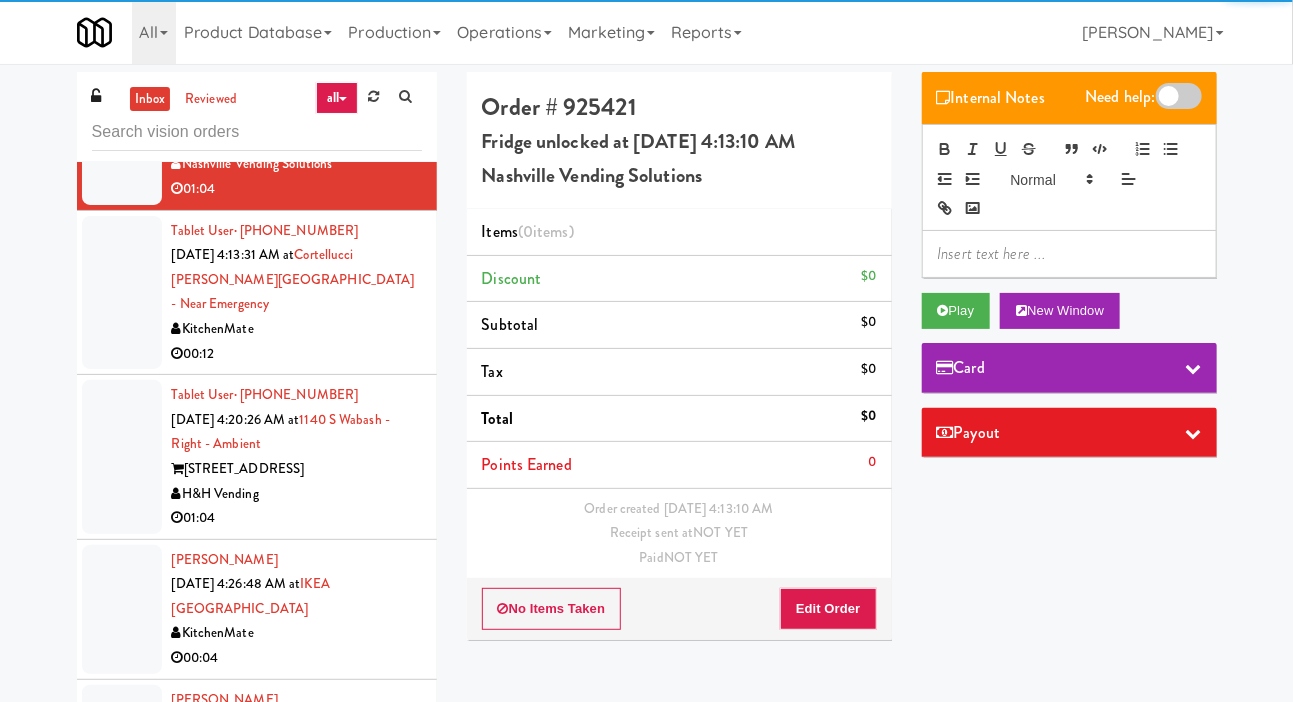 click at bounding box center (122, 0) 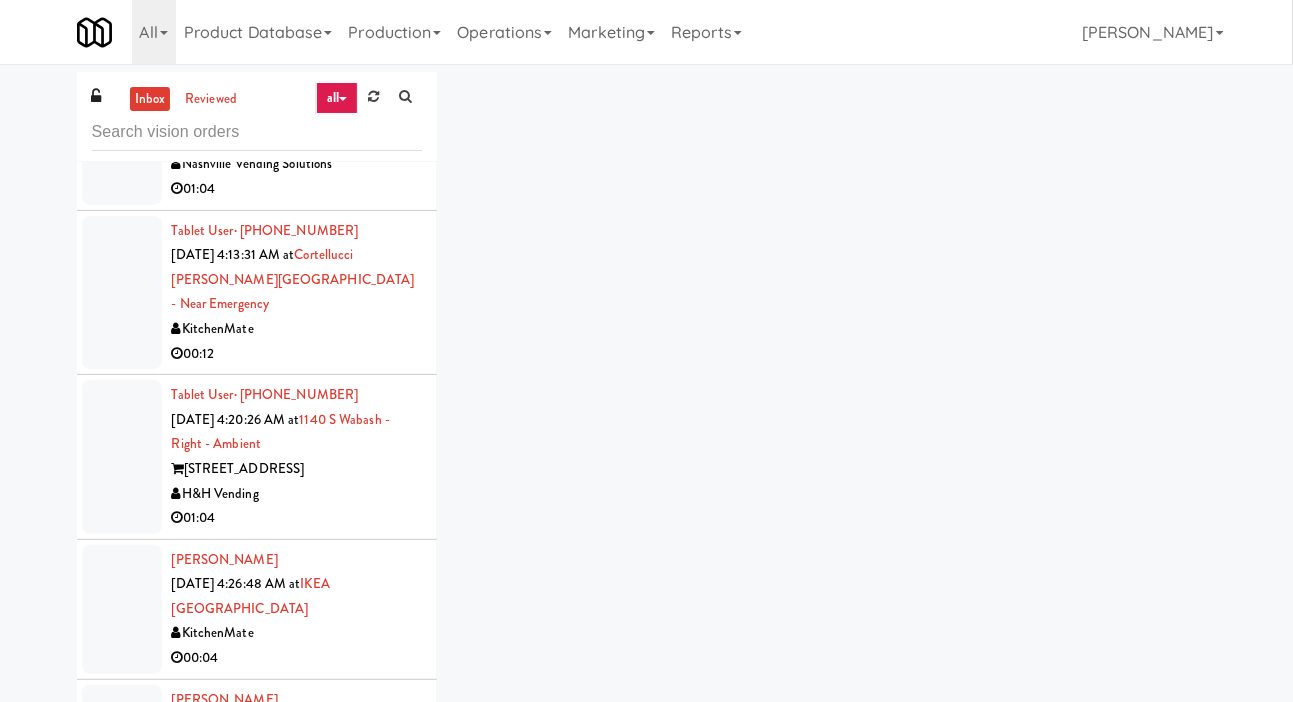scroll, scrollTop: 3549, scrollLeft: 0, axis: vertical 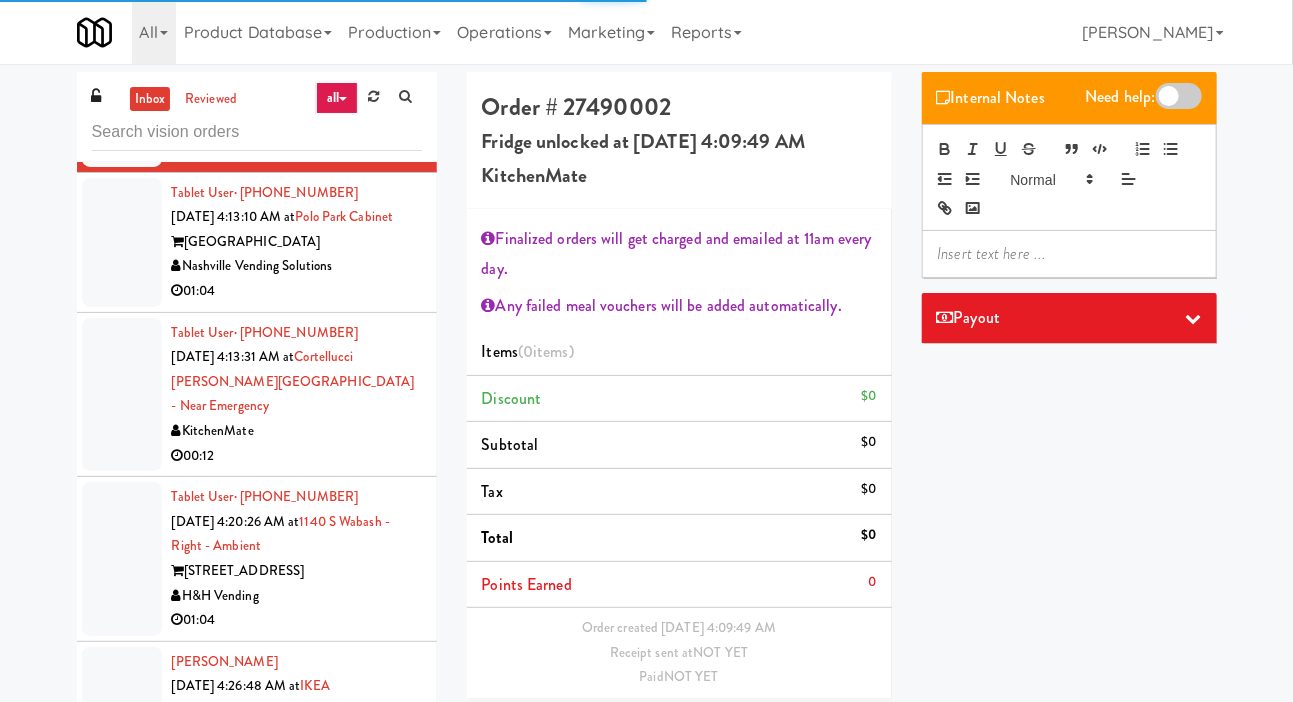 click at bounding box center (122, -38) 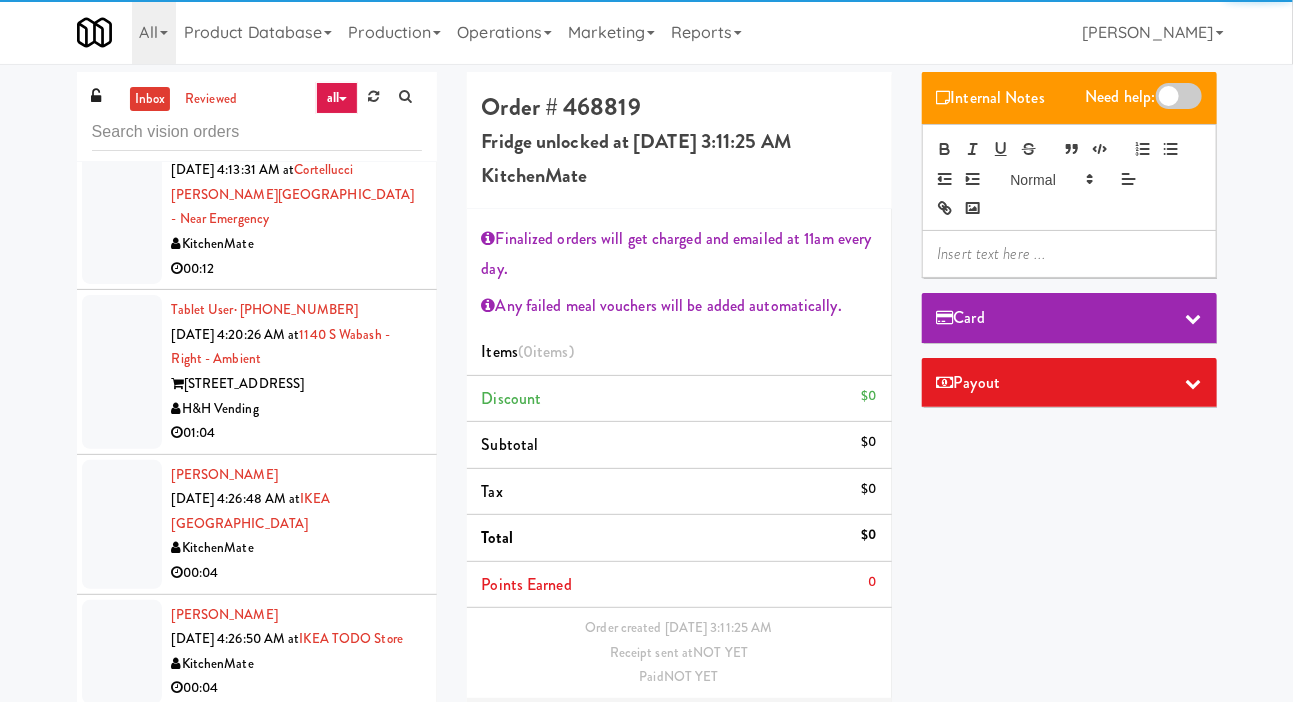 click at bounding box center (122, 55) 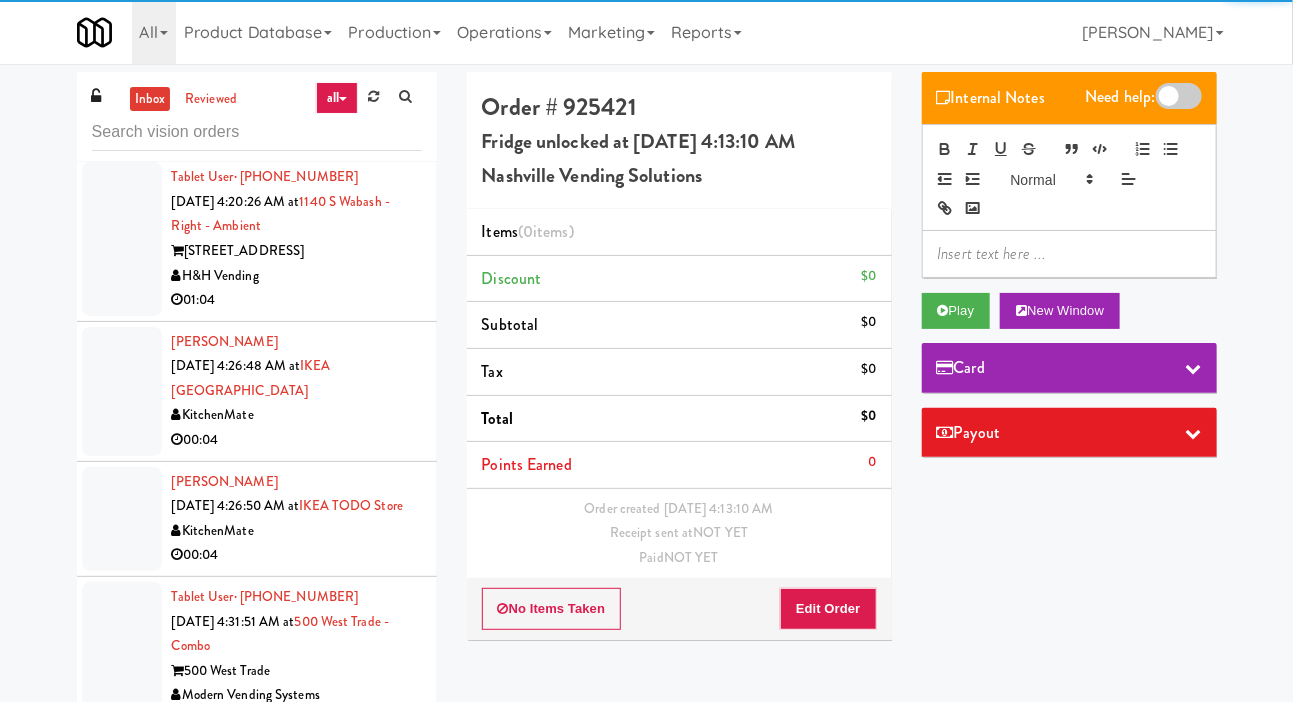 scroll, scrollTop: 3833, scrollLeft: 0, axis: vertical 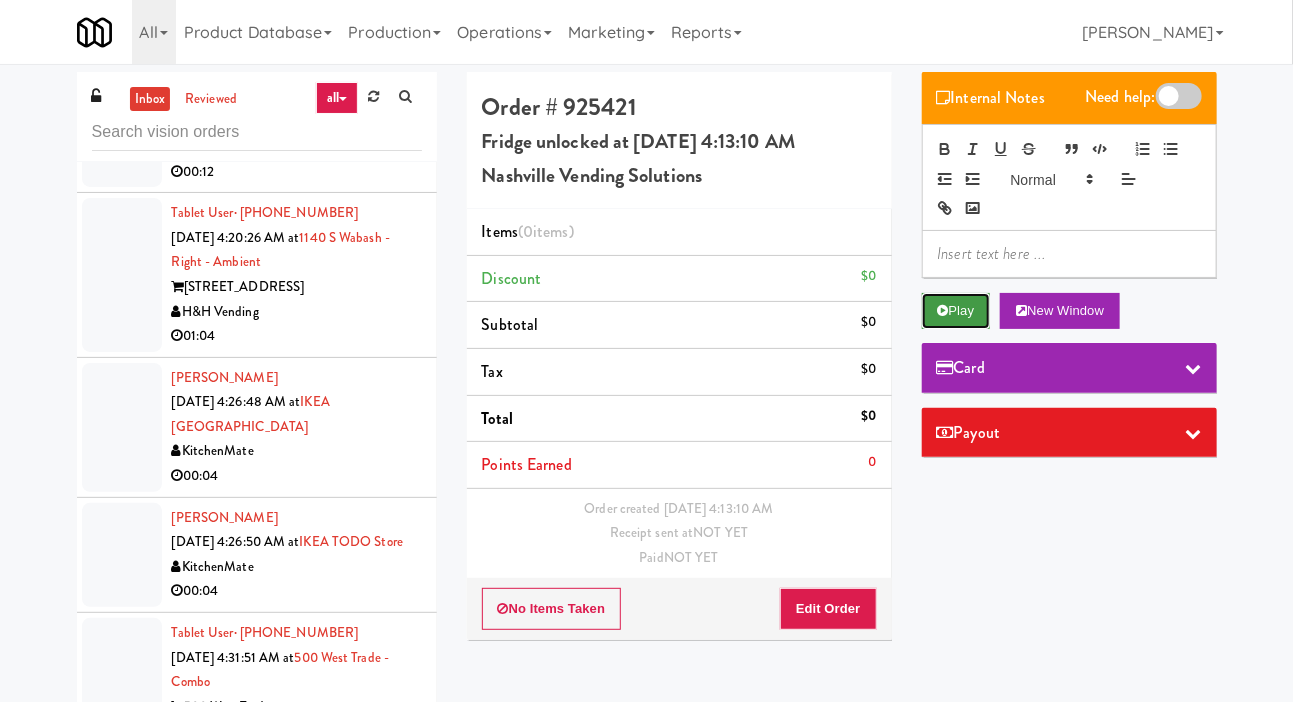 click on "Play" at bounding box center [956, 311] 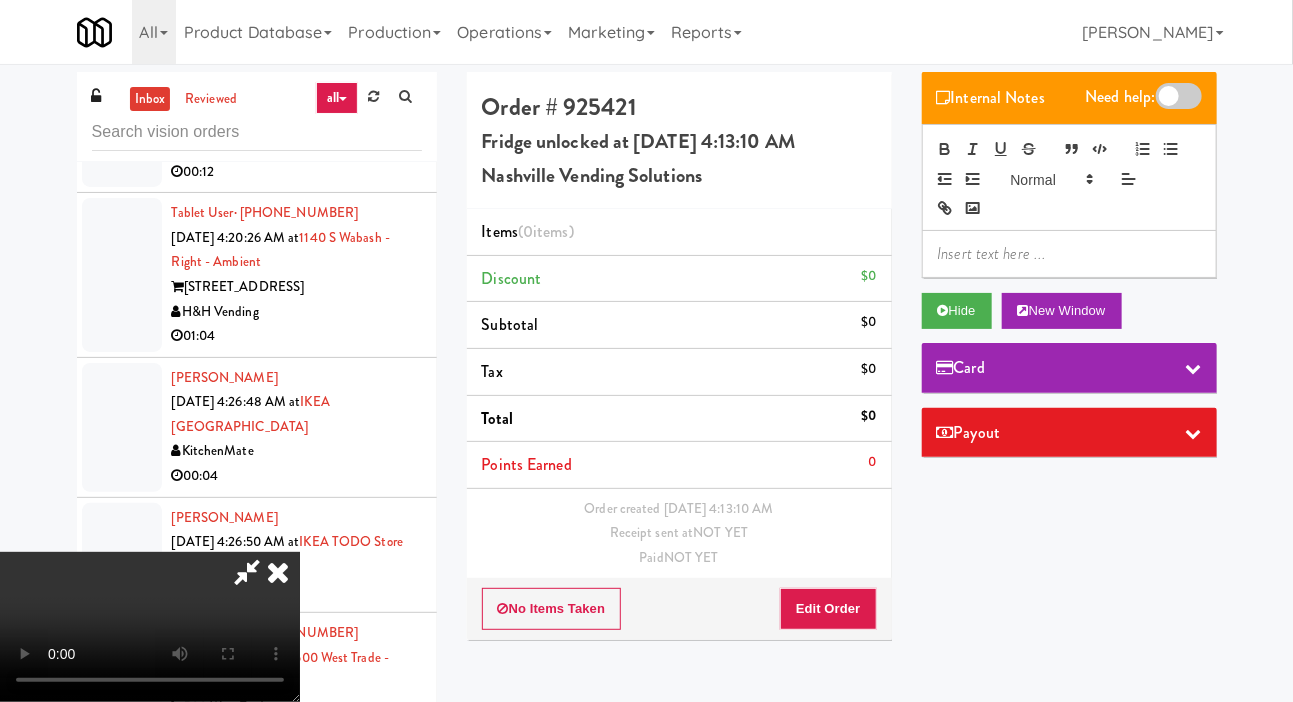 click on "Order created [DATE] 4:13:10 AM Receipt sent at  NOT YET Paid  NOT YET" at bounding box center (679, 534) 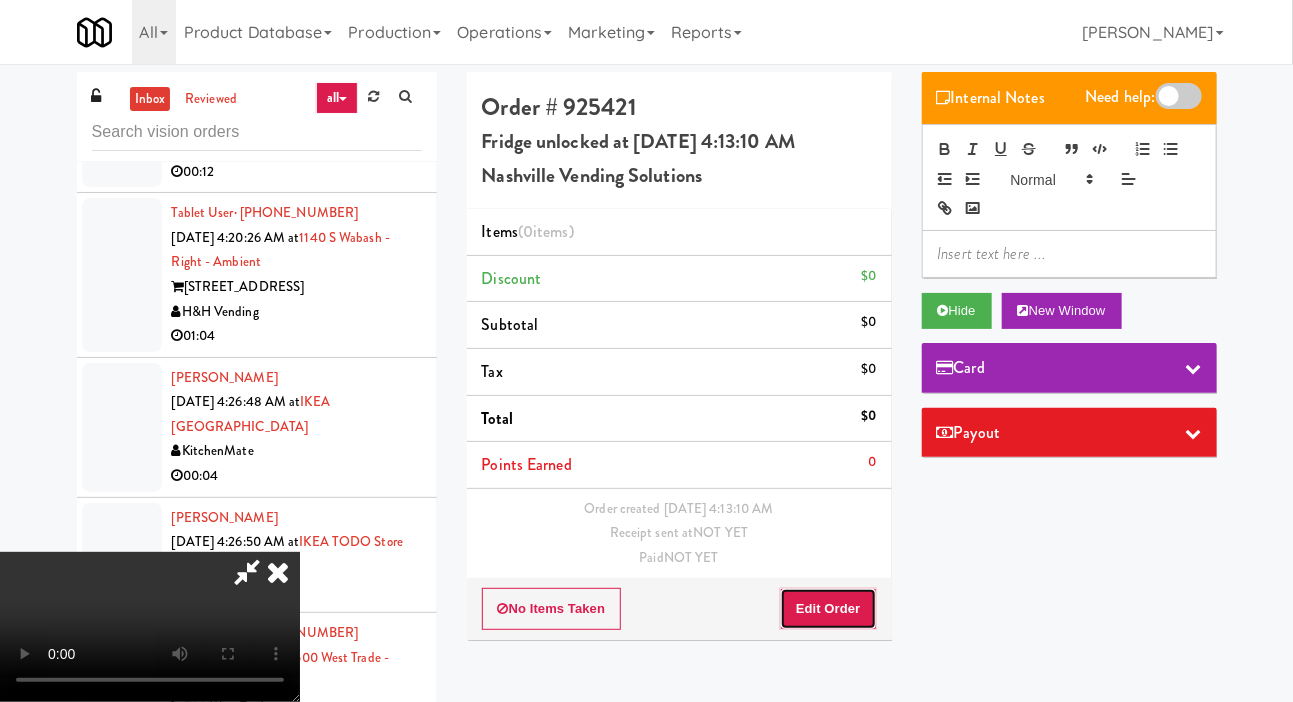 click on "Edit Order" at bounding box center [828, 609] 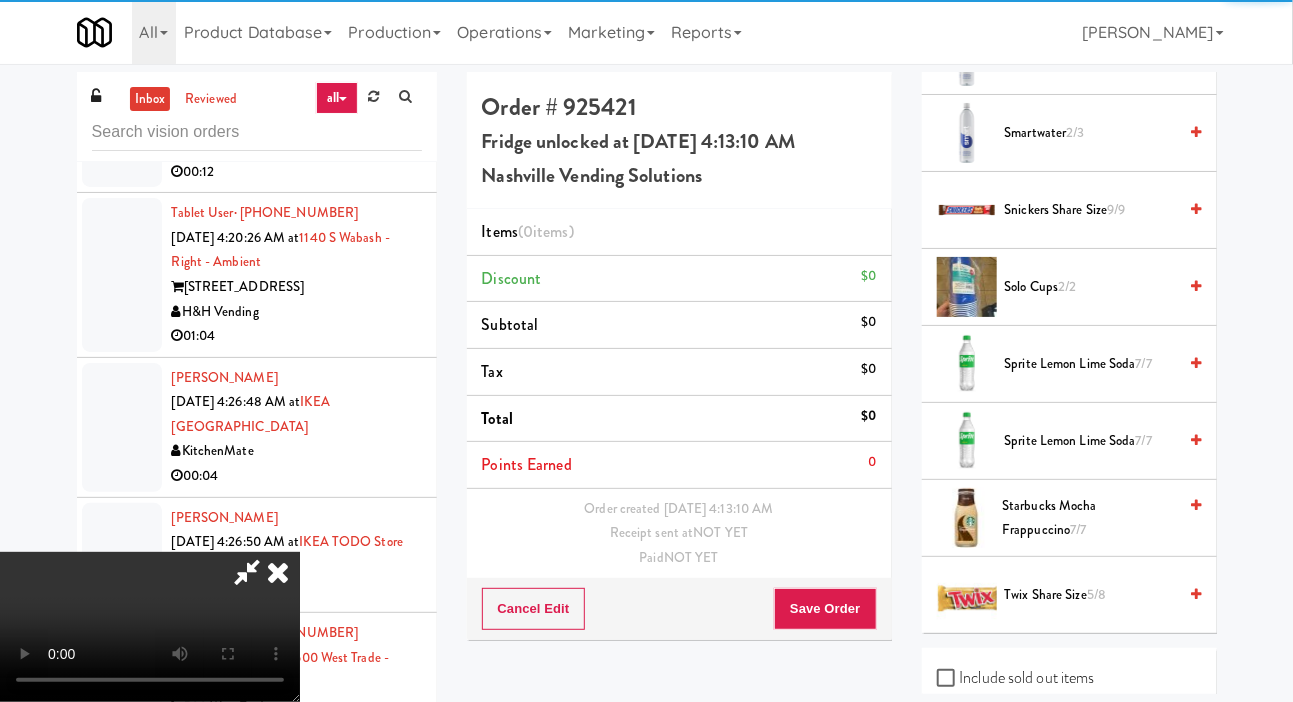 scroll, scrollTop: 2789, scrollLeft: 0, axis: vertical 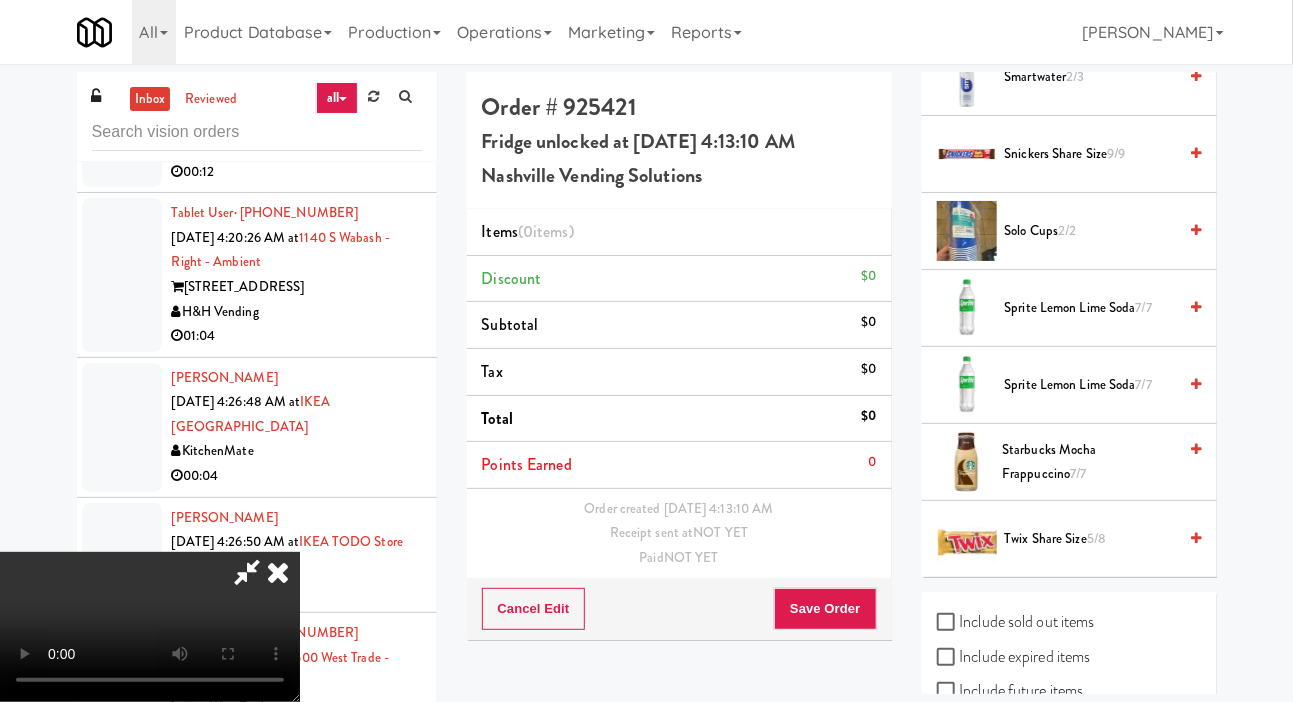 click on "Starbucks Mocha Frappuccino  7/7" at bounding box center (1089, 462) 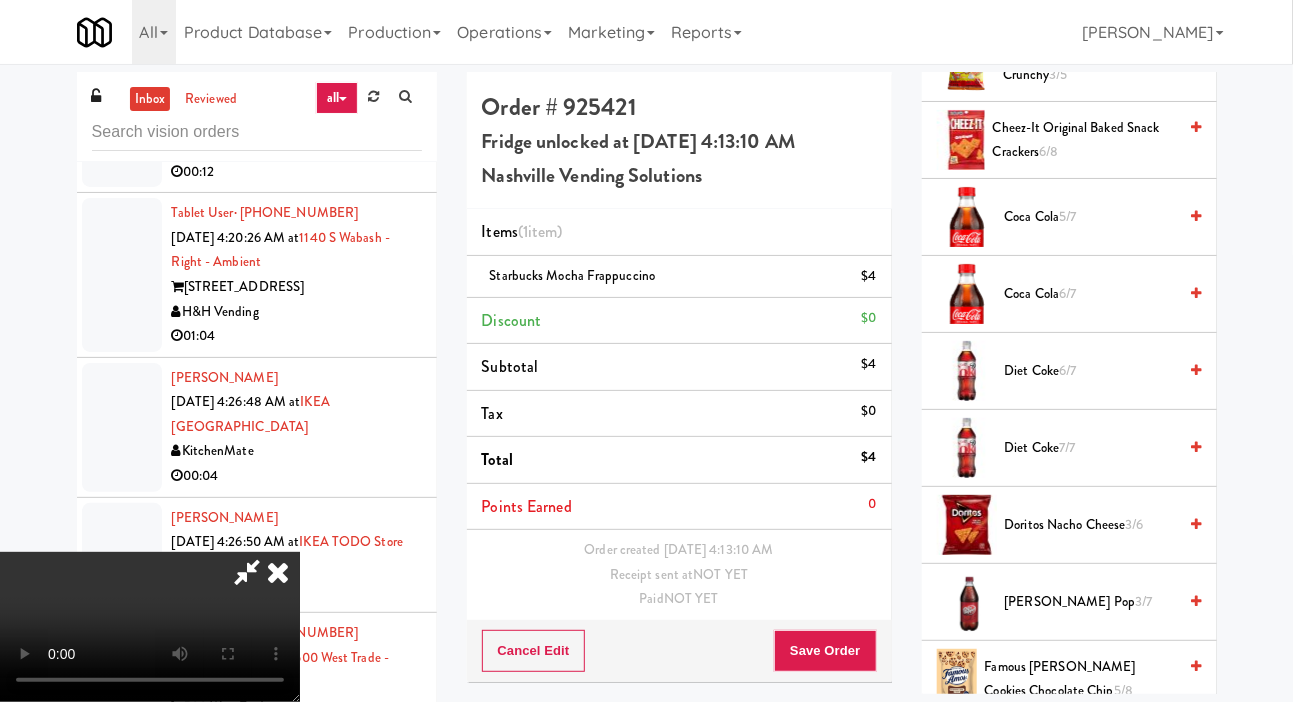 scroll, scrollTop: 1123, scrollLeft: 0, axis: vertical 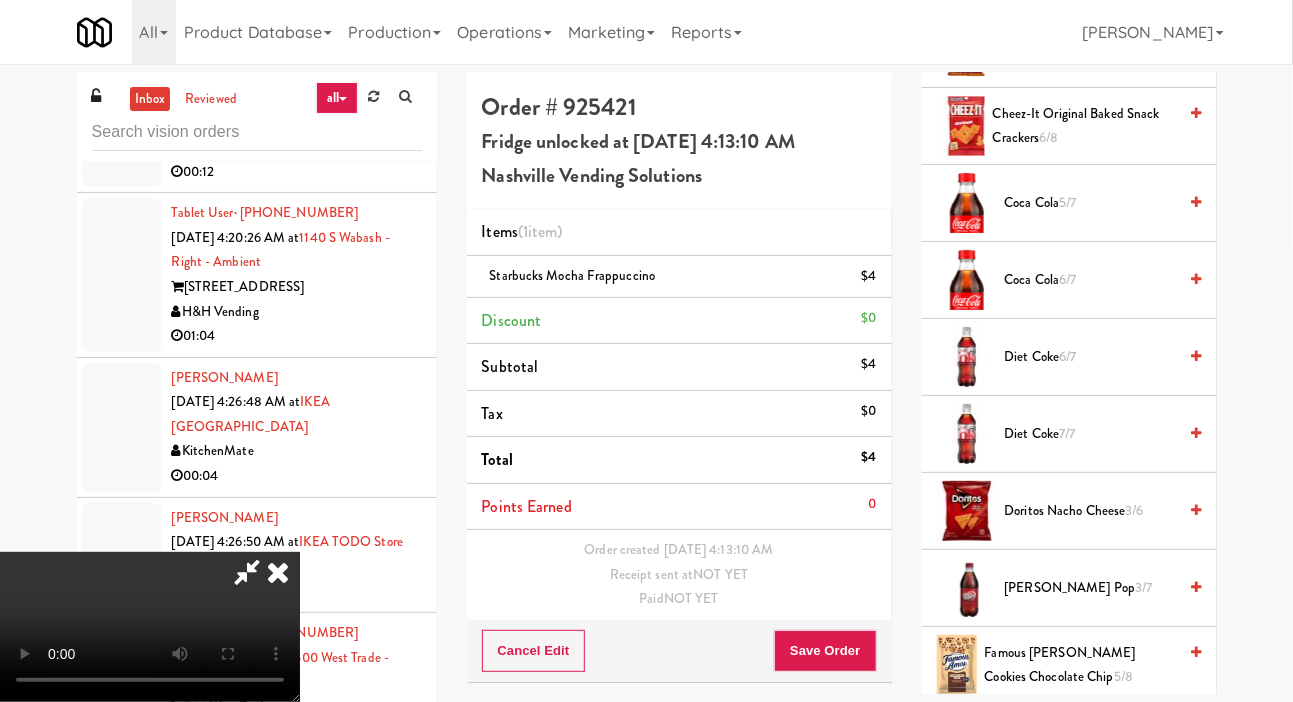 click on "Coca Cola  6/7" at bounding box center (1091, 280) 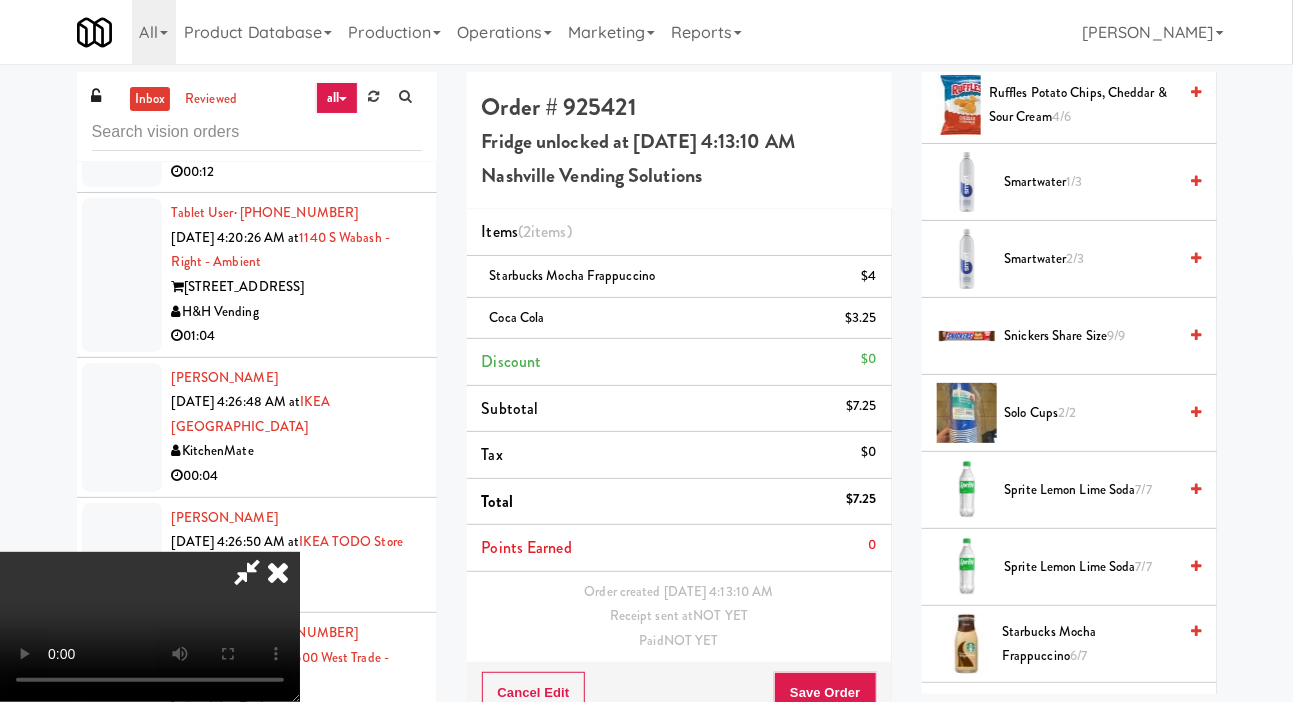 scroll, scrollTop: 2789, scrollLeft: 0, axis: vertical 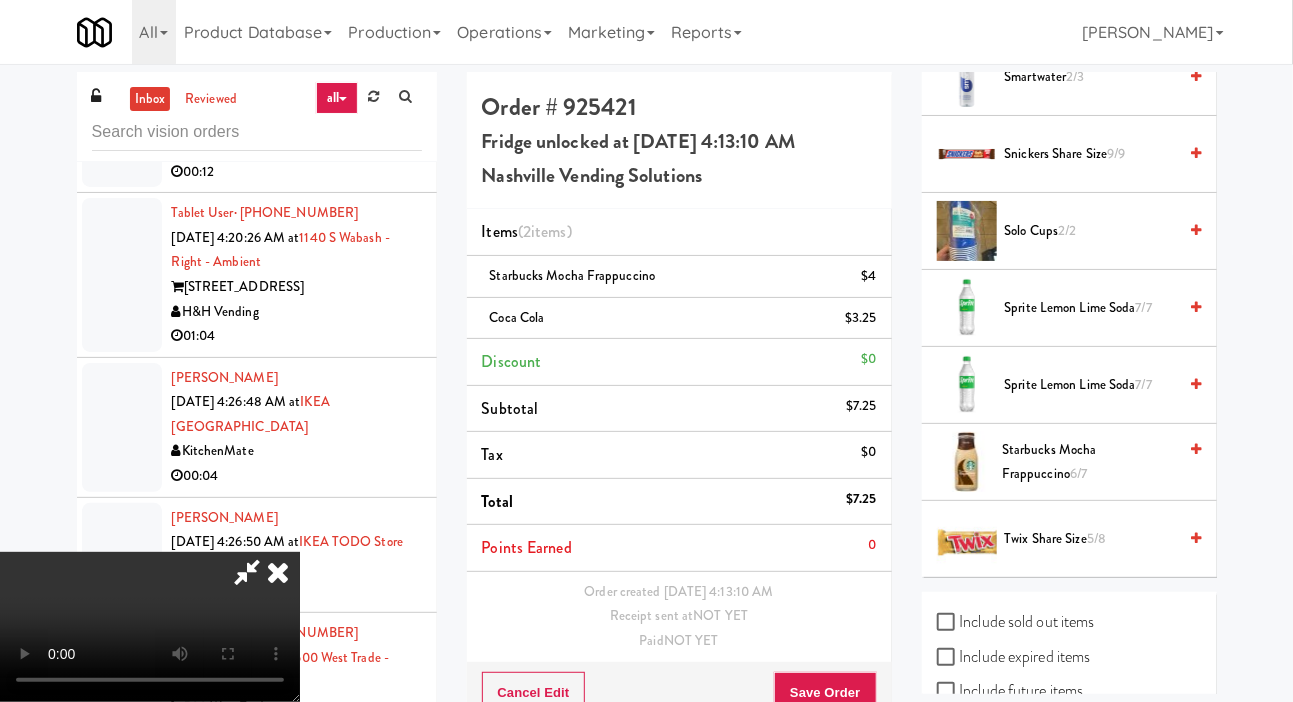 click on "Starbucks Mocha Frappuccino  6/7" at bounding box center [1089, 462] 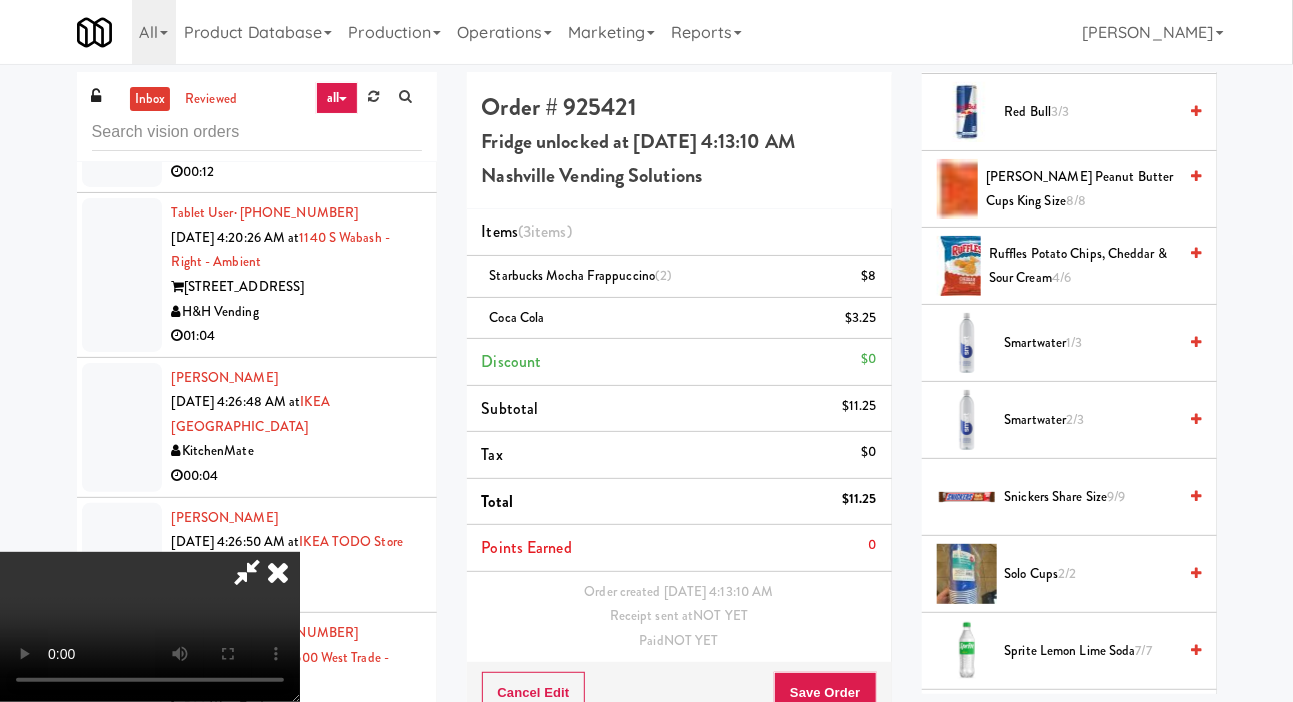 scroll, scrollTop: 2449, scrollLeft: 0, axis: vertical 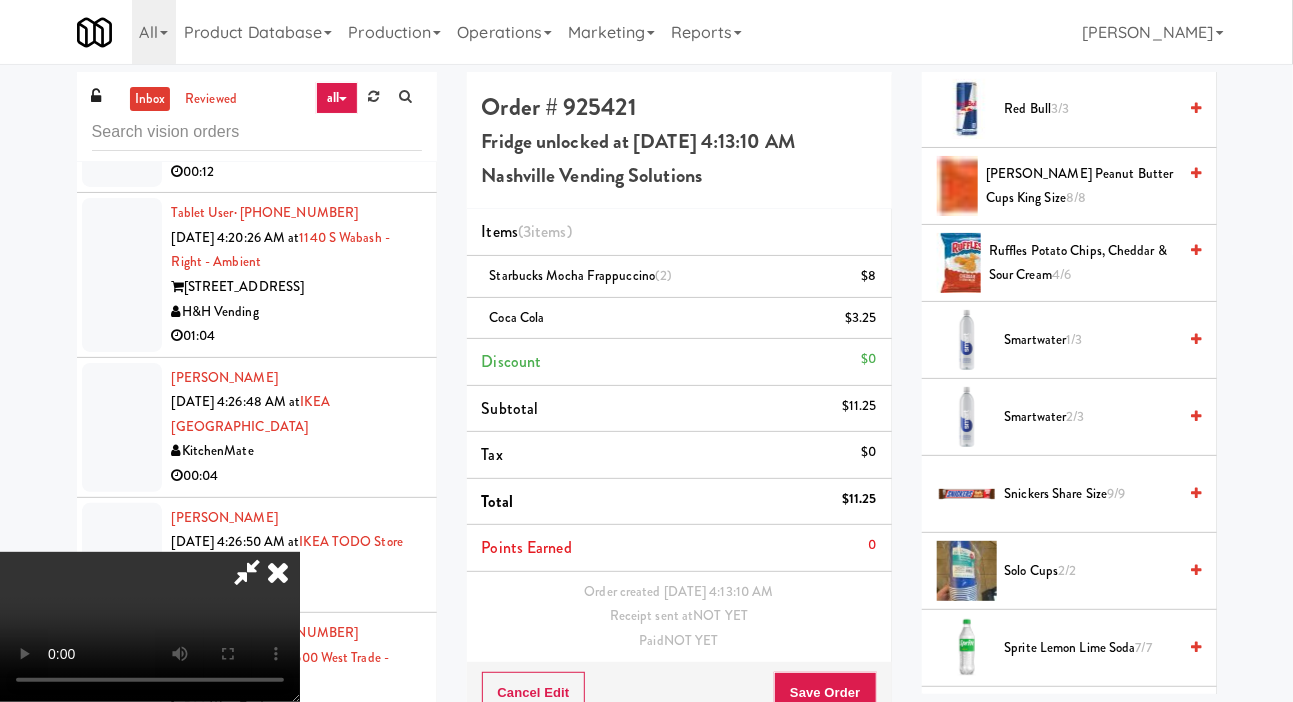 click on "Ruffles Potato Chips, Cheddar & Sour Cream  4/6" at bounding box center (1082, 263) 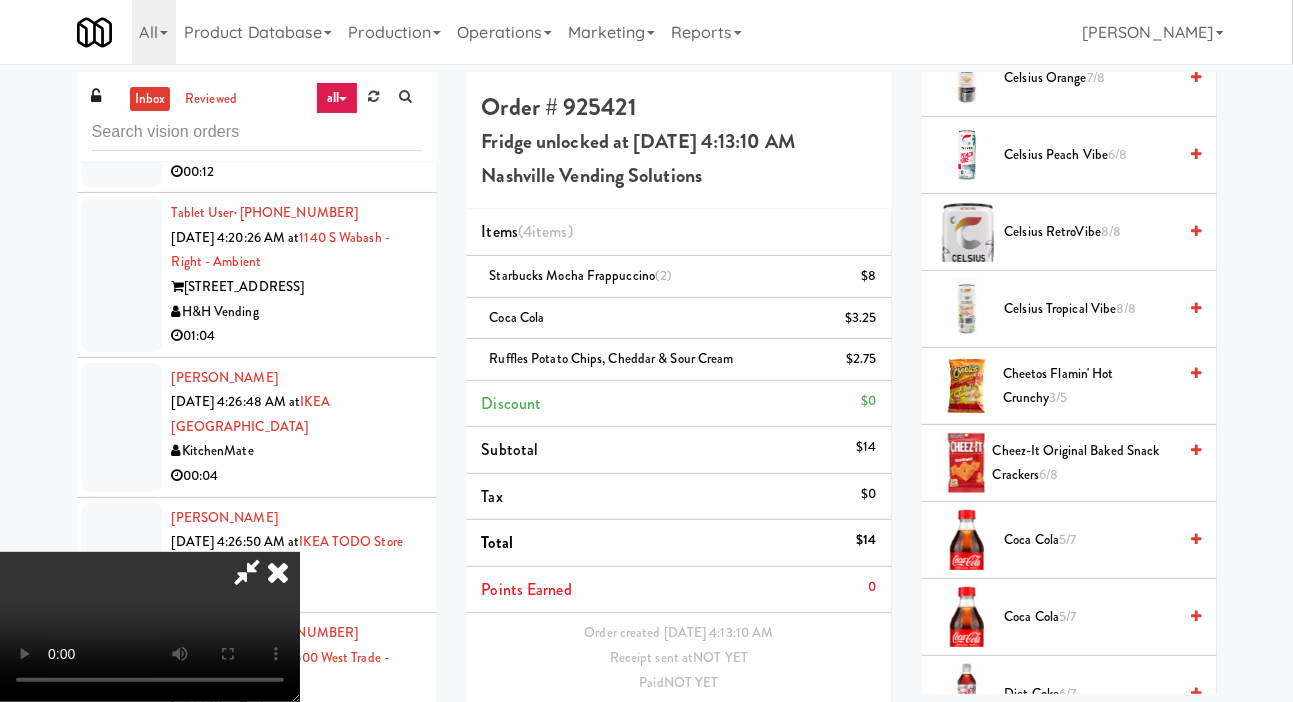 scroll, scrollTop: 776, scrollLeft: 0, axis: vertical 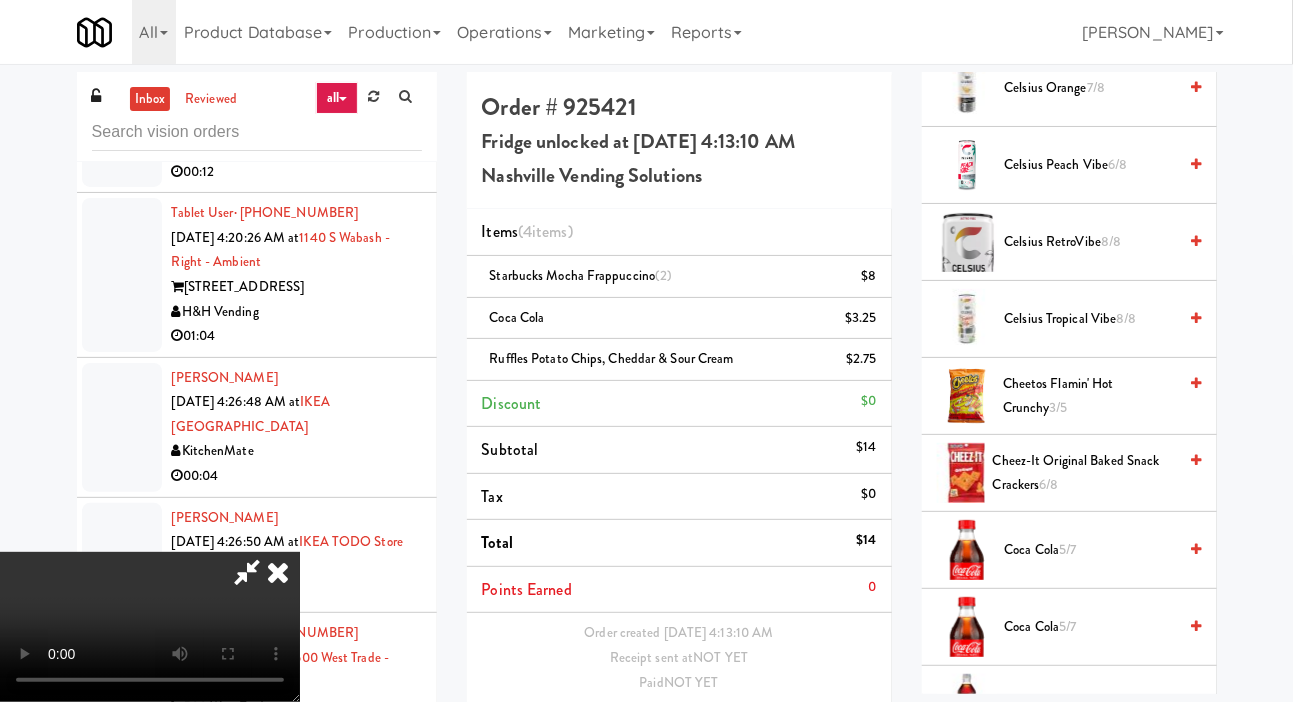 click on "Cheetos Flamin' Hot Crunchy  3/5" at bounding box center [1089, 396] 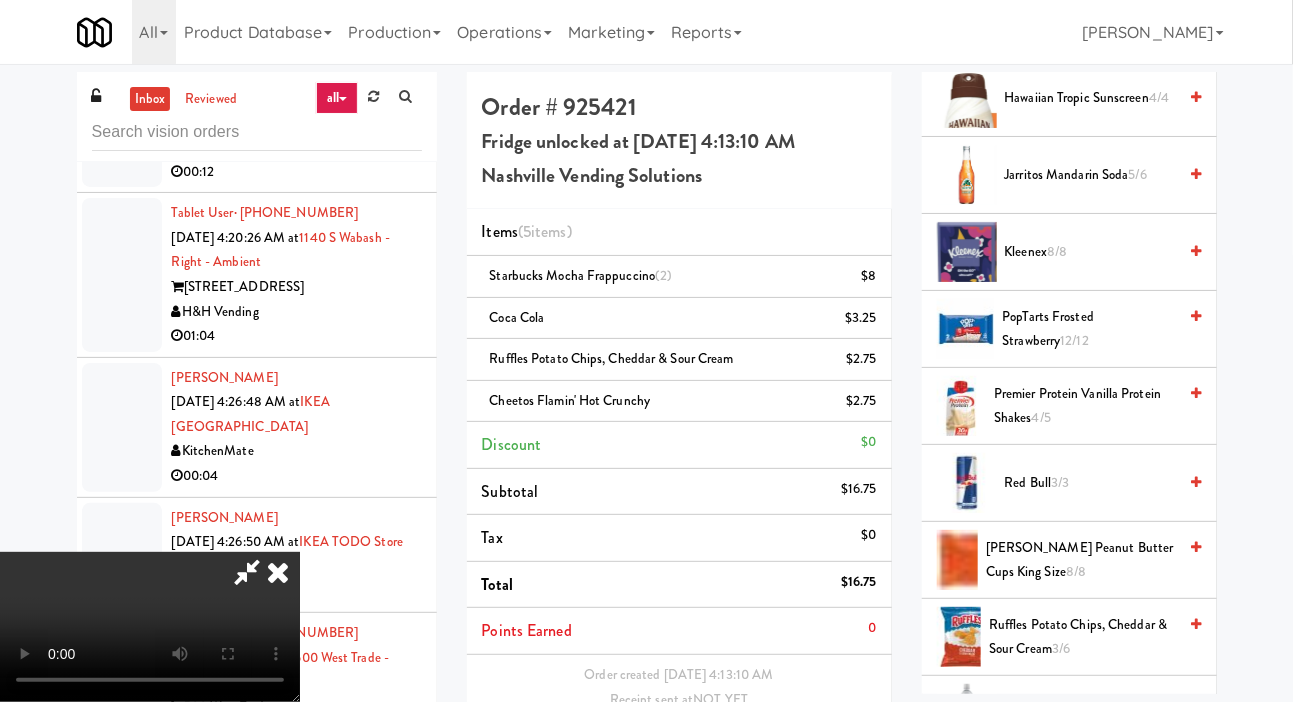 scroll, scrollTop: 2789, scrollLeft: 0, axis: vertical 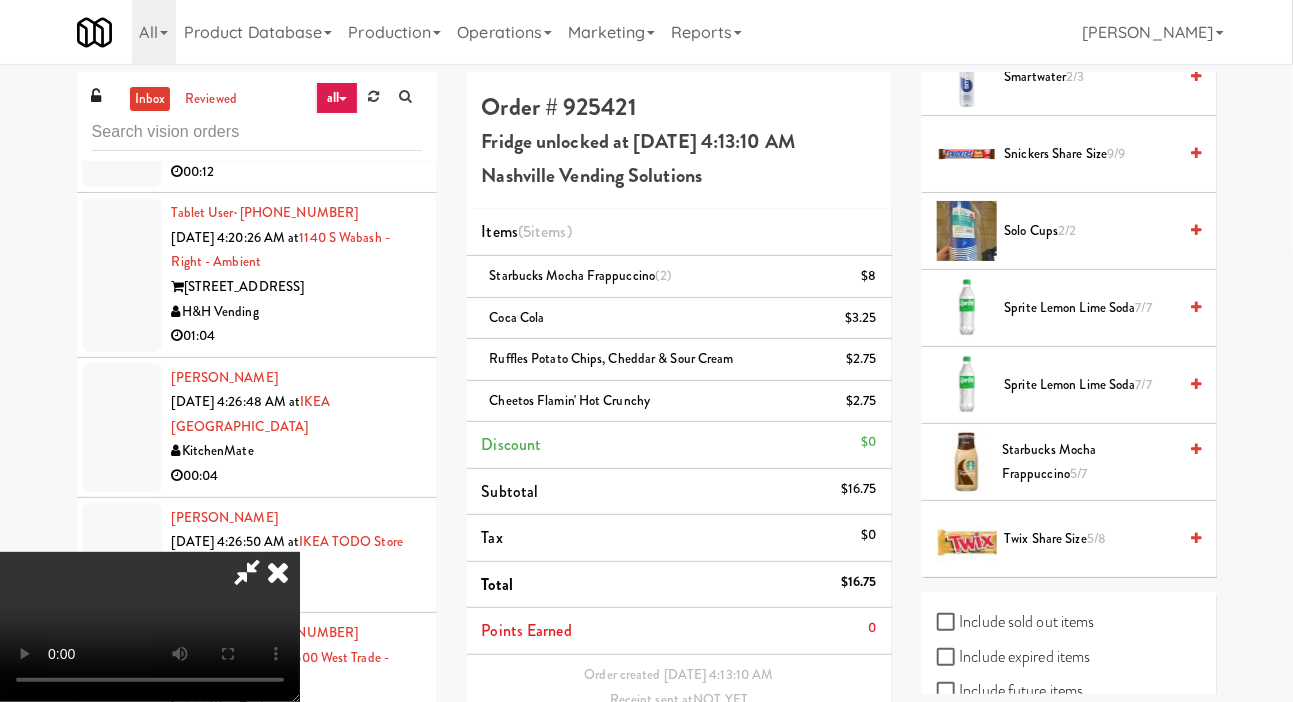click on "Starbucks Mocha Frappuccino  5/7" at bounding box center [1089, 462] 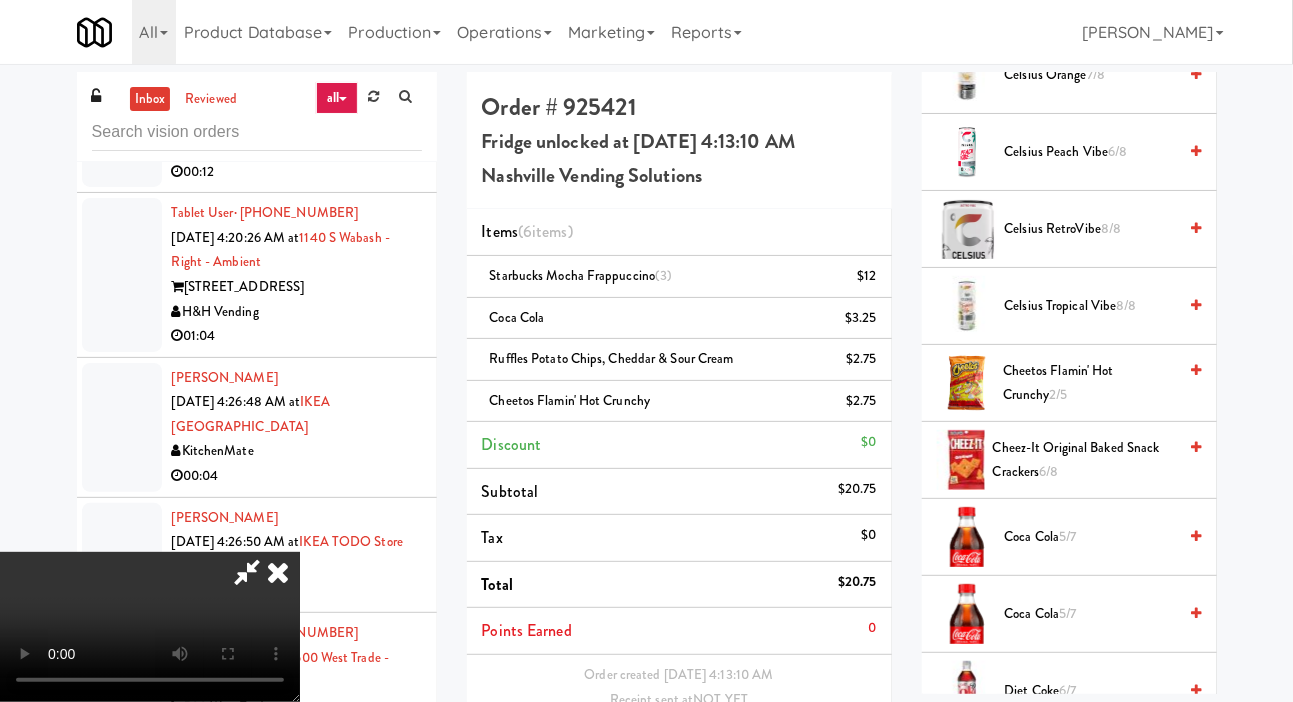 click on "Cheetos Flamin' Hot Crunchy  2/5" at bounding box center [1089, 383] 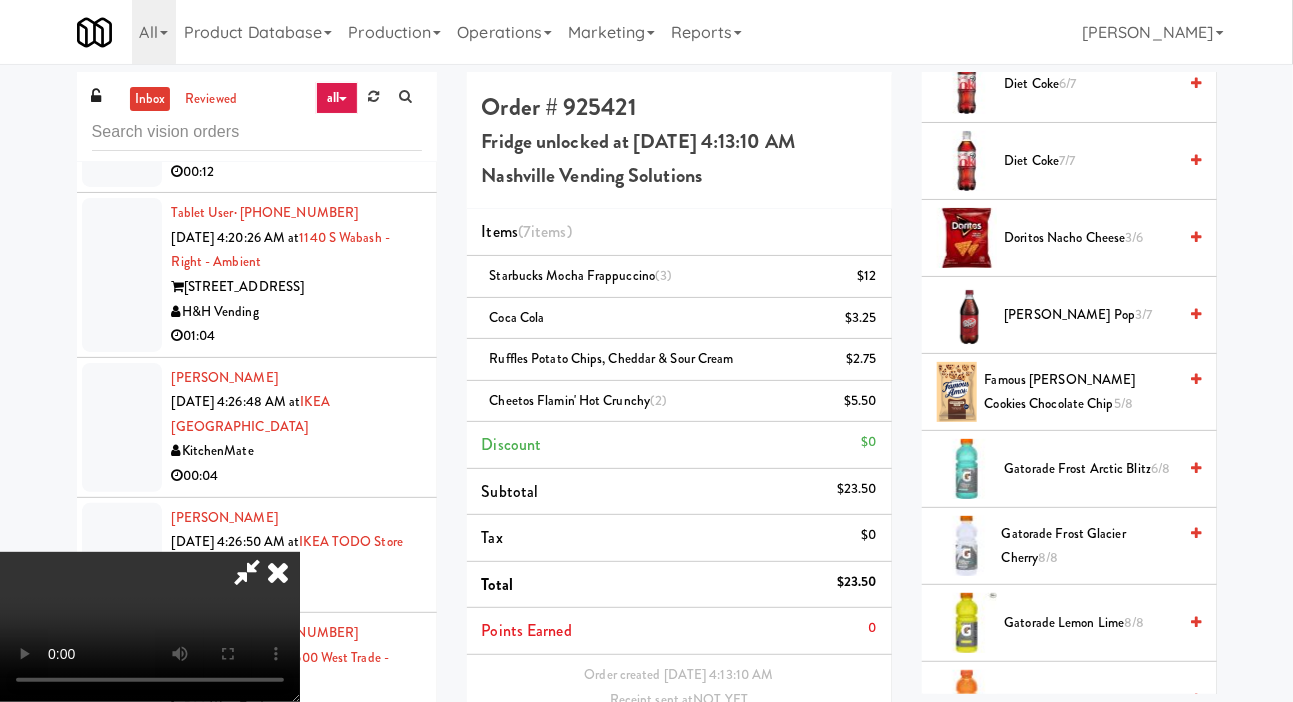 scroll, scrollTop: 1407, scrollLeft: 0, axis: vertical 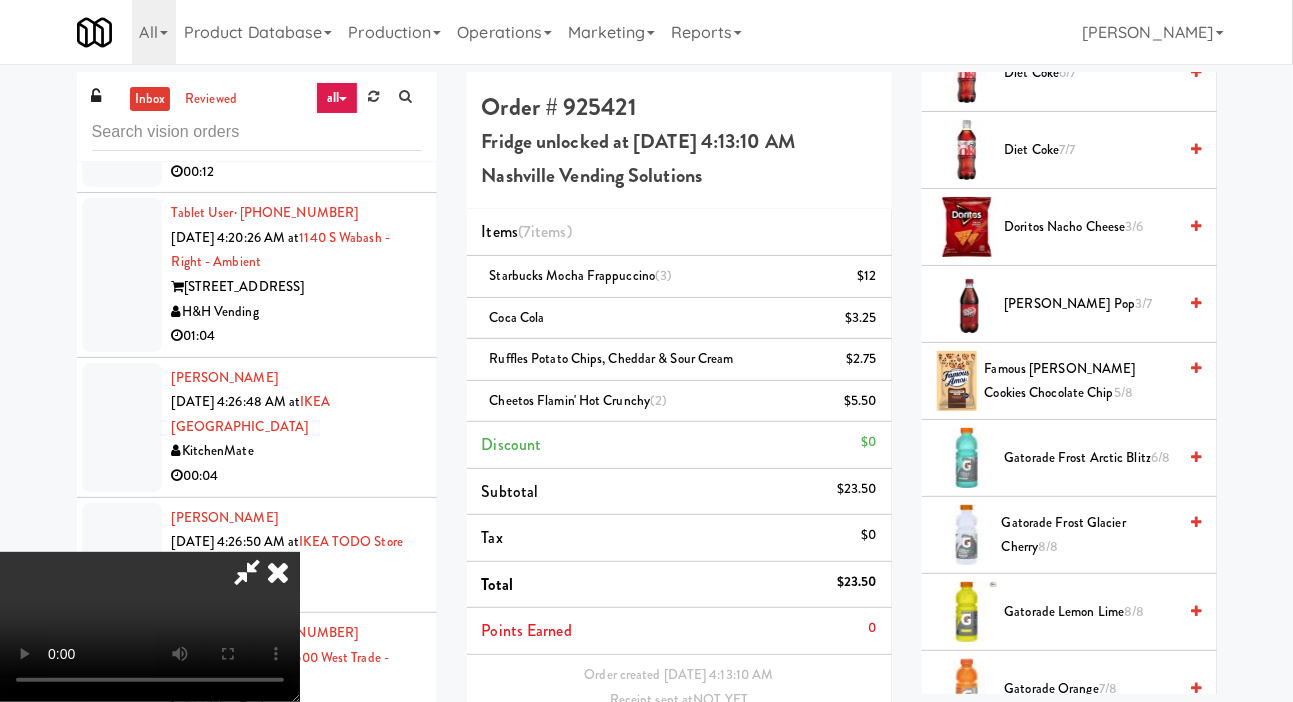 click on "Famous [PERSON_NAME] Cookies Chocolate Chip  5/8" at bounding box center (1081, 381) 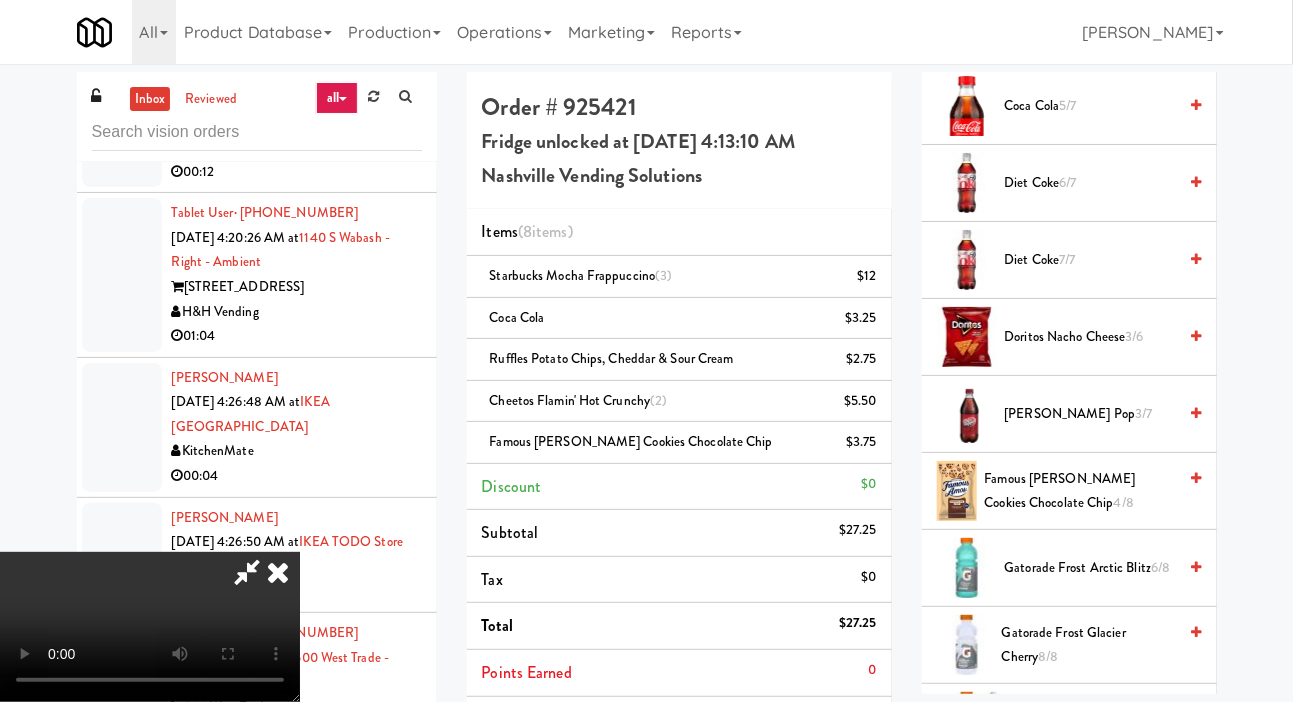 scroll, scrollTop: 1279, scrollLeft: 0, axis: vertical 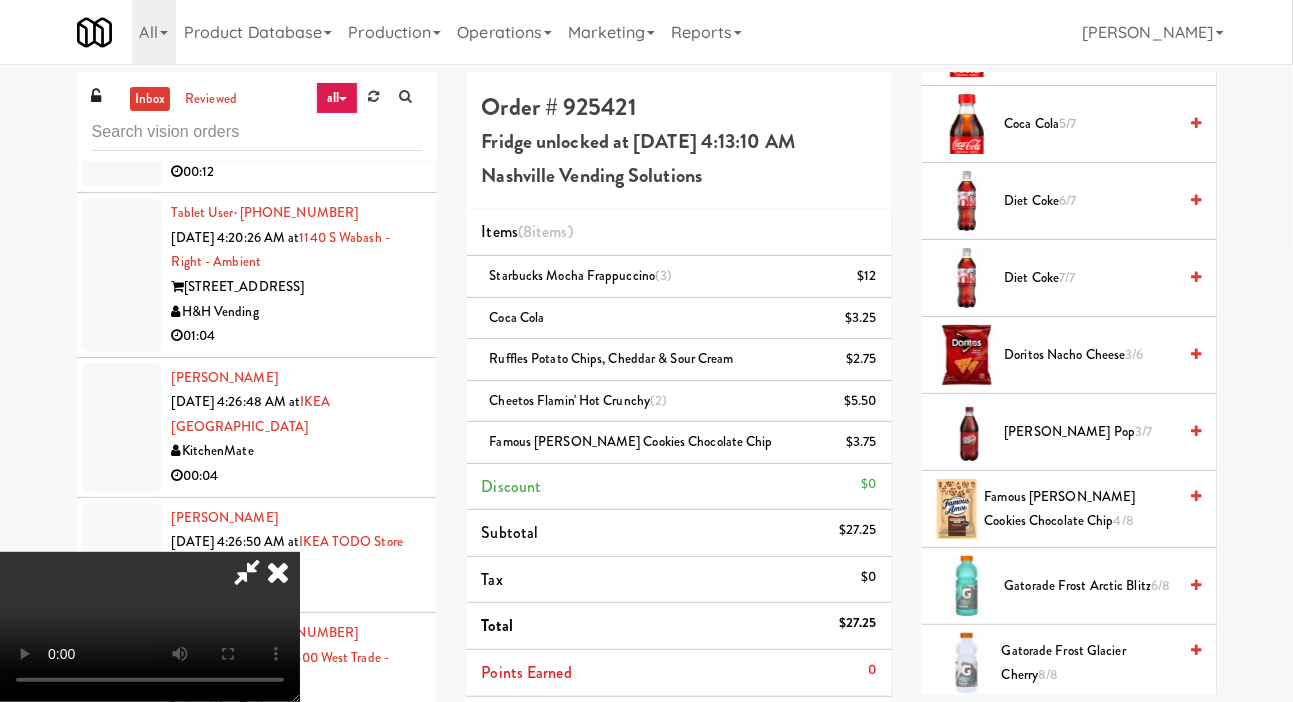 click on "3/6" at bounding box center (1135, 354) 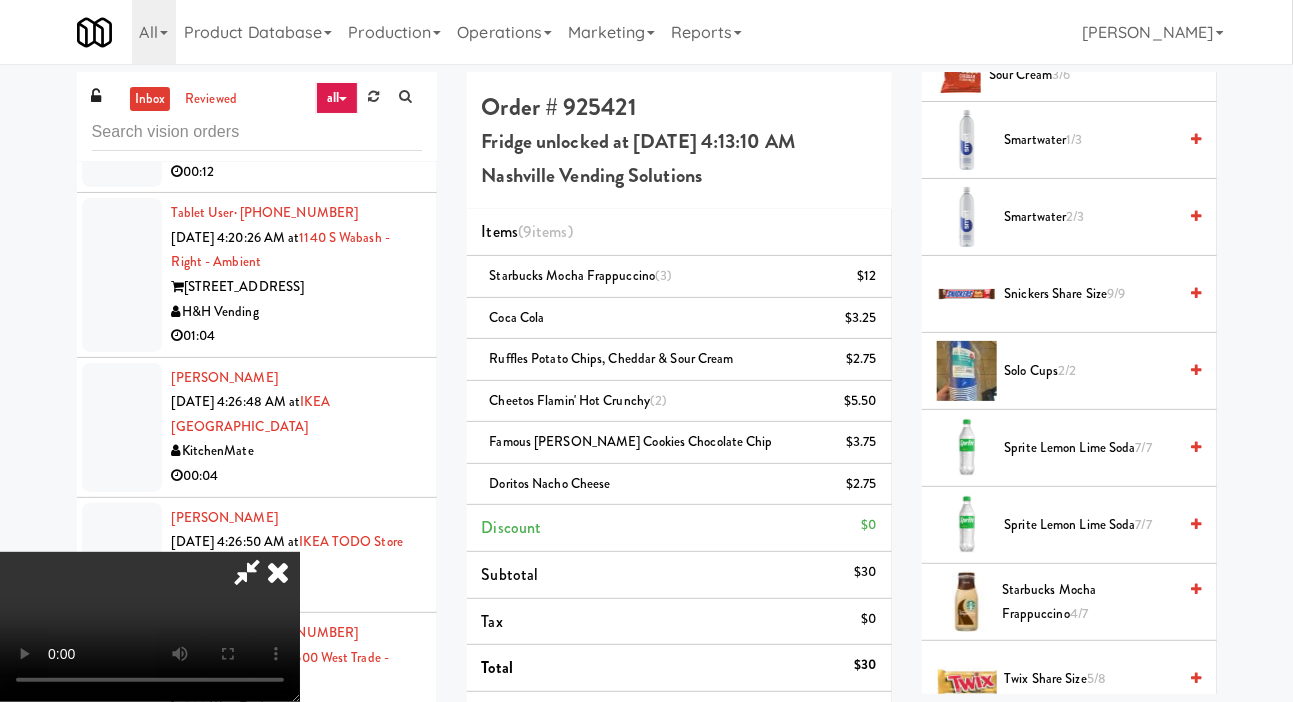 scroll, scrollTop: 2789, scrollLeft: 0, axis: vertical 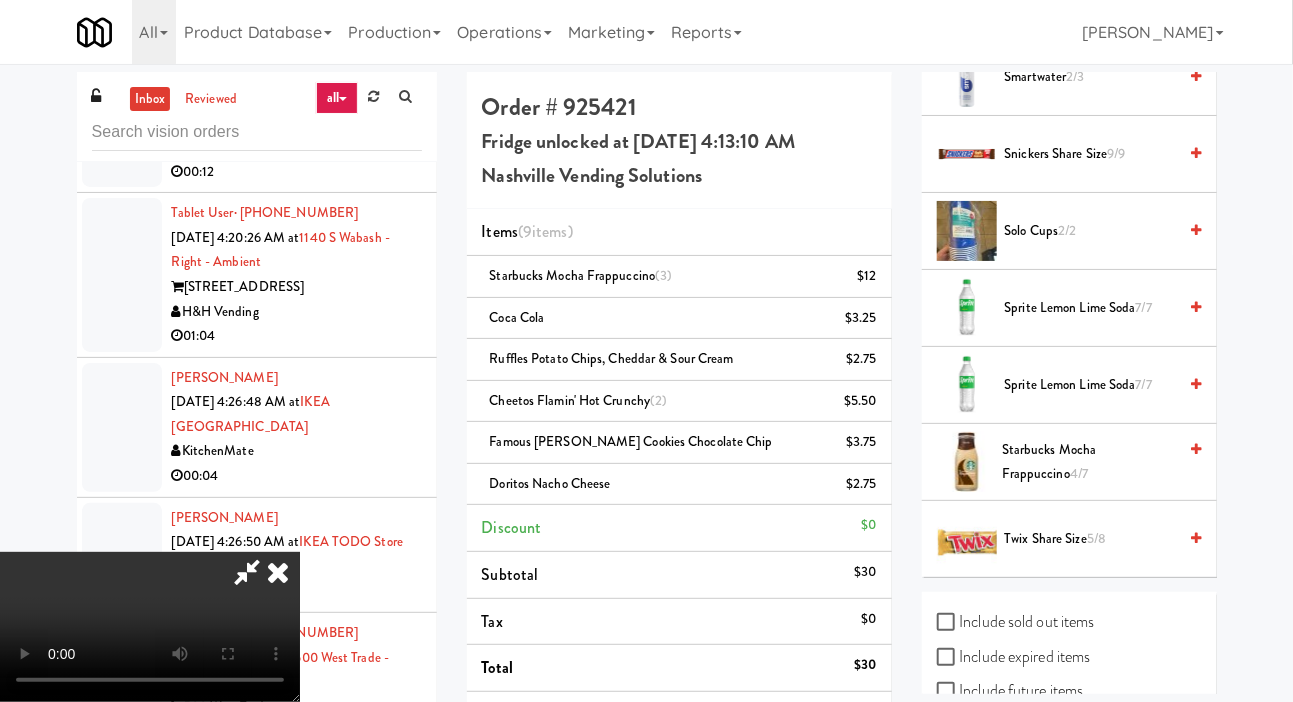 click on "Starbucks Mocha Frappuccino  4/7" at bounding box center [1089, 462] 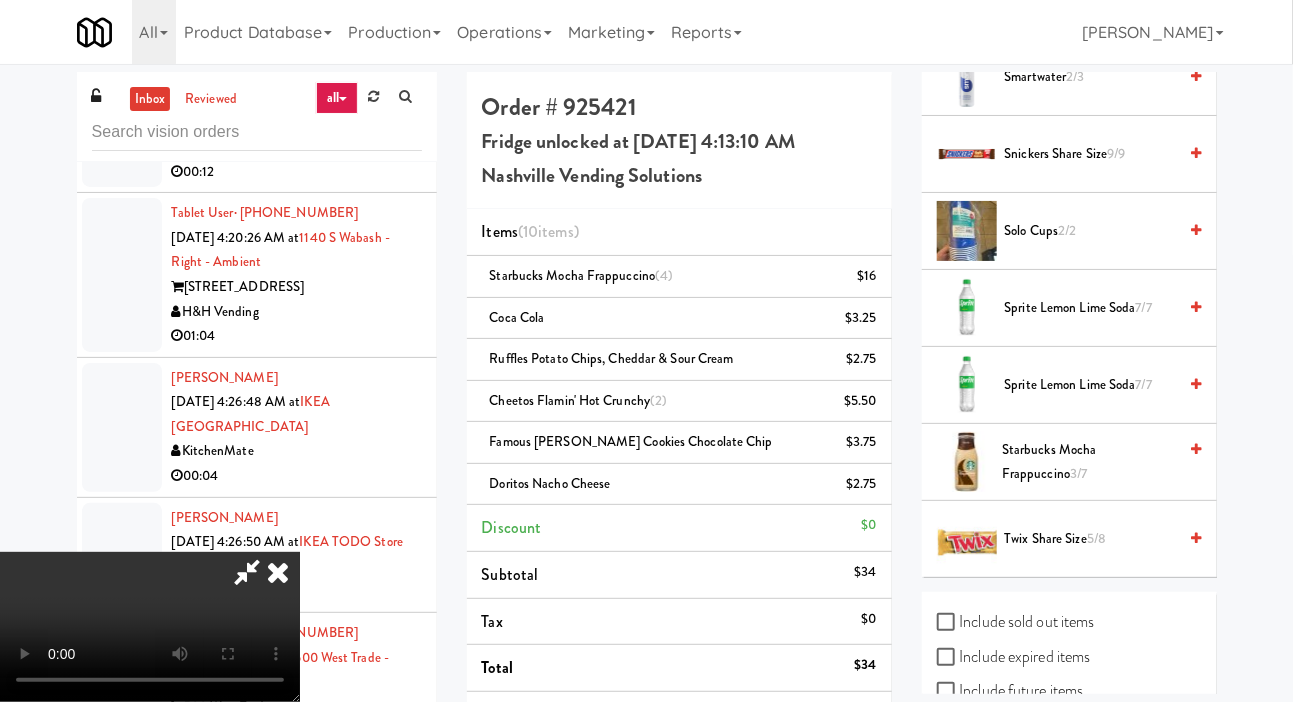 scroll, scrollTop: 0, scrollLeft: 0, axis: both 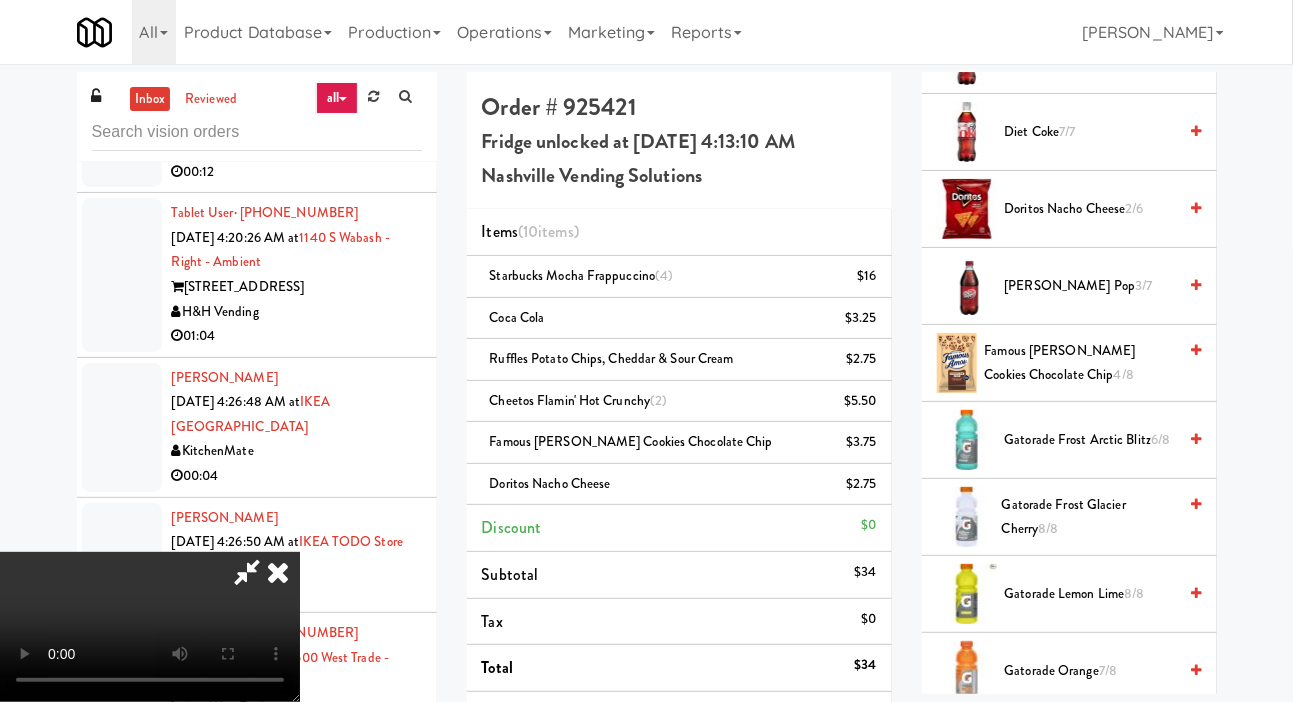 click on "Doritos Nacho Cheese  2/6" at bounding box center [1091, 209] 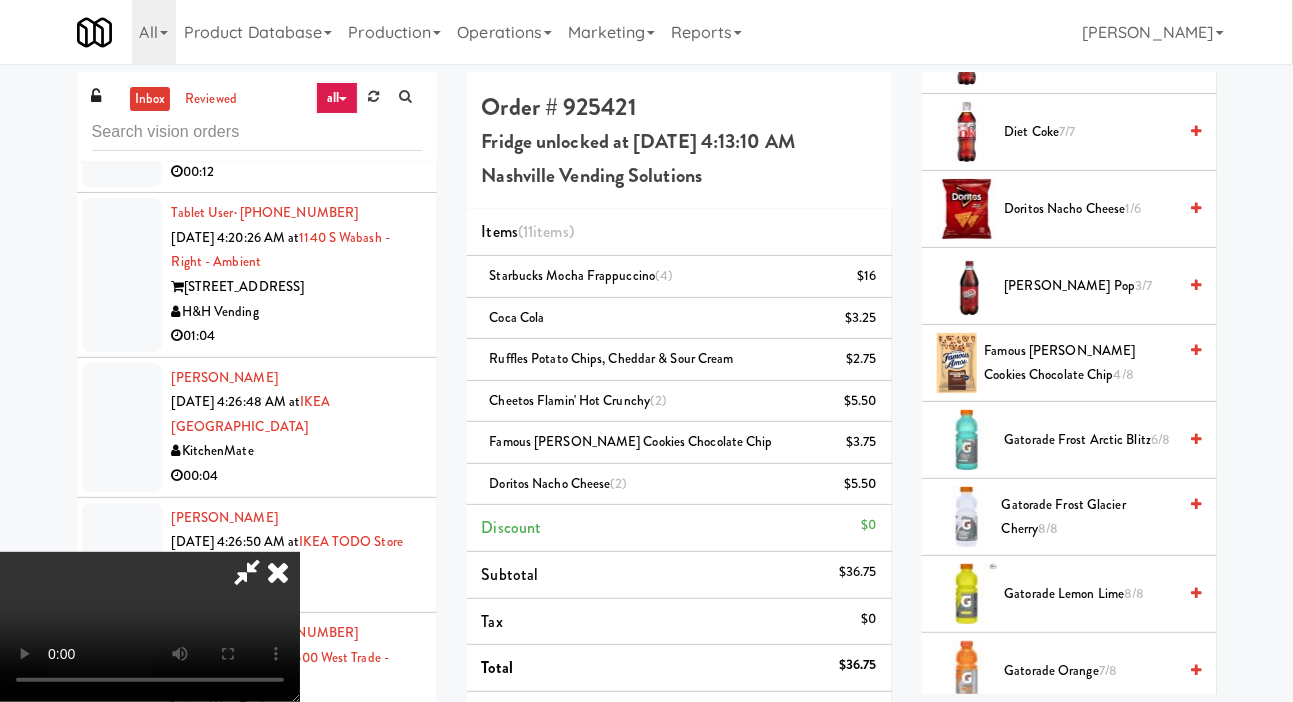 scroll, scrollTop: 0, scrollLeft: 0, axis: both 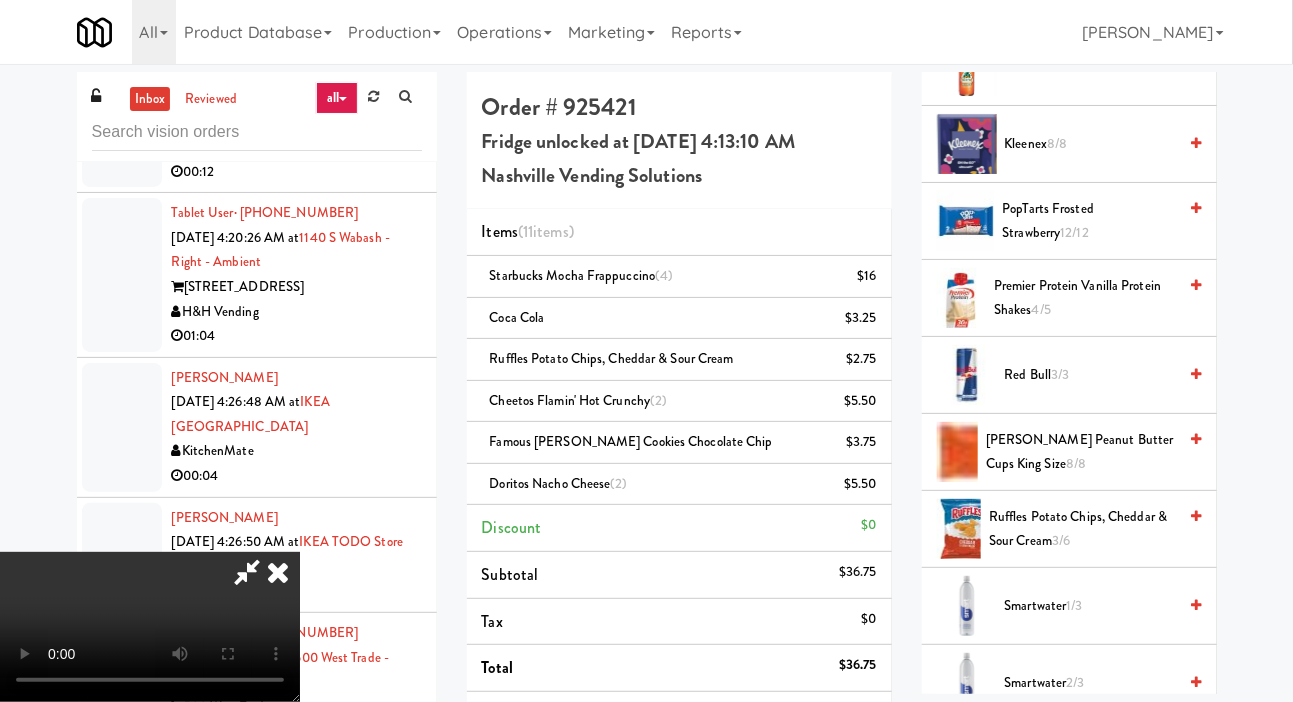 click on "PopTarts Frosted Strawberry  12/12" at bounding box center [1089, 221] 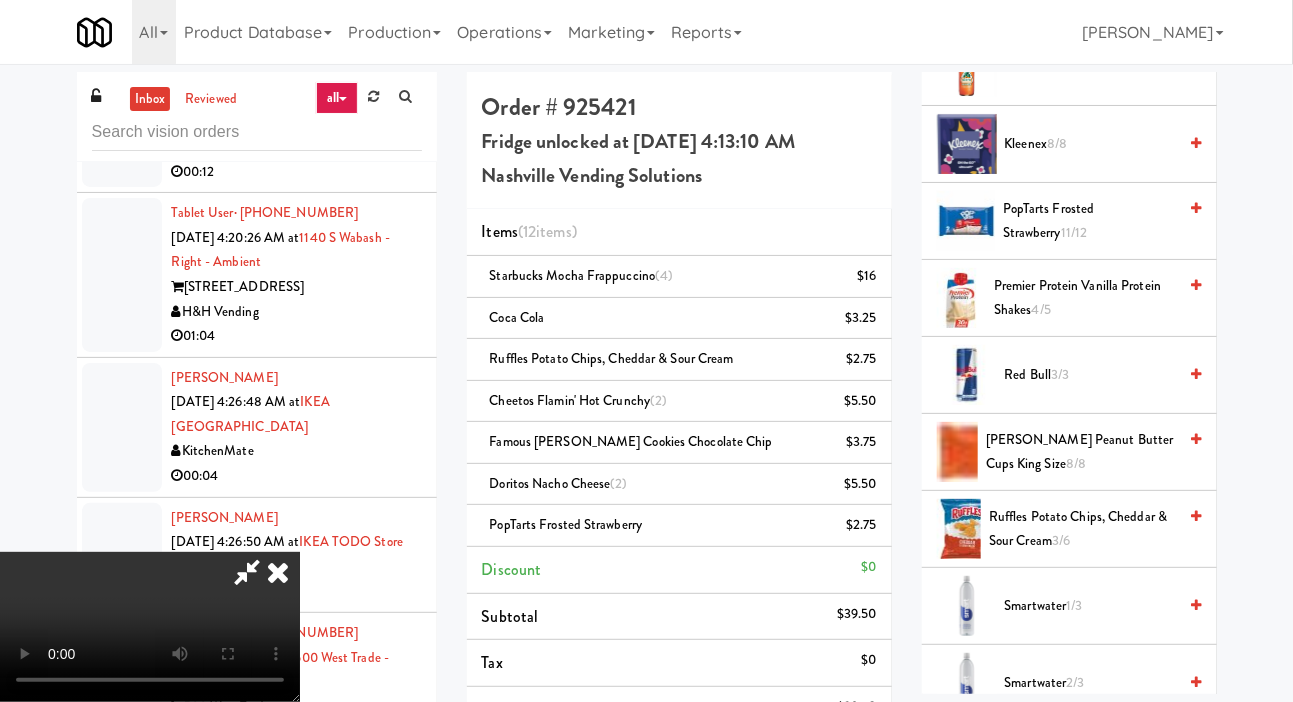 scroll, scrollTop: 73, scrollLeft: 0, axis: vertical 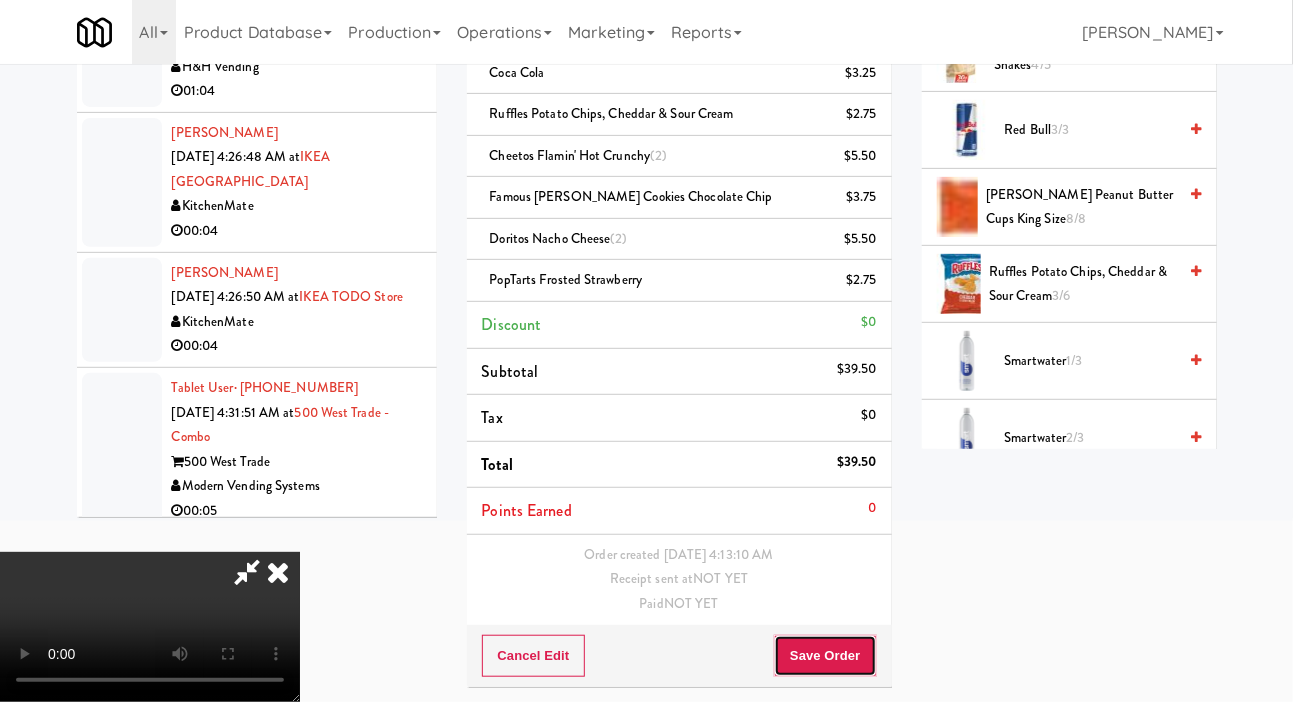 click on "Save Order" at bounding box center (825, 656) 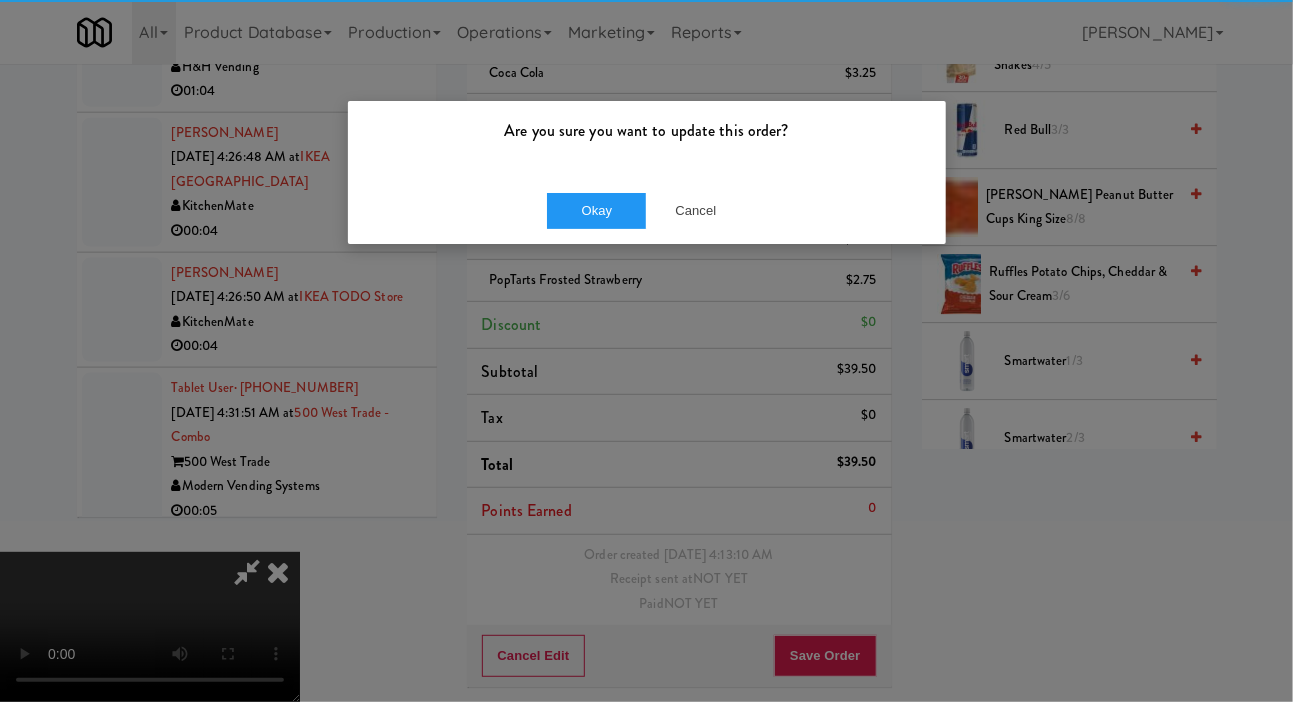 click on "Okay Cancel" at bounding box center [647, 210] 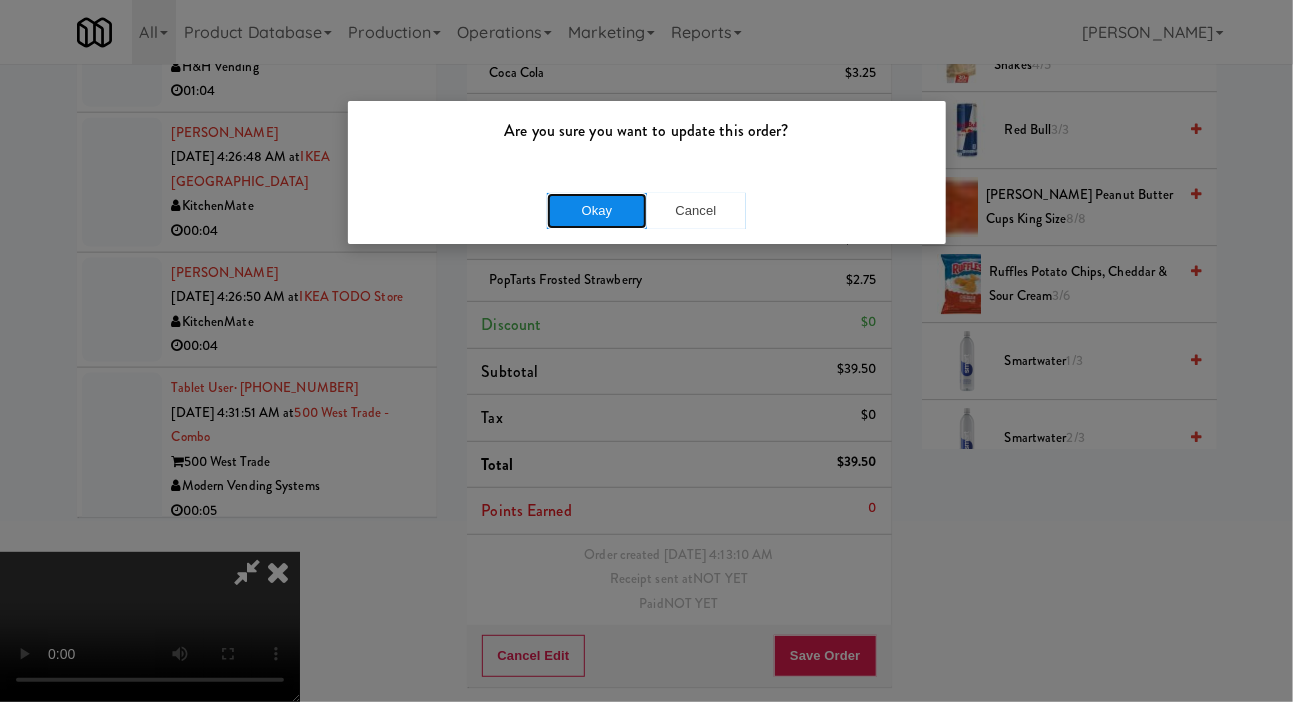 click on "Okay" at bounding box center [597, 211] 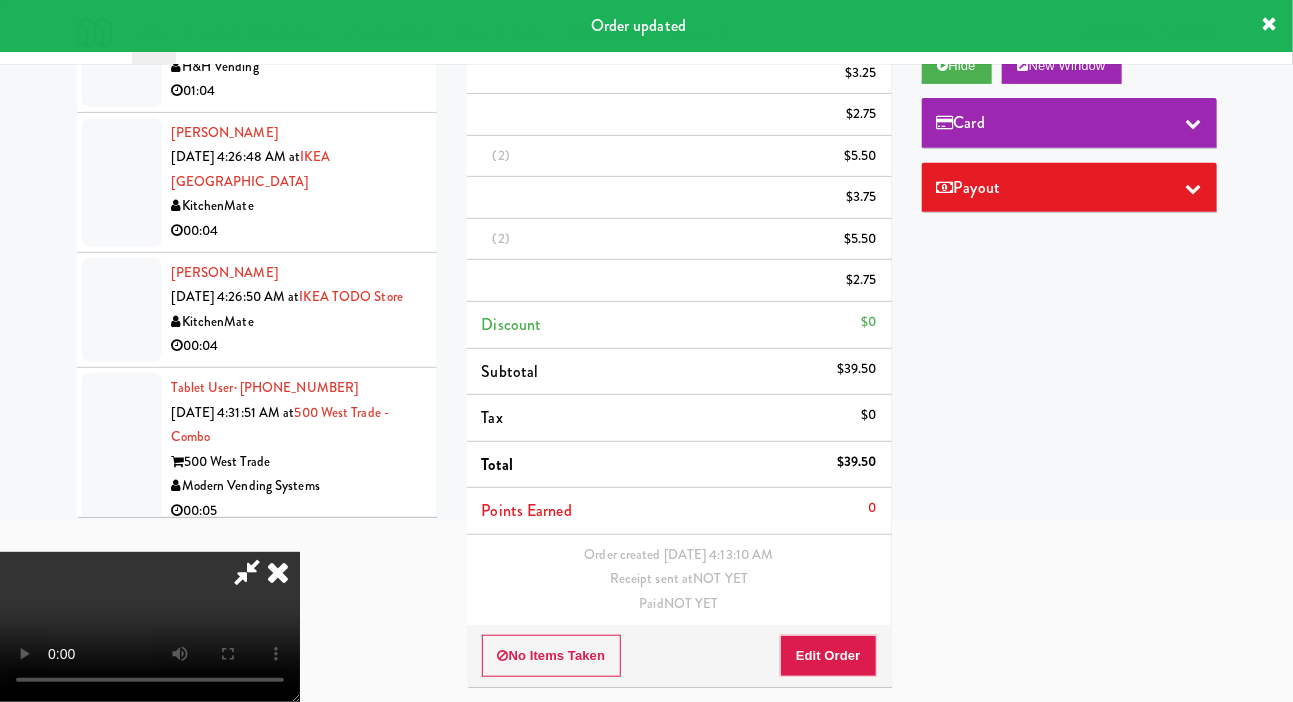 scroll, scrollTop: 0, scrollLeft: 0, axis: both 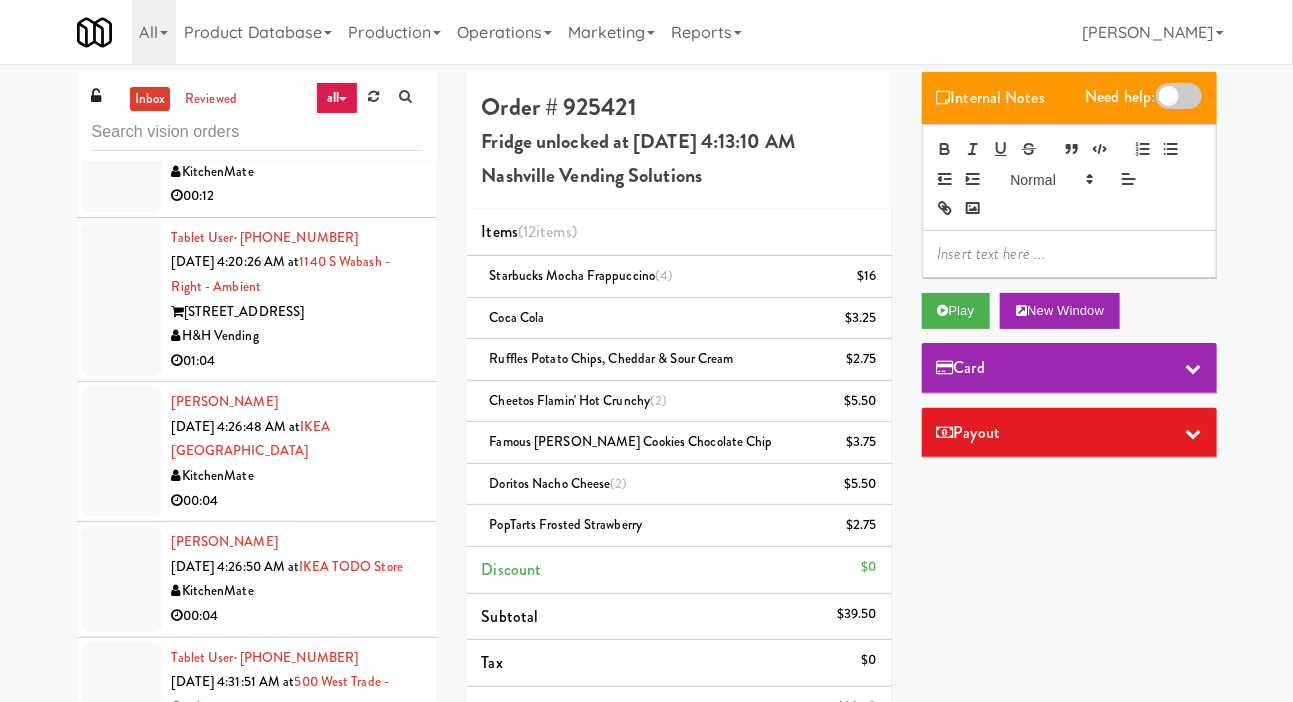 click at bounding box center [122, 135] 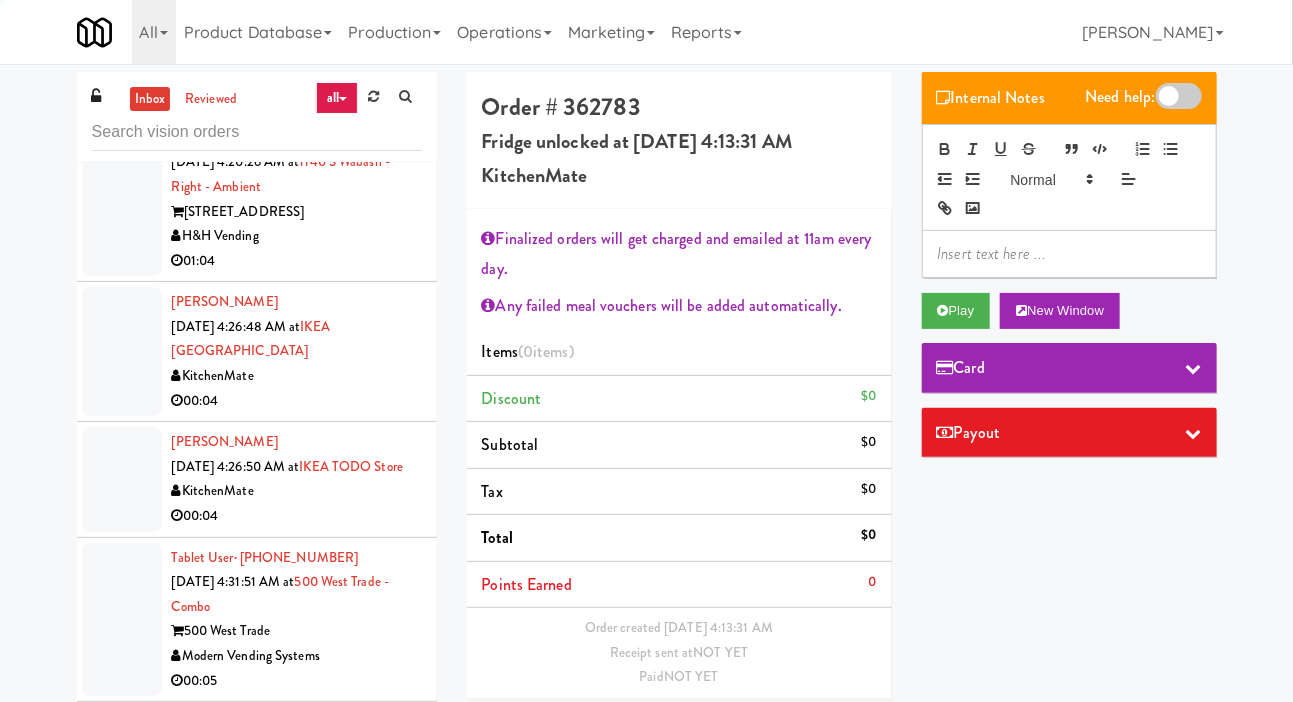 scroll, scrollTop: 3930, scrollLeft: 0, axis: vertical 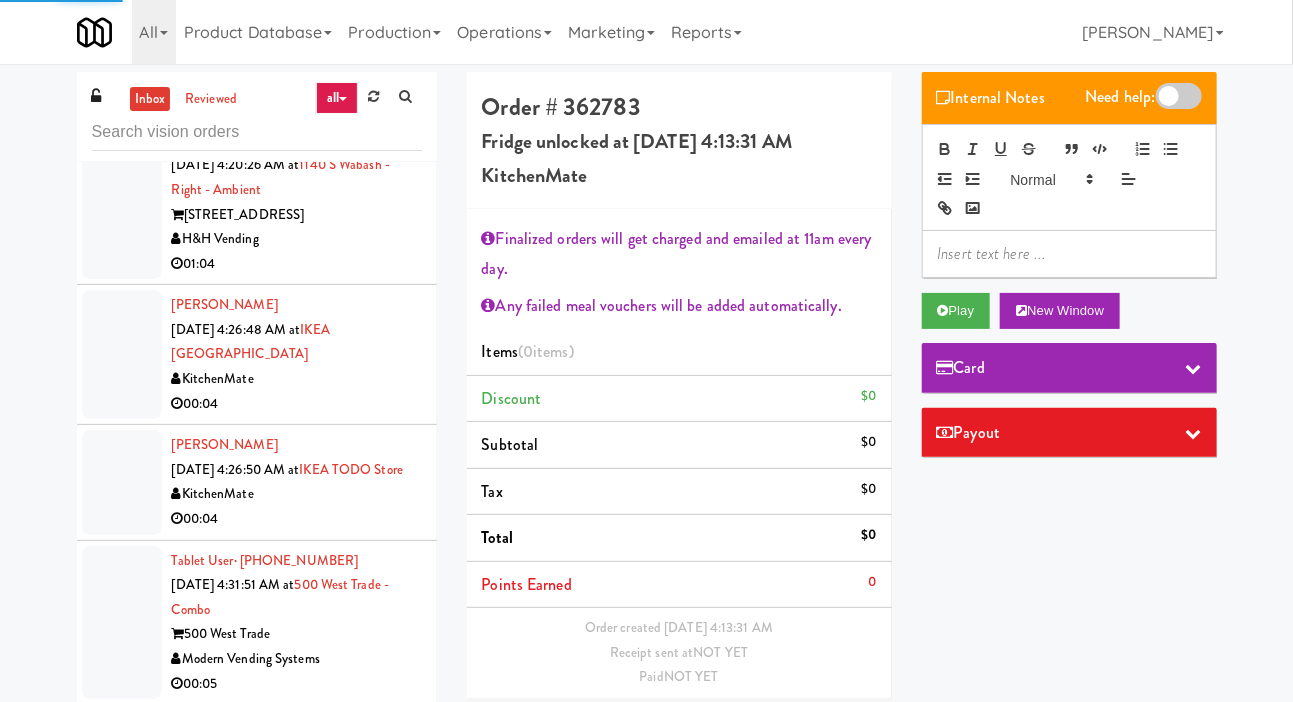 click at bounding box center (122, 203) 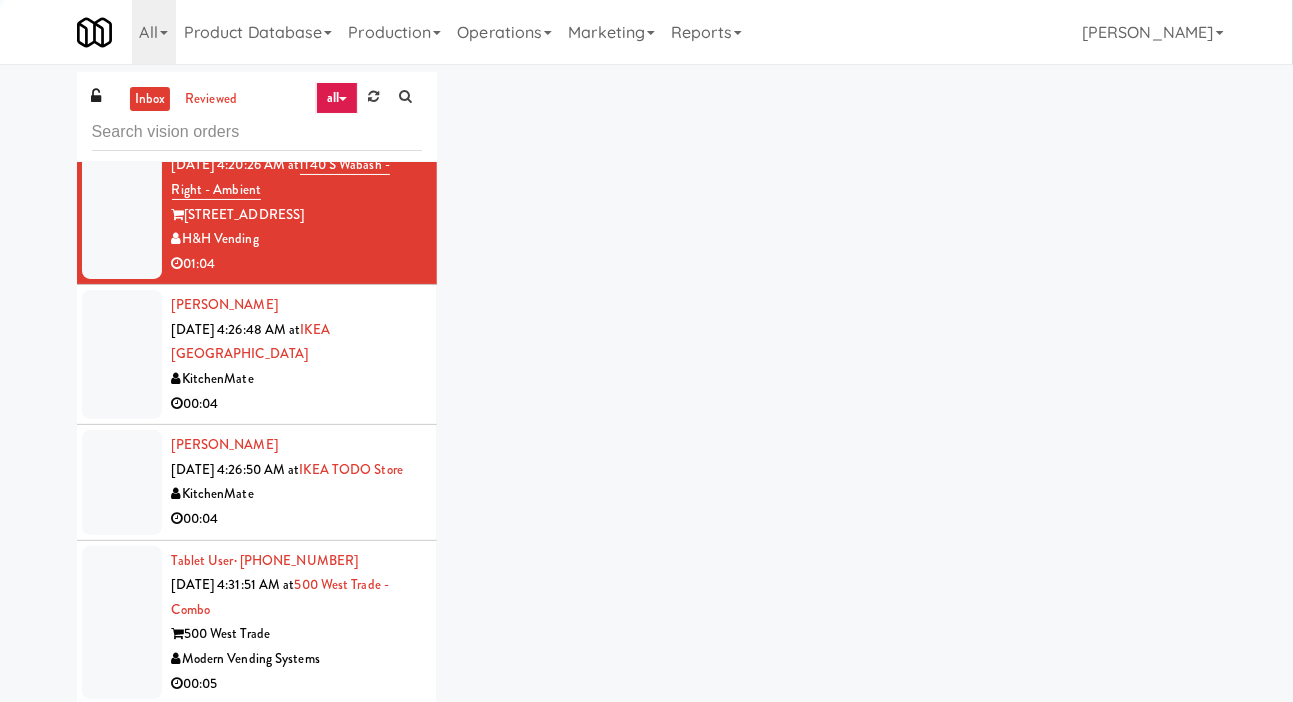 click at bounding box center (122, 38) 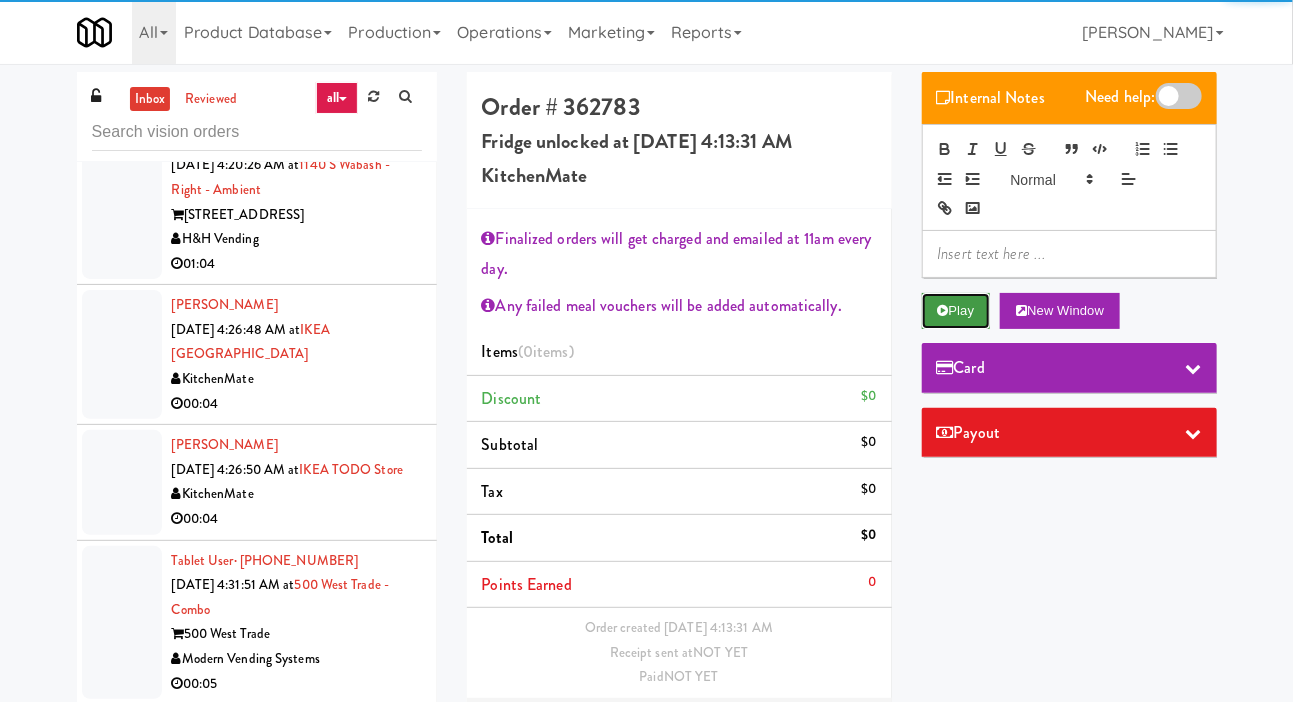 click on "Play" at bounding box center [956, 311] 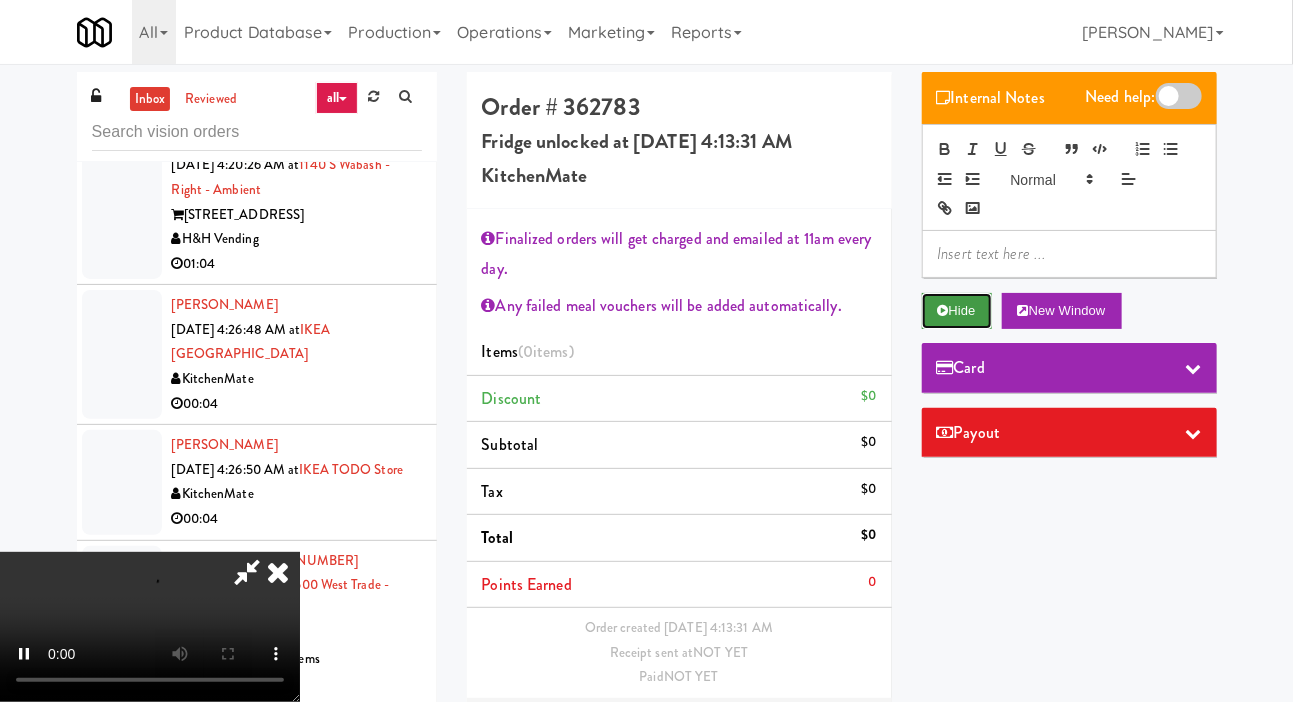 scroll, scrollTop: 92, scrollLeft: 0, axis: vertical 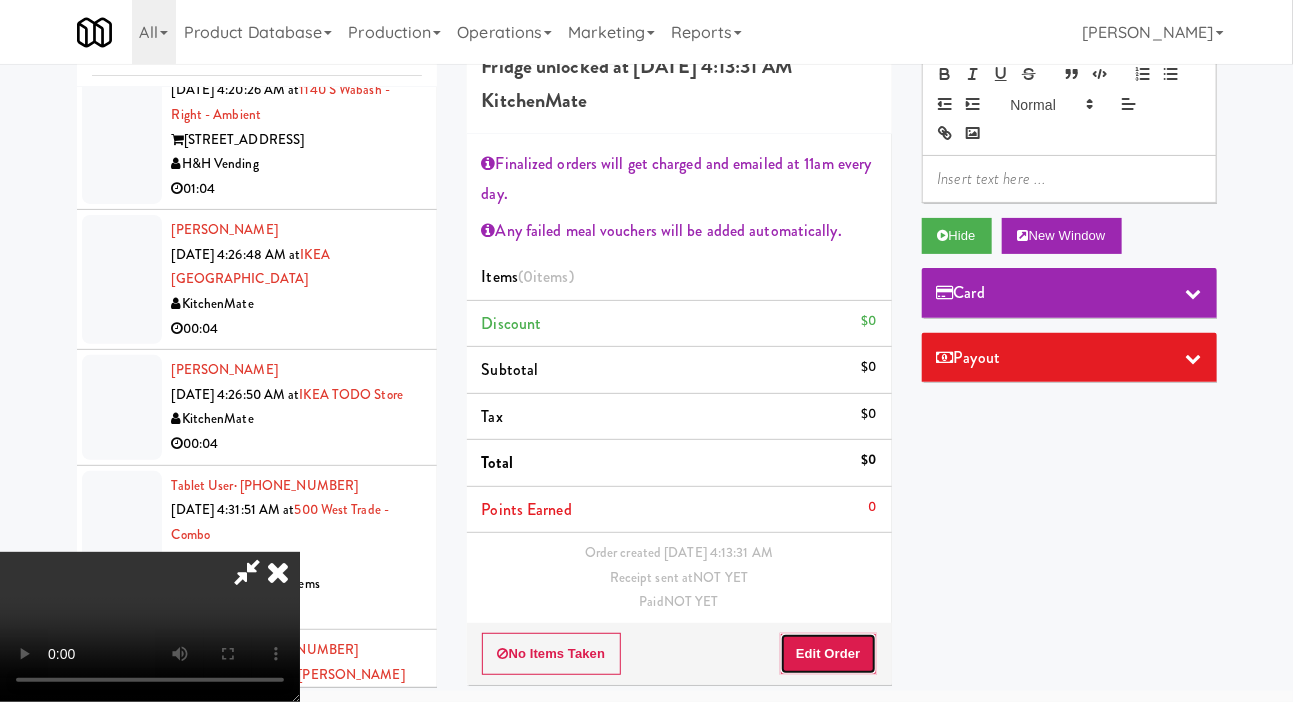 click on "Edit Order" at bounding box center (828, 654) 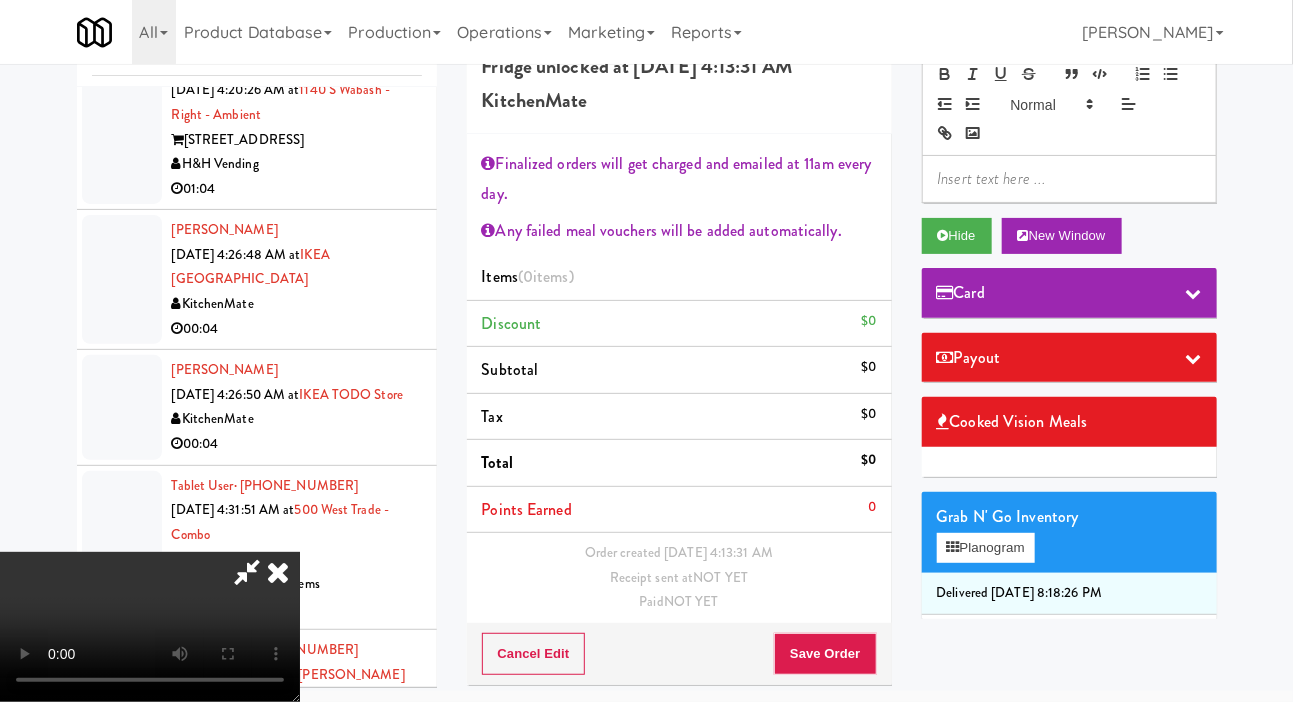 scroll, scrollTop: 0, scrollLeft: 0, axis: both 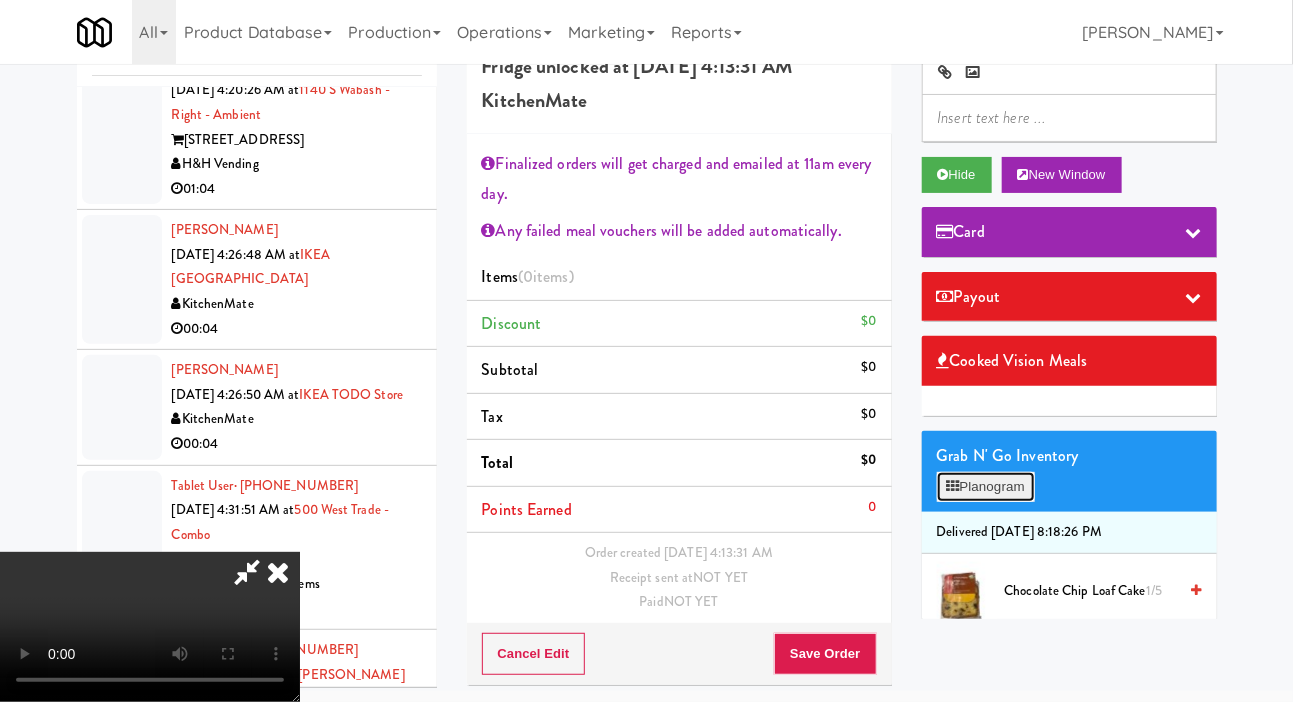click on "Planogram" at bounding box center (986, 487) 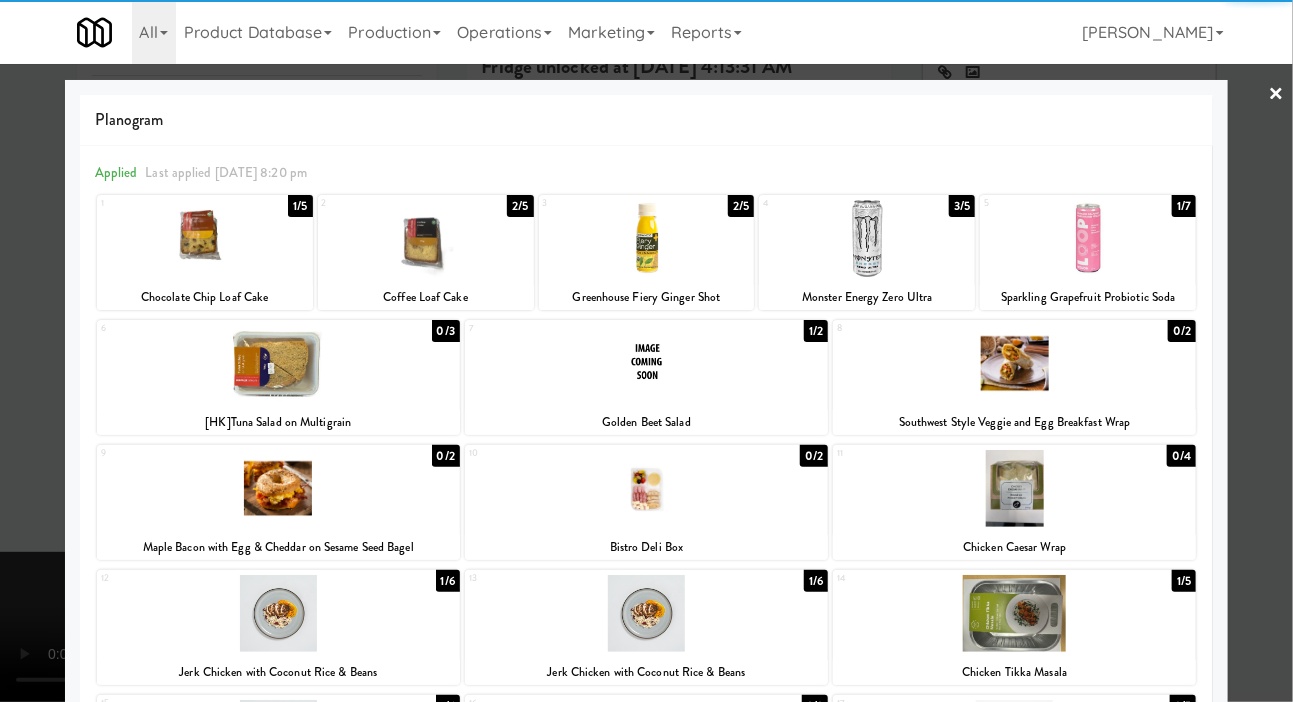 click at bounding box center [647, 238] 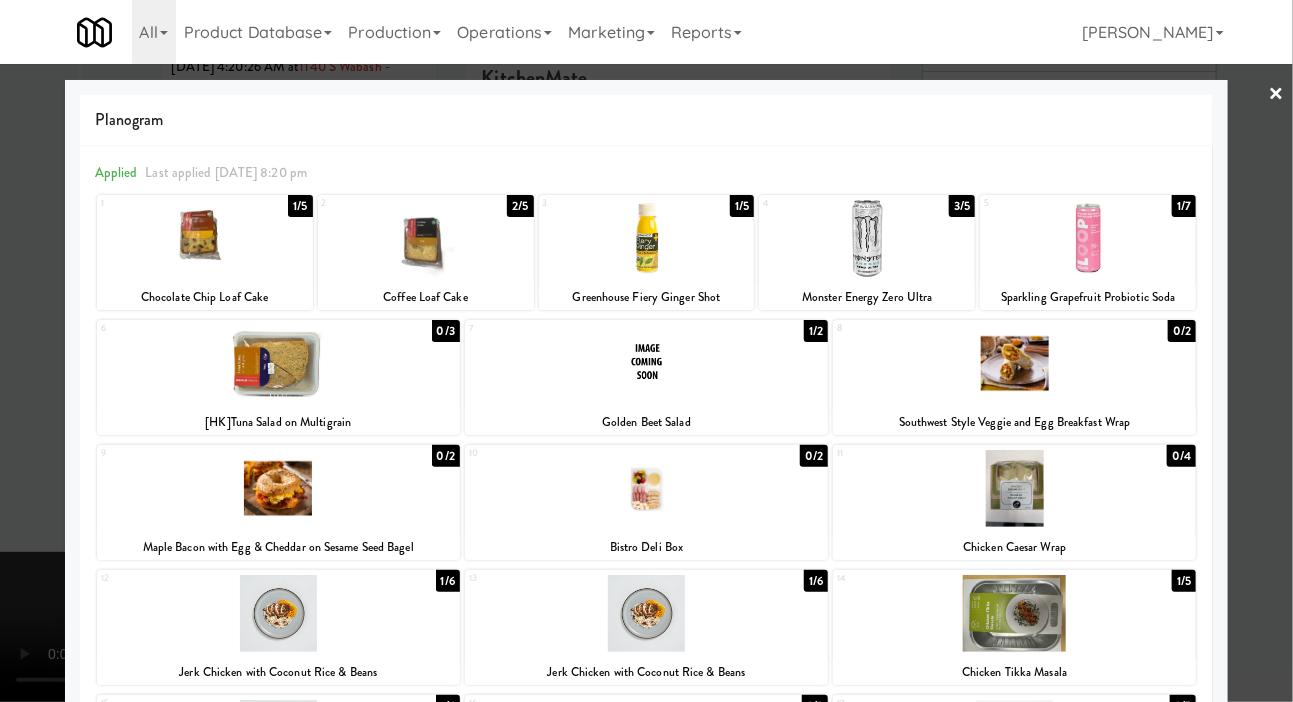 click at bounding box center [646, 351] 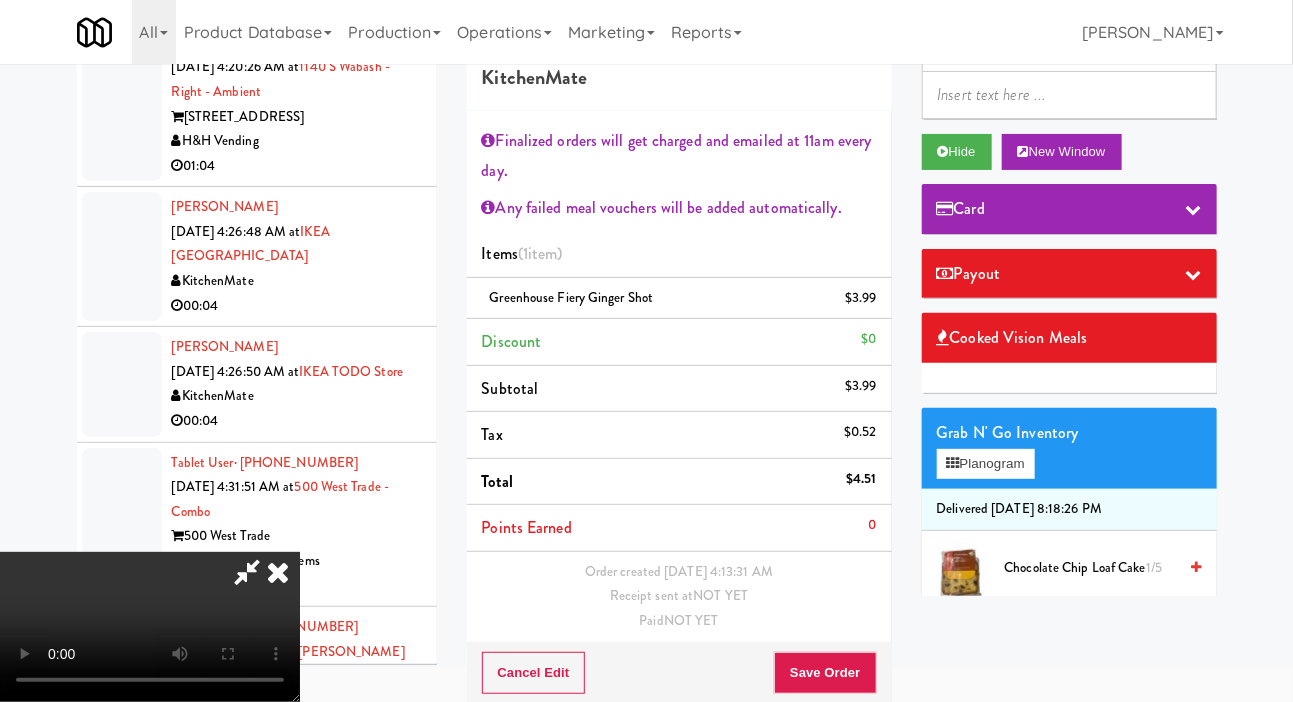 scroll, scrollTop: 127, scrollLeft: 0, axis: vertical 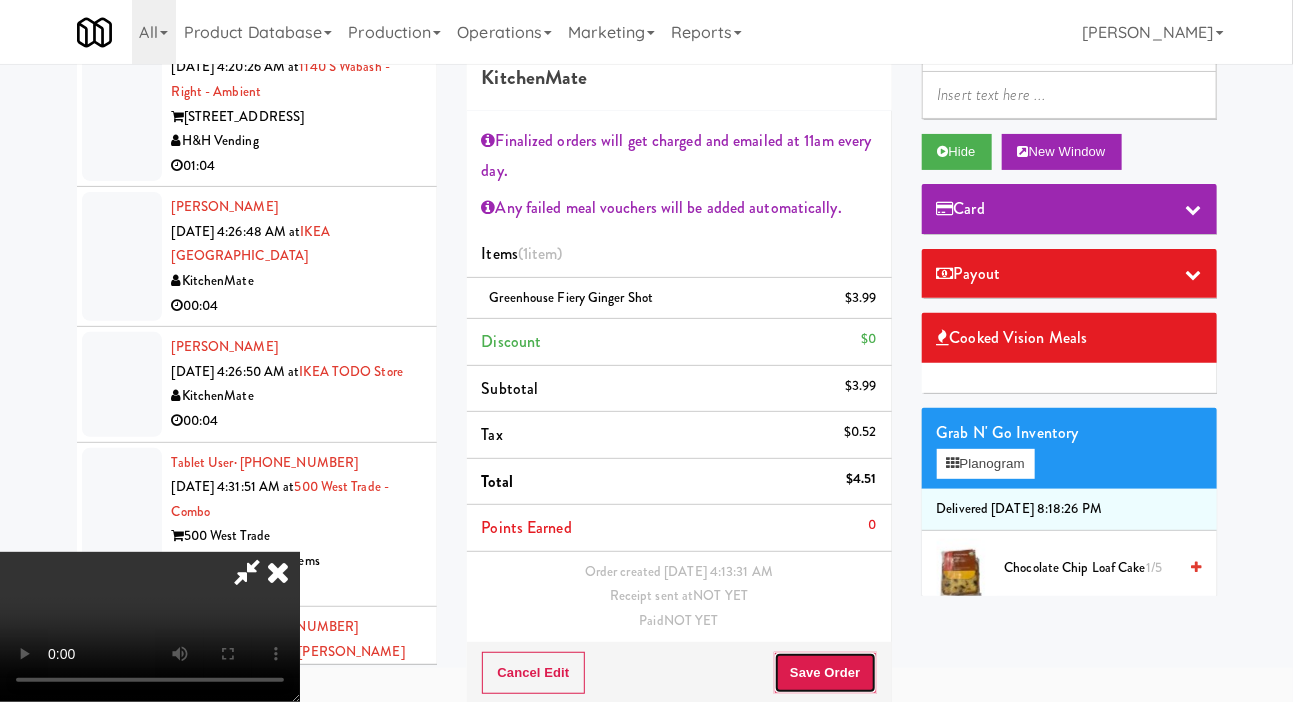 click on "Save Order" at bounding box center (825, 673) 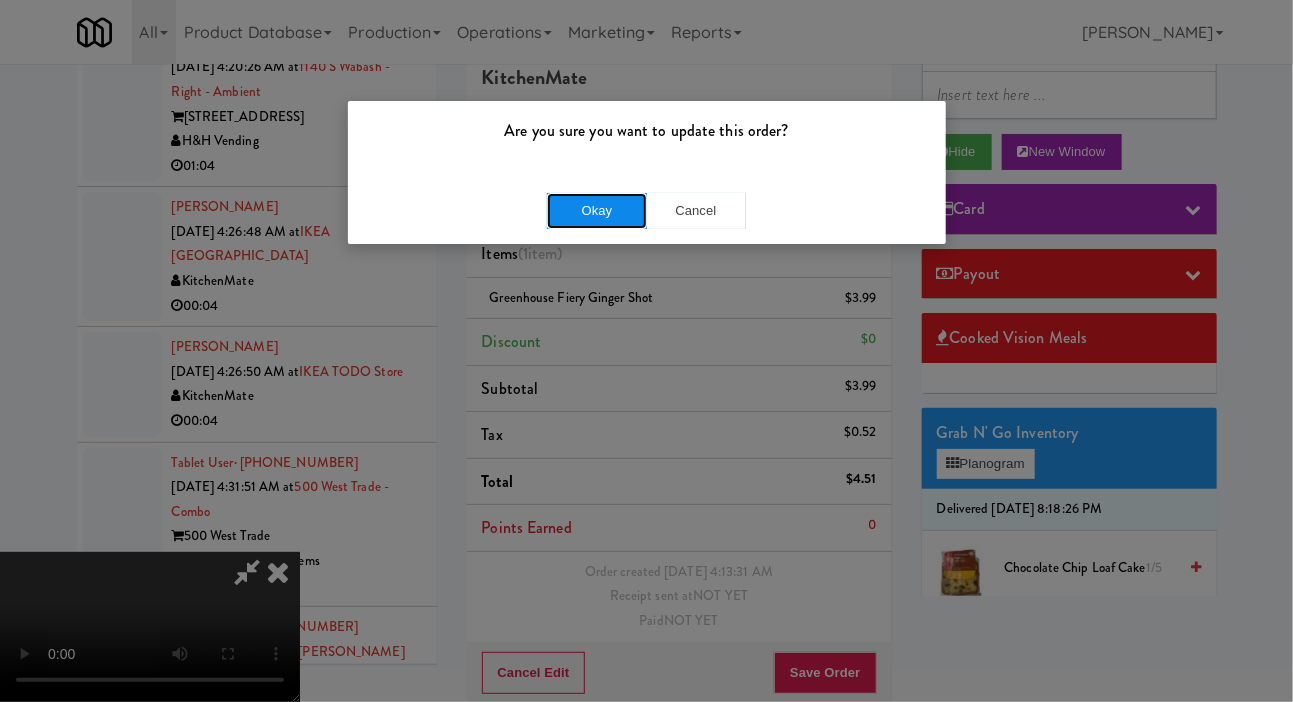 click on "Okay" at bounding box center [597, 211] 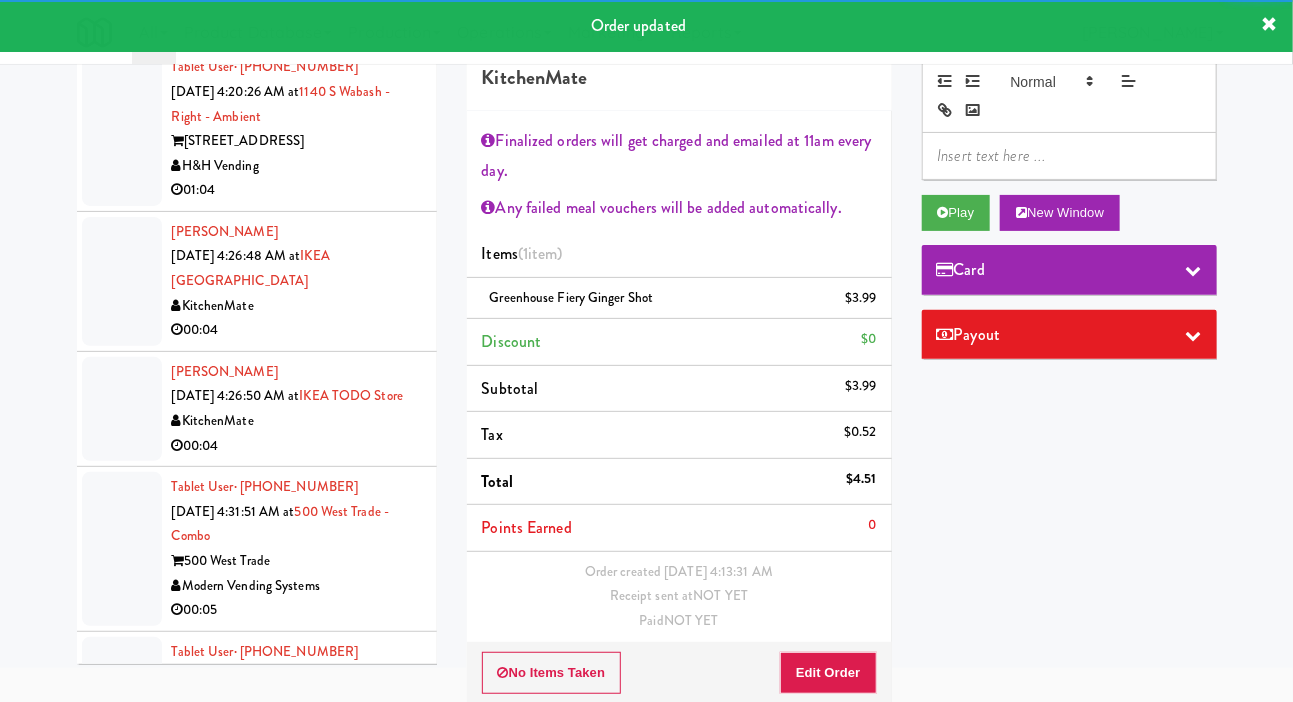 scroll, scrollTop: 0, scrollLeft: 0, axis: both 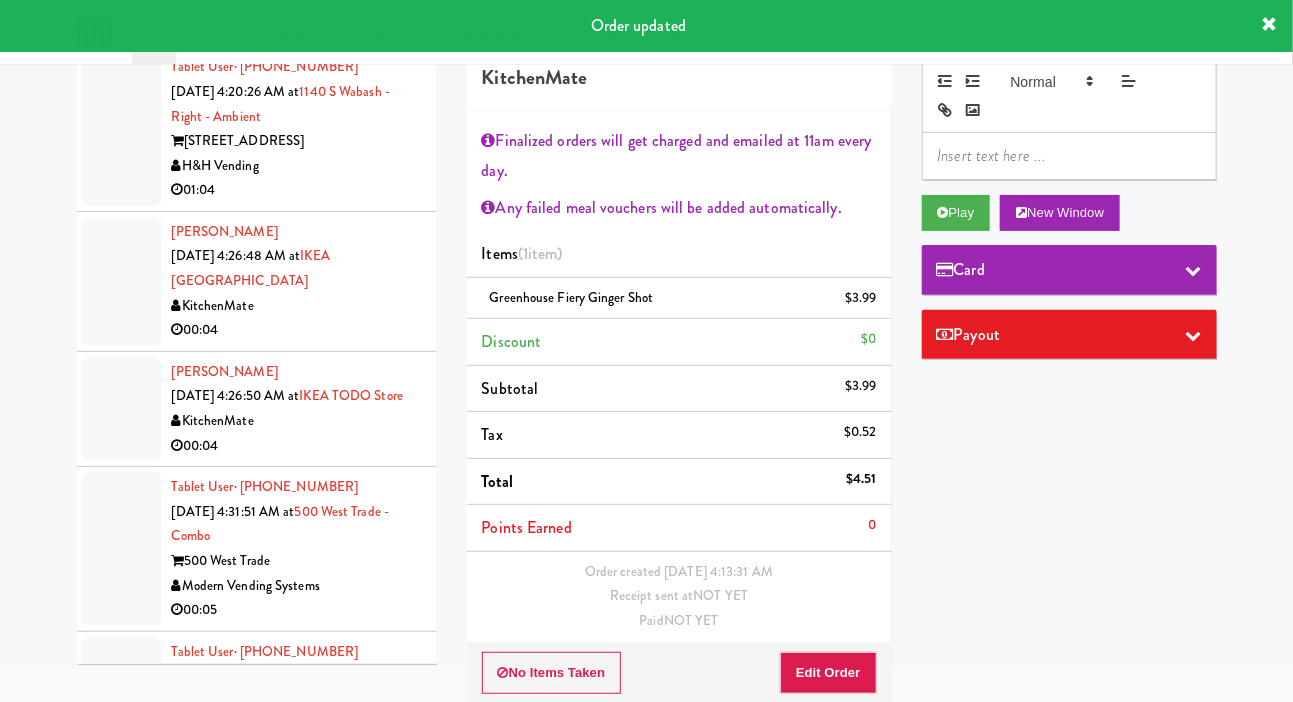 click at bounding box center (122, 129) 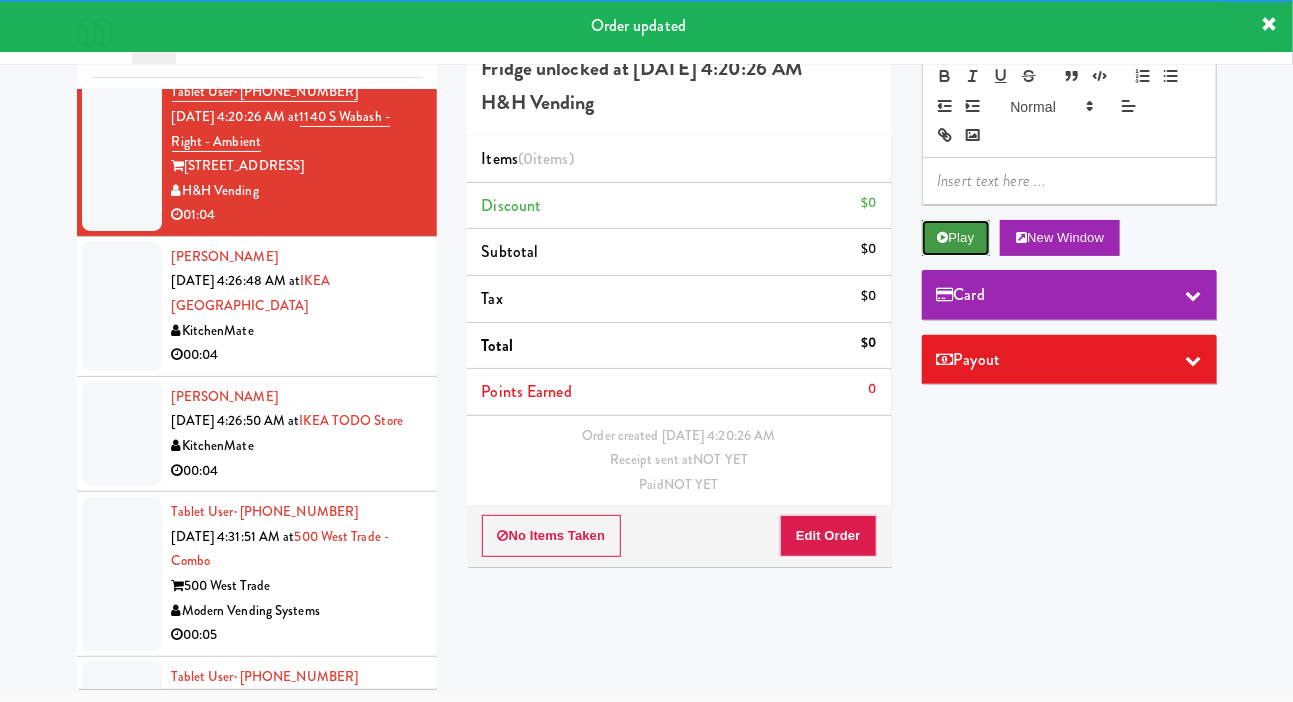click at bounding box center [943, 237] 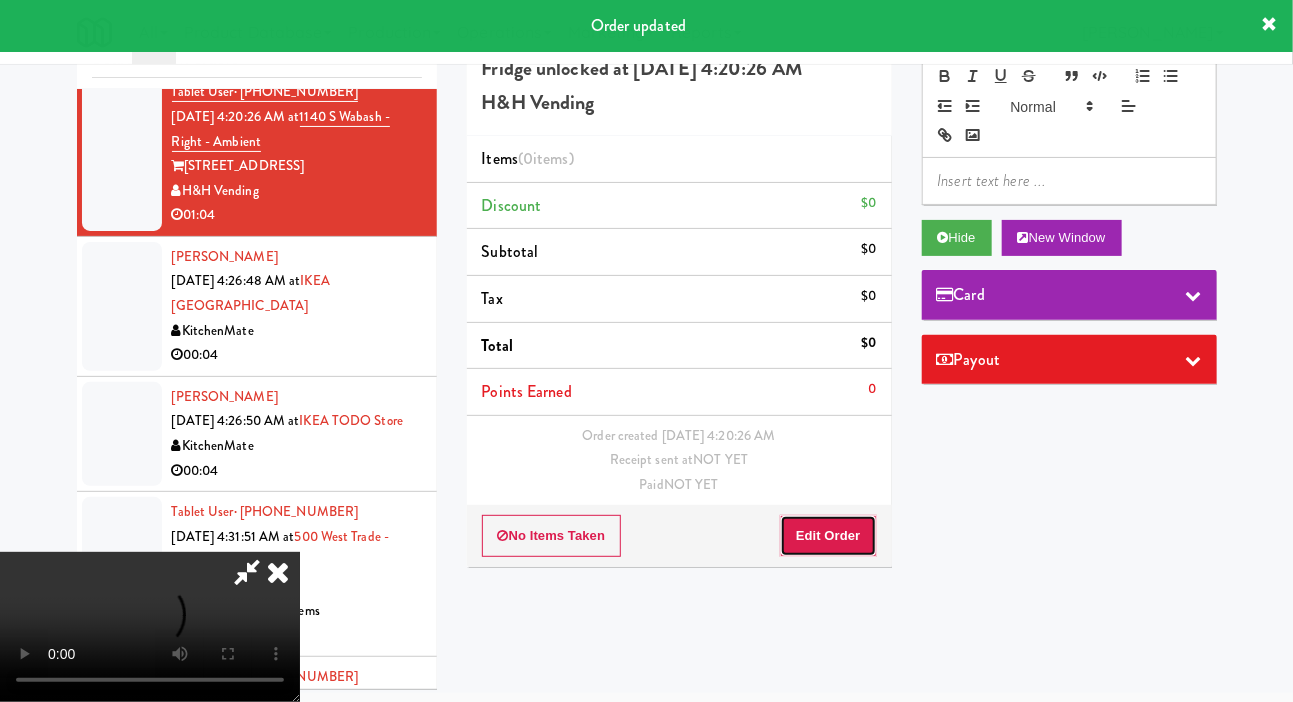 click on "Edit Order" at bounding box center [828, 536] 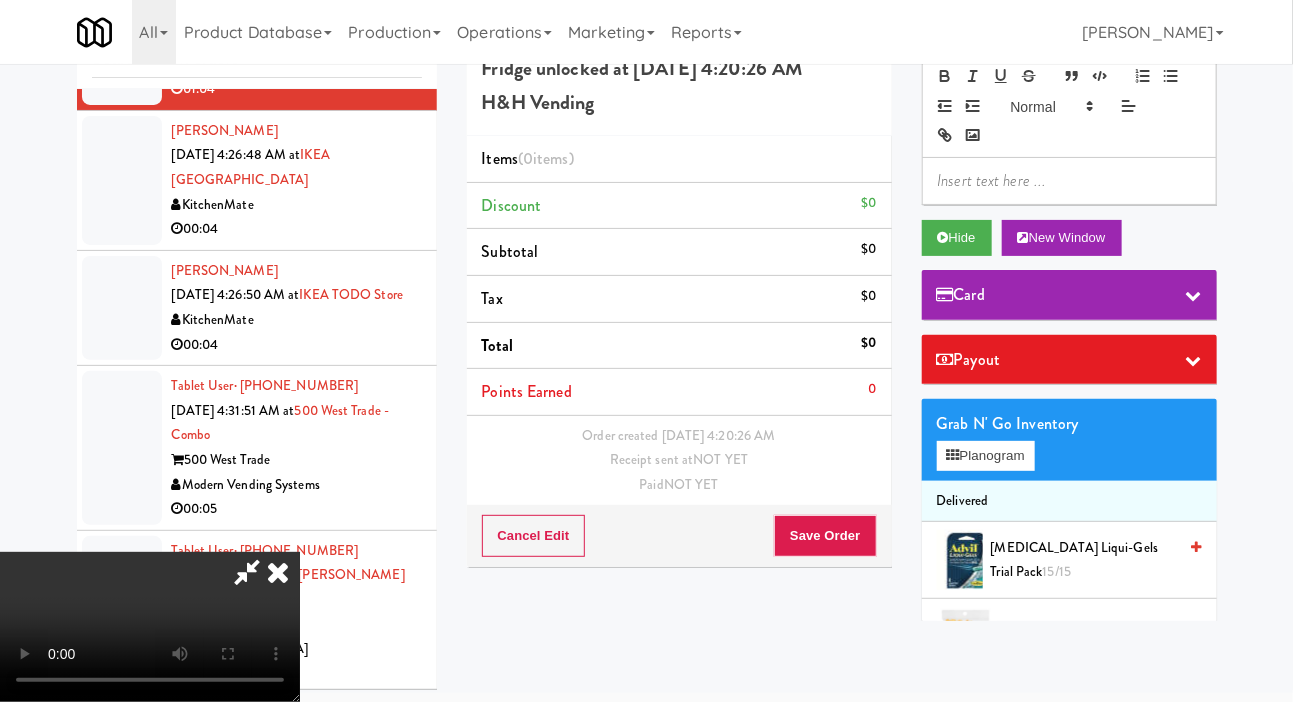 scroll, scrollTop: 4054, scrollLeft: 0, axis: vertical 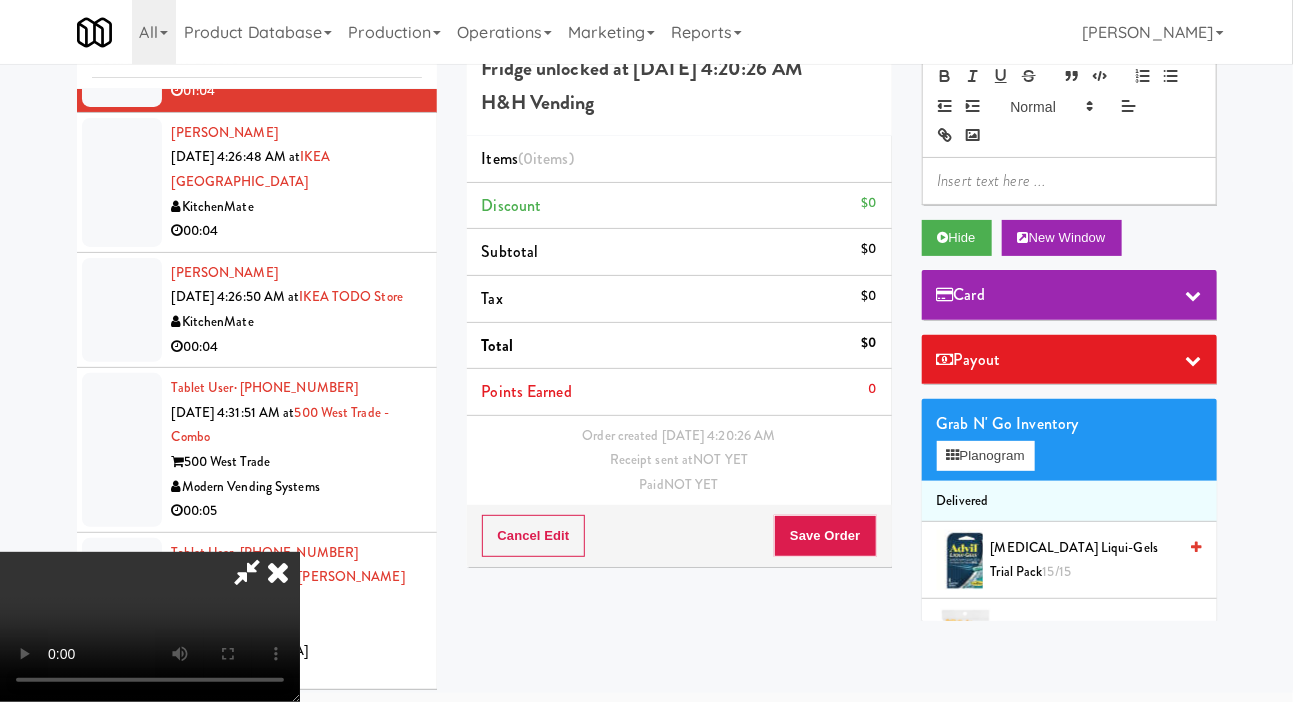 click at bounding box center (278, 572) 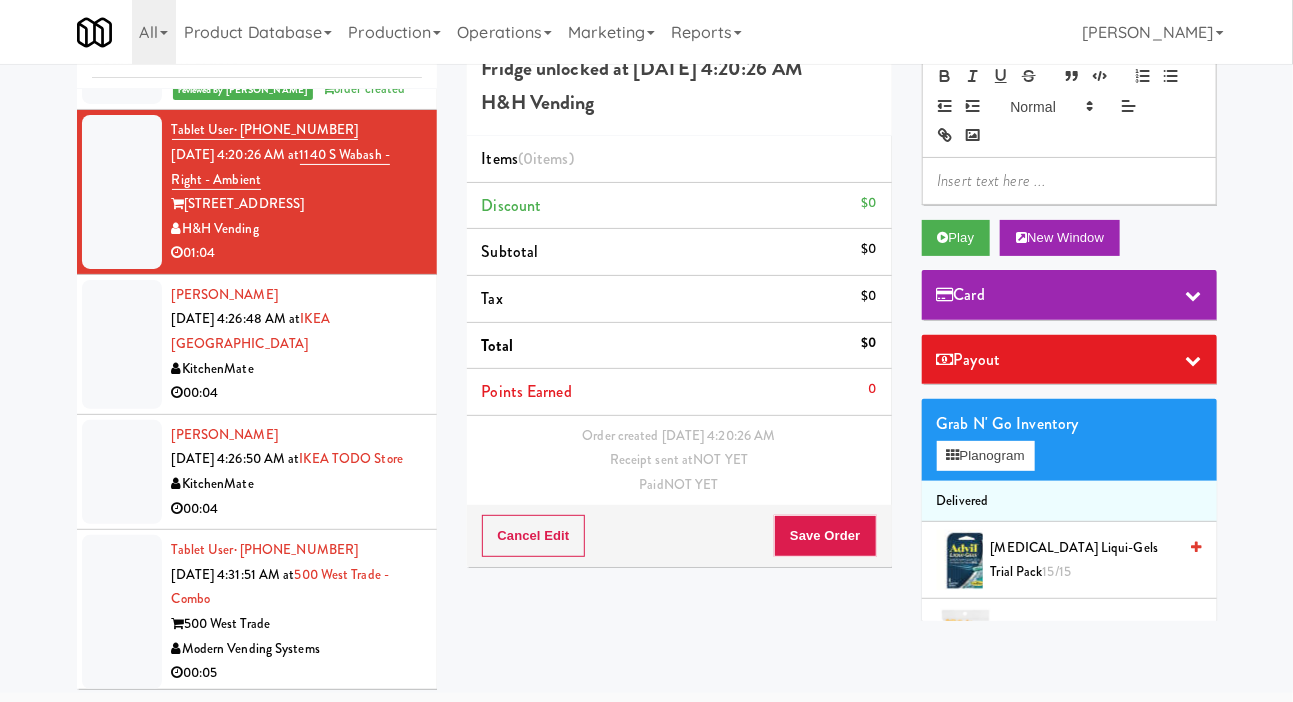 scroll, scrollTop: 3892, scrollLeft: 0, axis: vertical 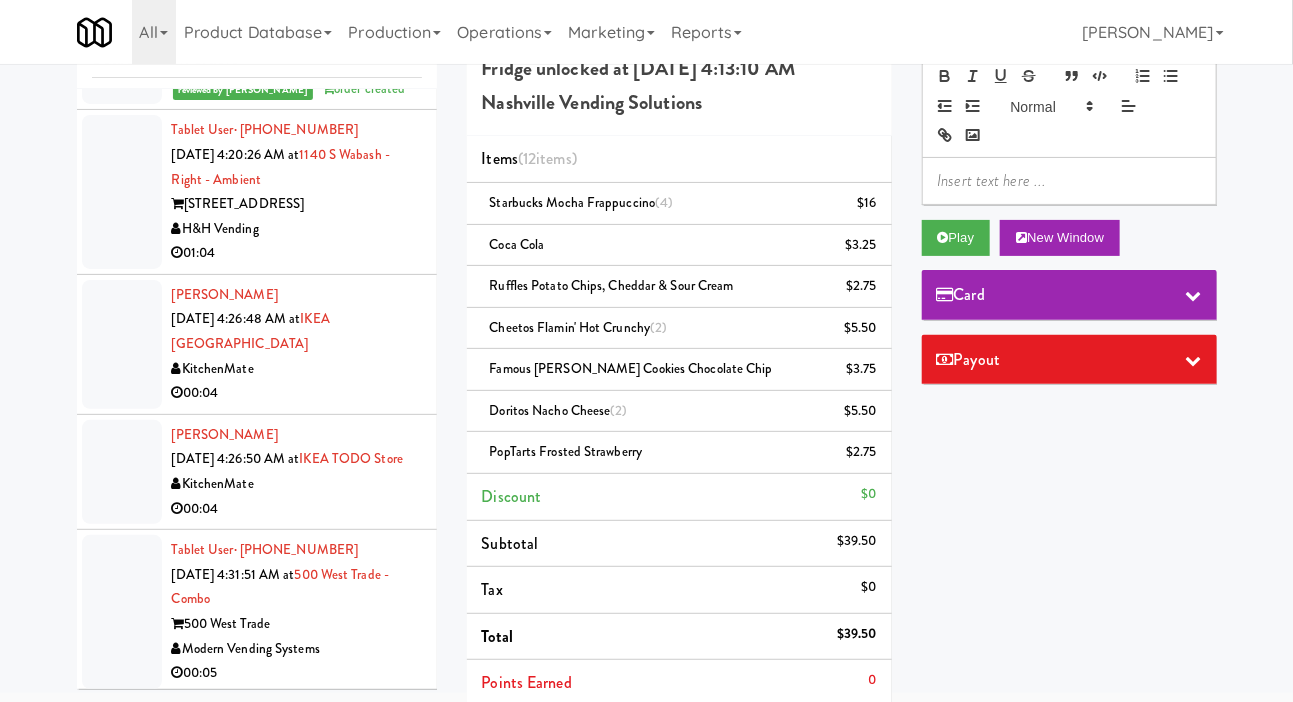click at bounding box center (1069, 181) 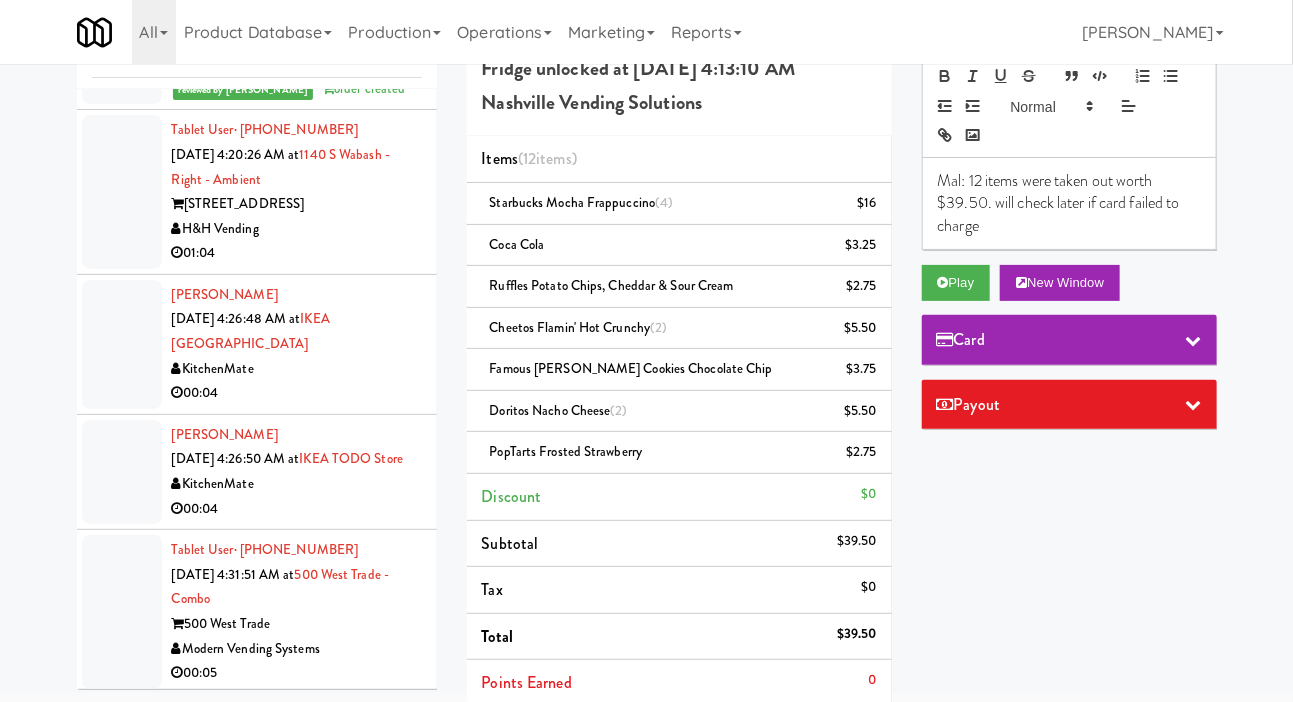 click on "Tablet User  · (314) 363-0365 [DATE] 4:20:26 AM at  1140 S Wabash - Right - Ambient  [STREET_ADDRESS]  01:04" at bounding box center [257, 192] 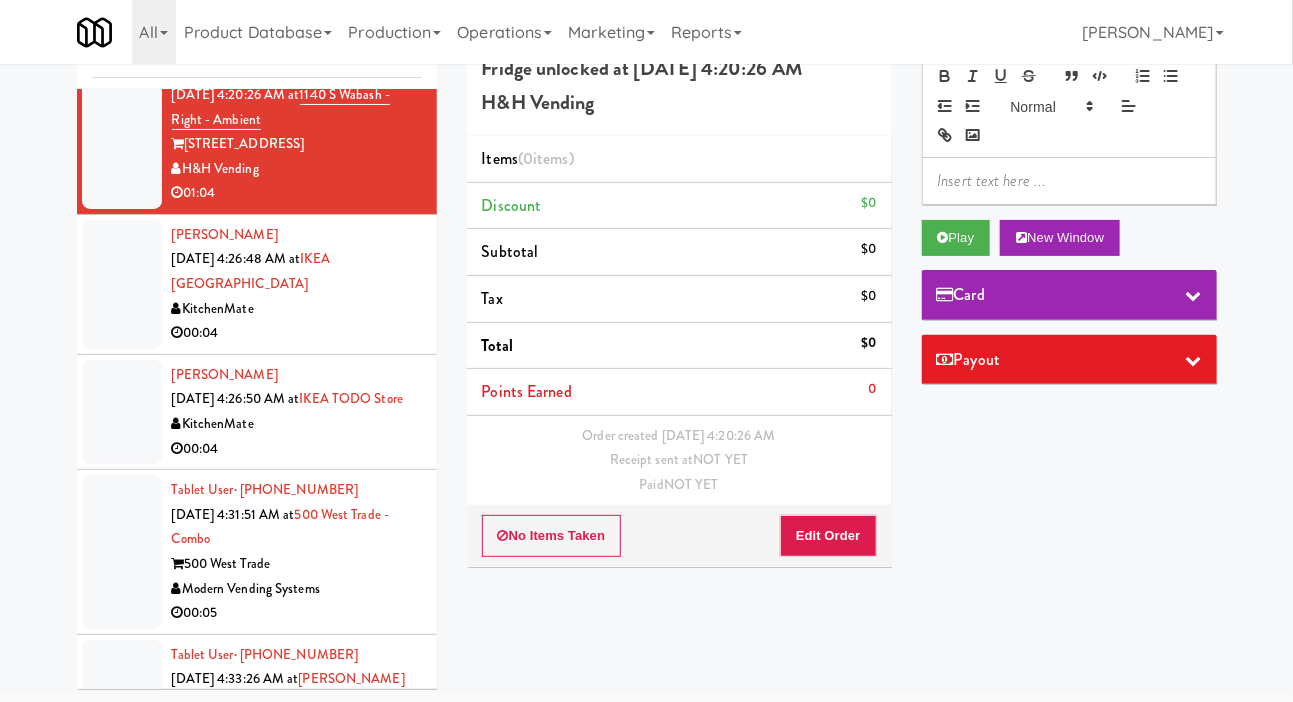 scroll, scrollTop: 3998, scrollLeft: 0, axis: vertical 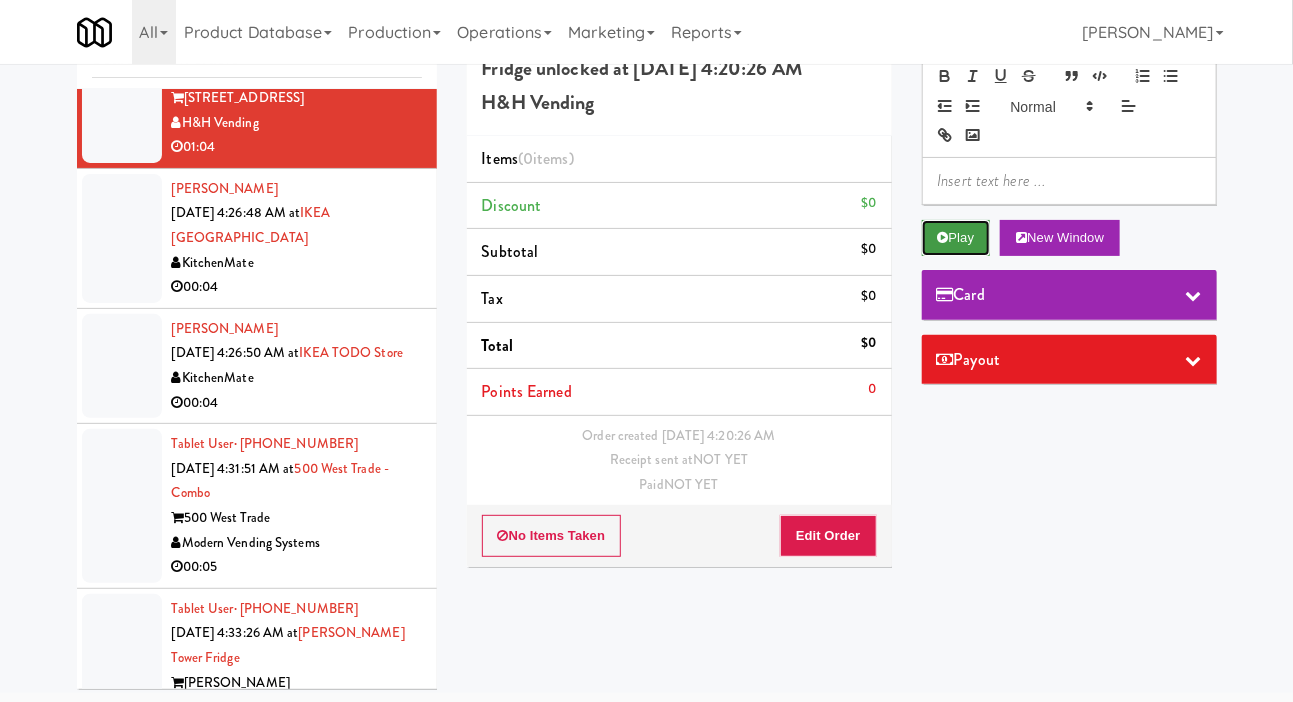click on "Play" at bounding box center [956, 238] 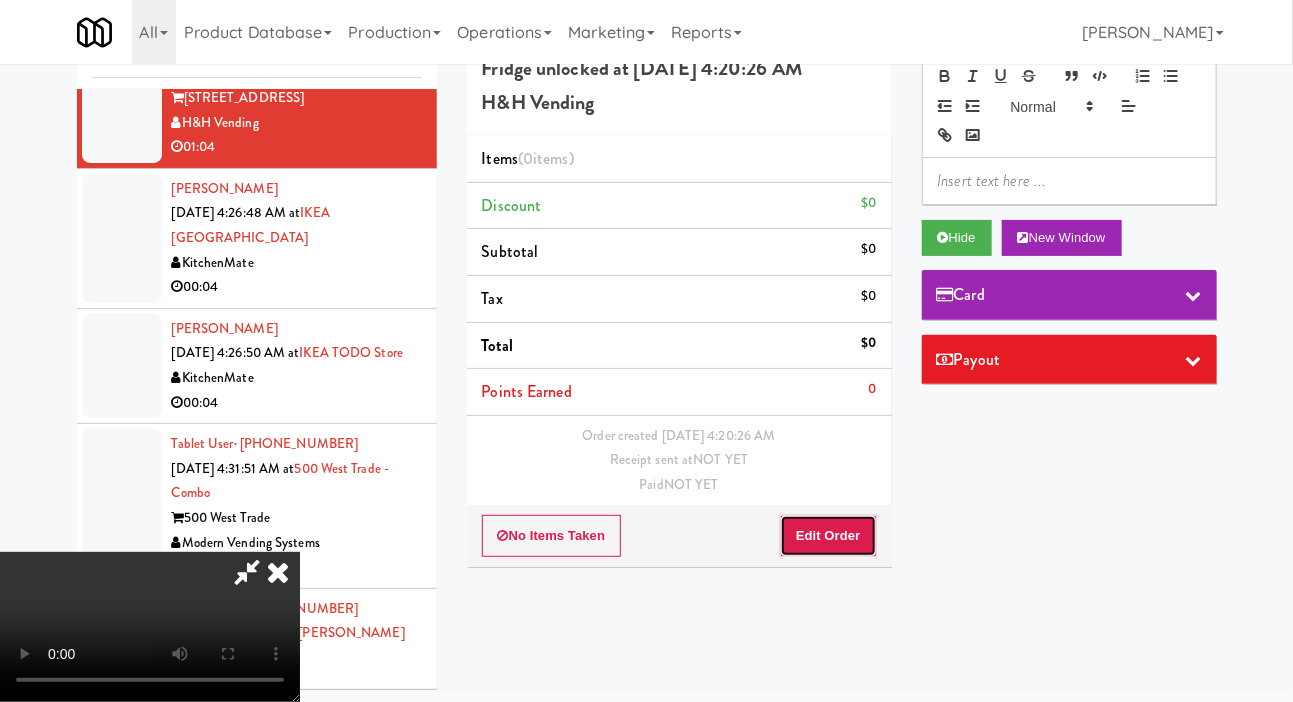 click on "Edit Order" at bounding box center [828, 536] 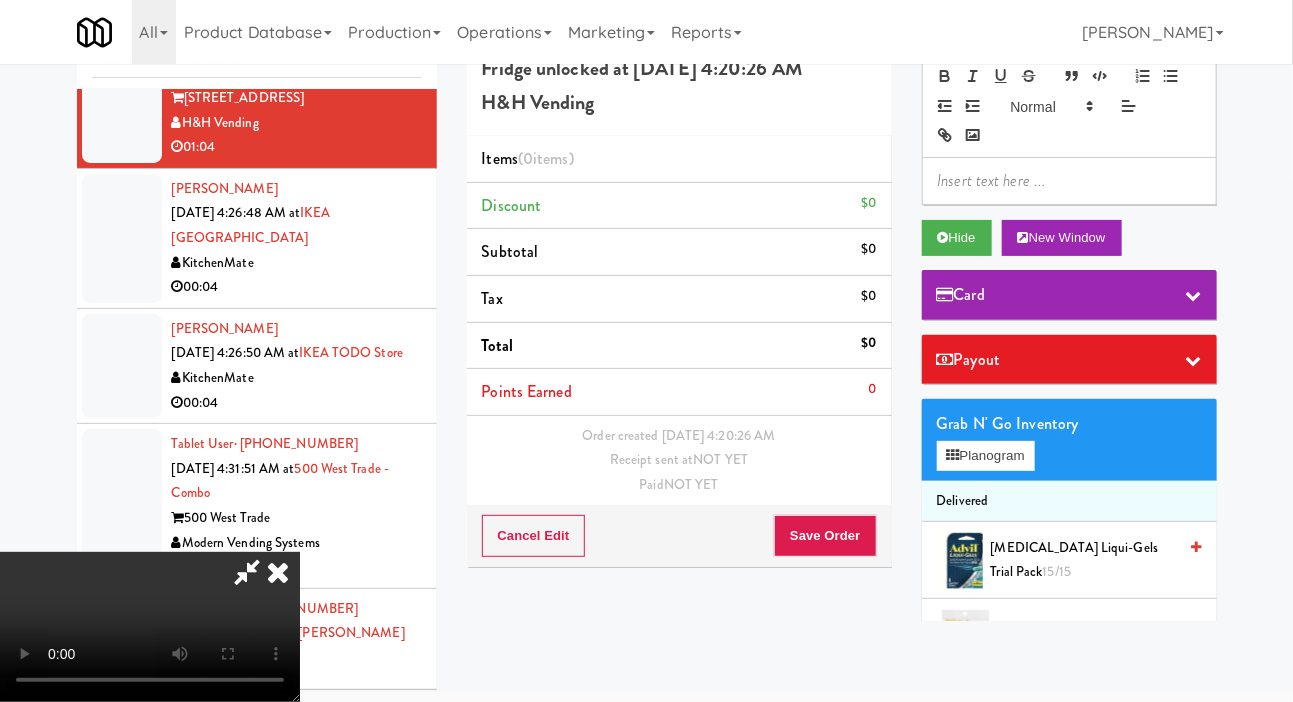 type 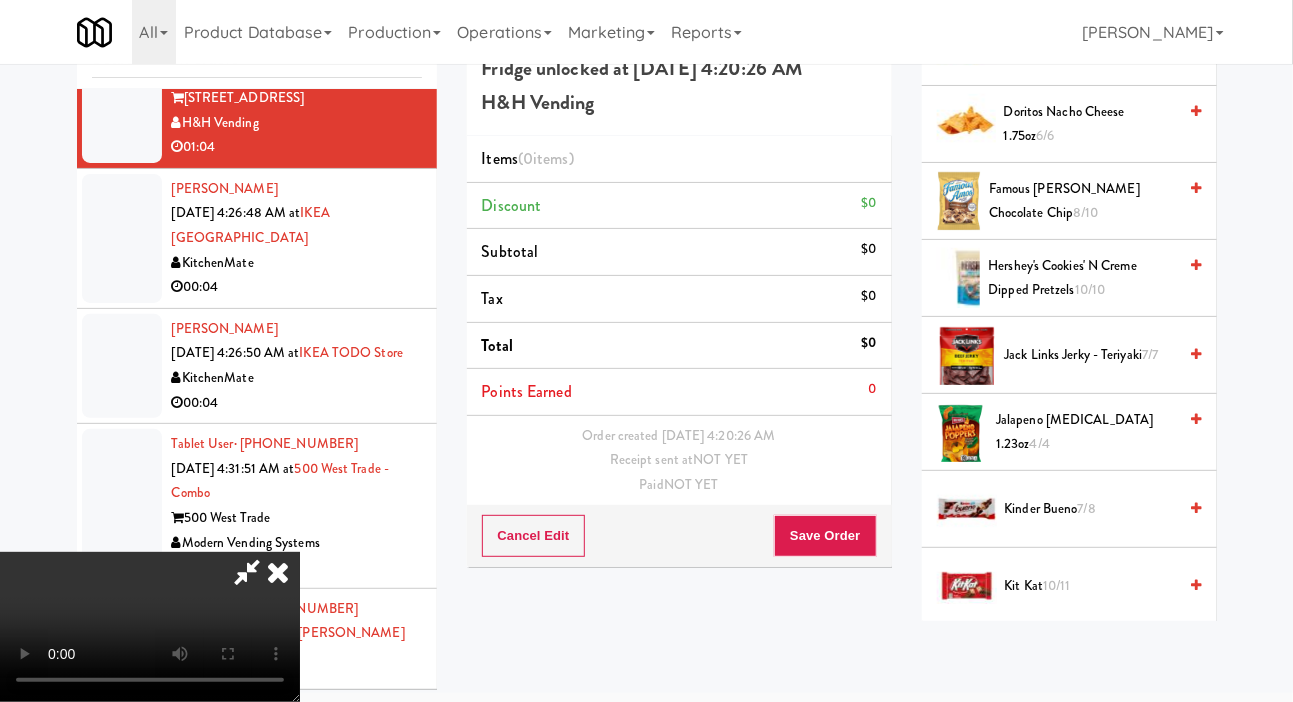 scroll, scrollTop: 984, scrollLeft: 0, axis: vertical 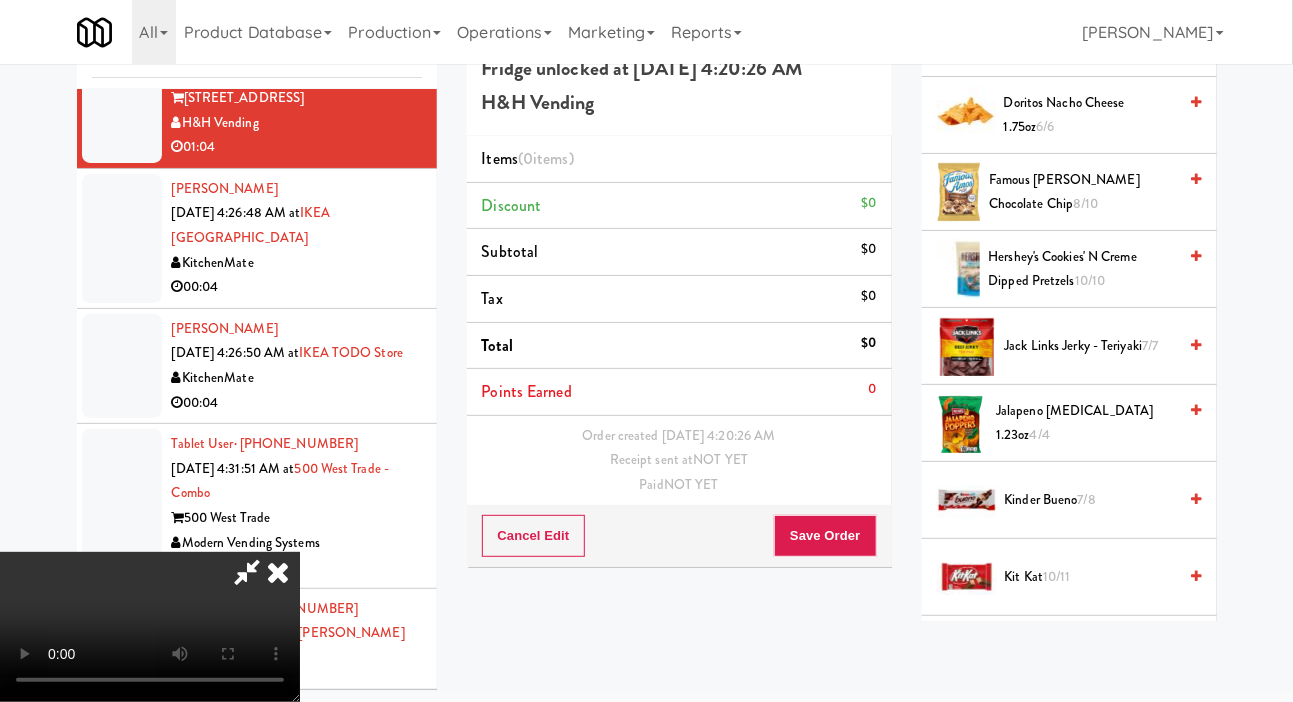 click on "Kinder Bueno  7/8" at bounding box center [1091, 500] 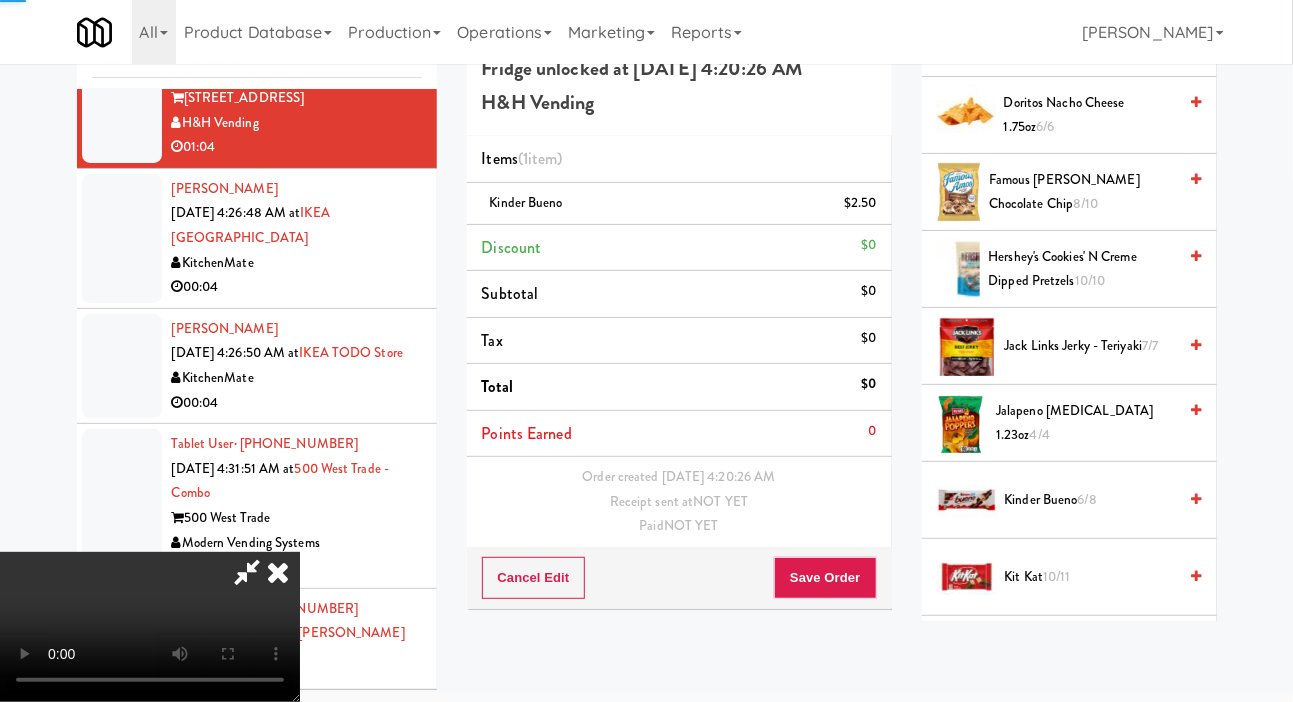 click on "Kinder Bueno  6/8" at bounding box center (1091, 500) 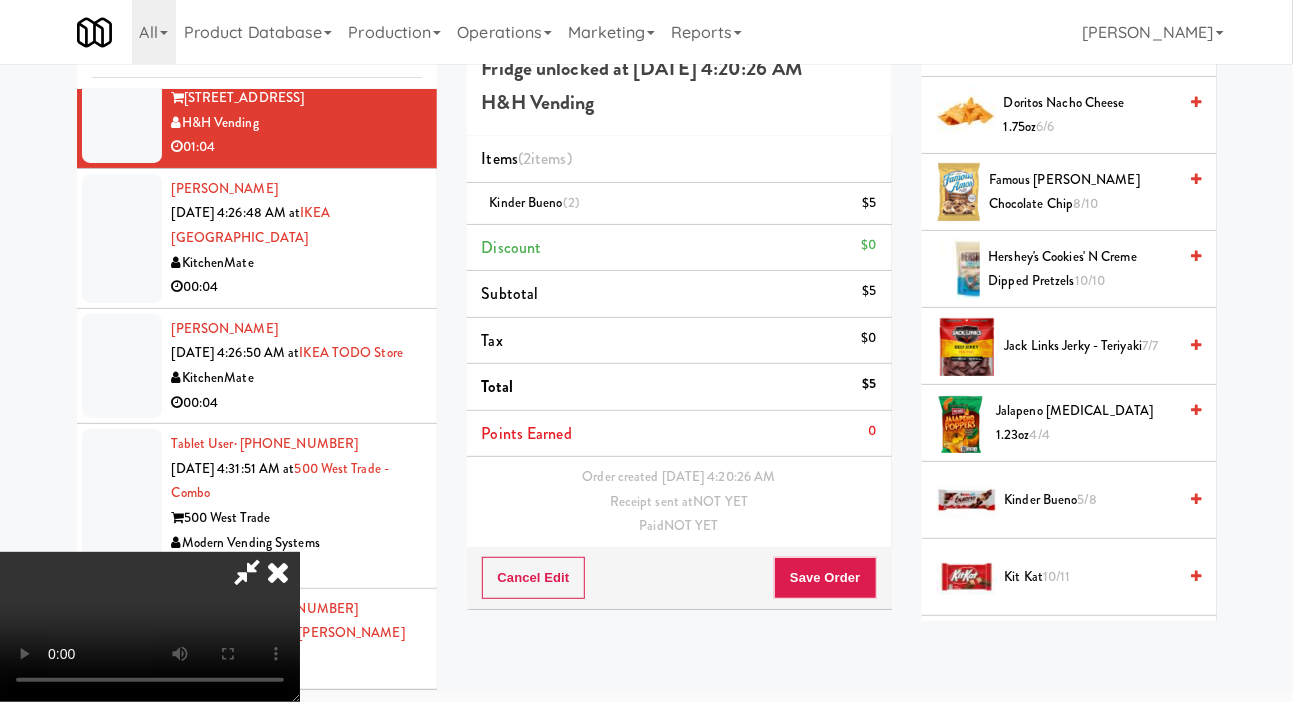 click on "Kinder Bueno  5/8" at bounding box center [1091, 500] 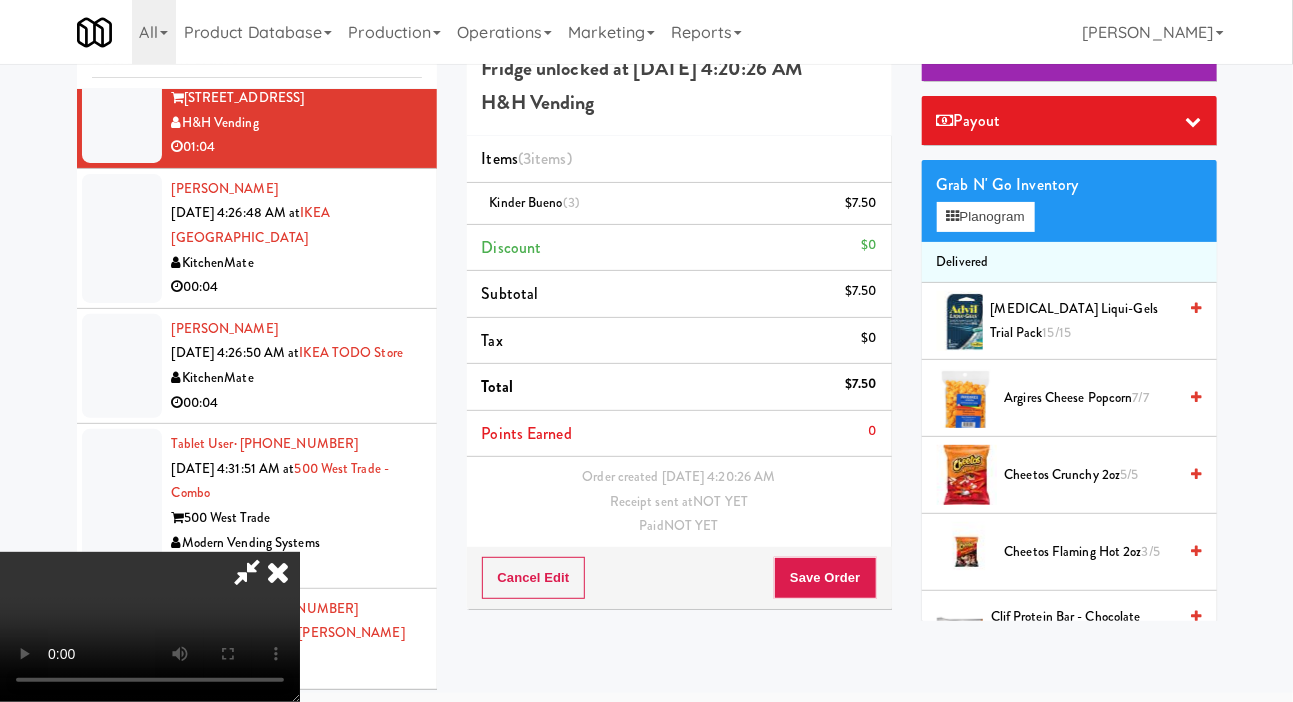 scroll, scrollTop: 0, scrollLeft: 0, axis: both 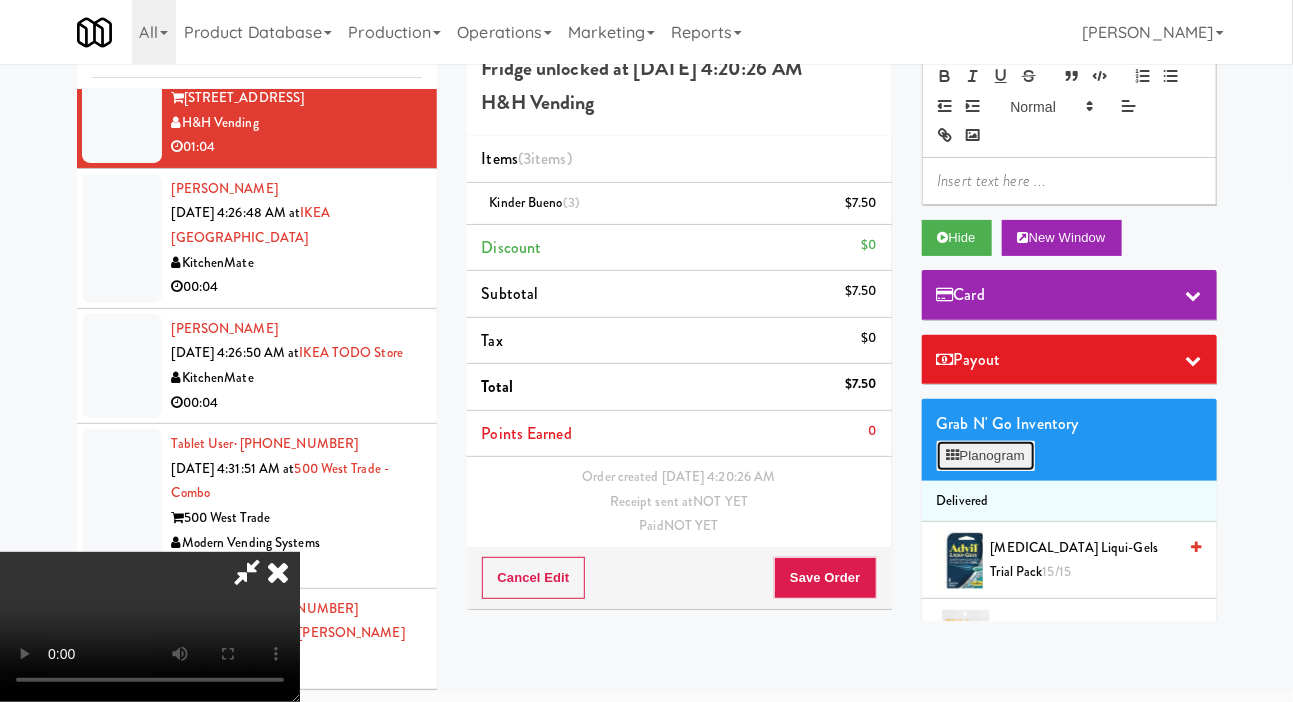 click on "Planogram" at bounding box center (986, 456) 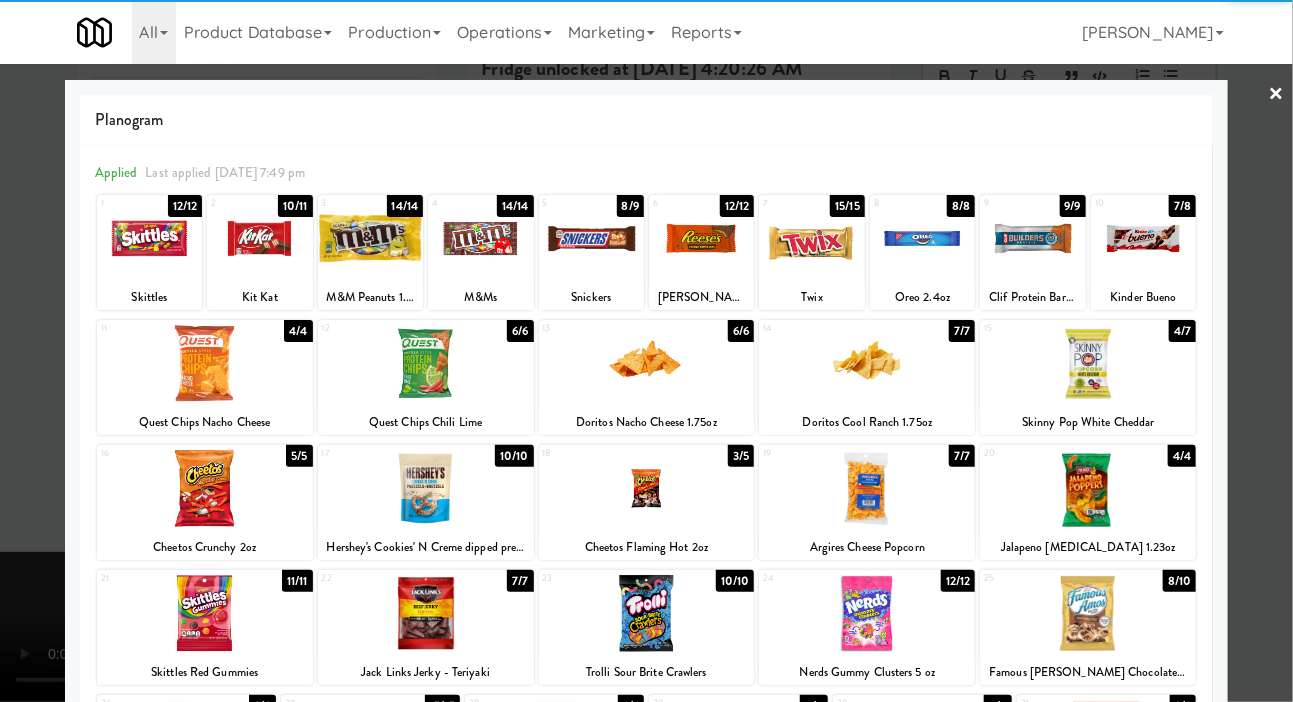 click at bounding box center (149, 238) 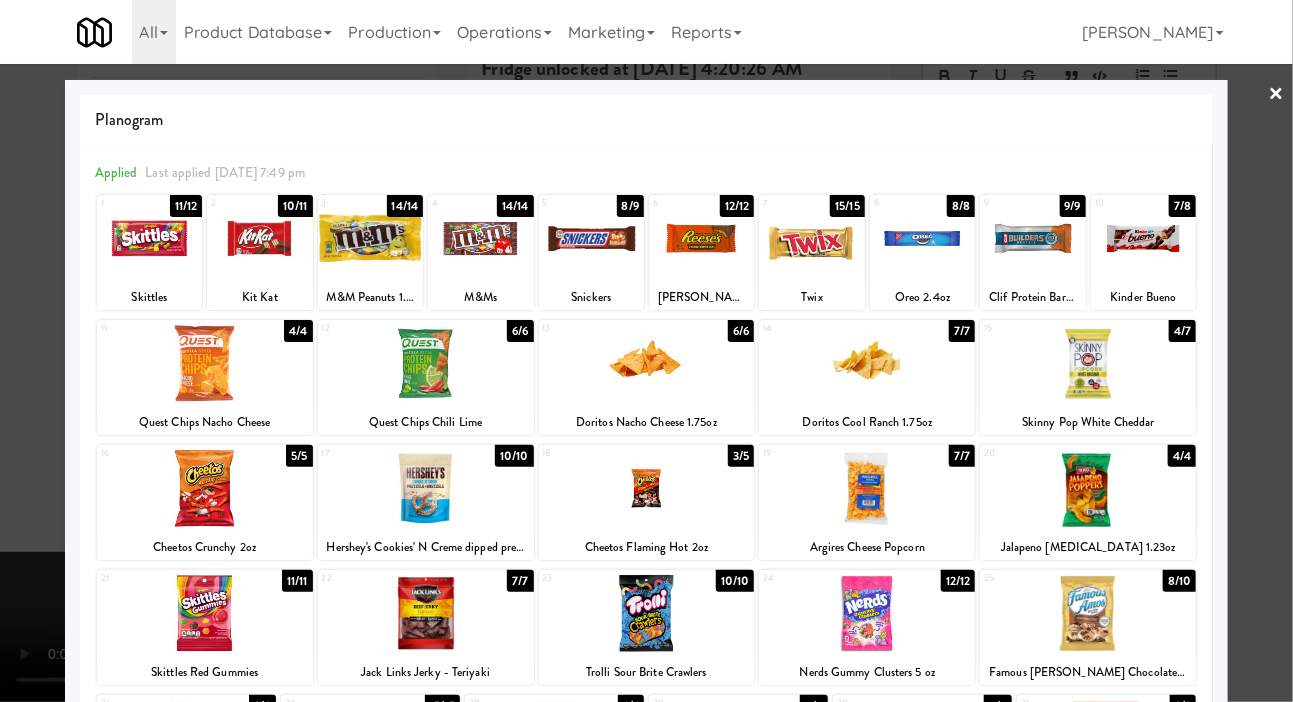 click at bounding box center [646, 351] 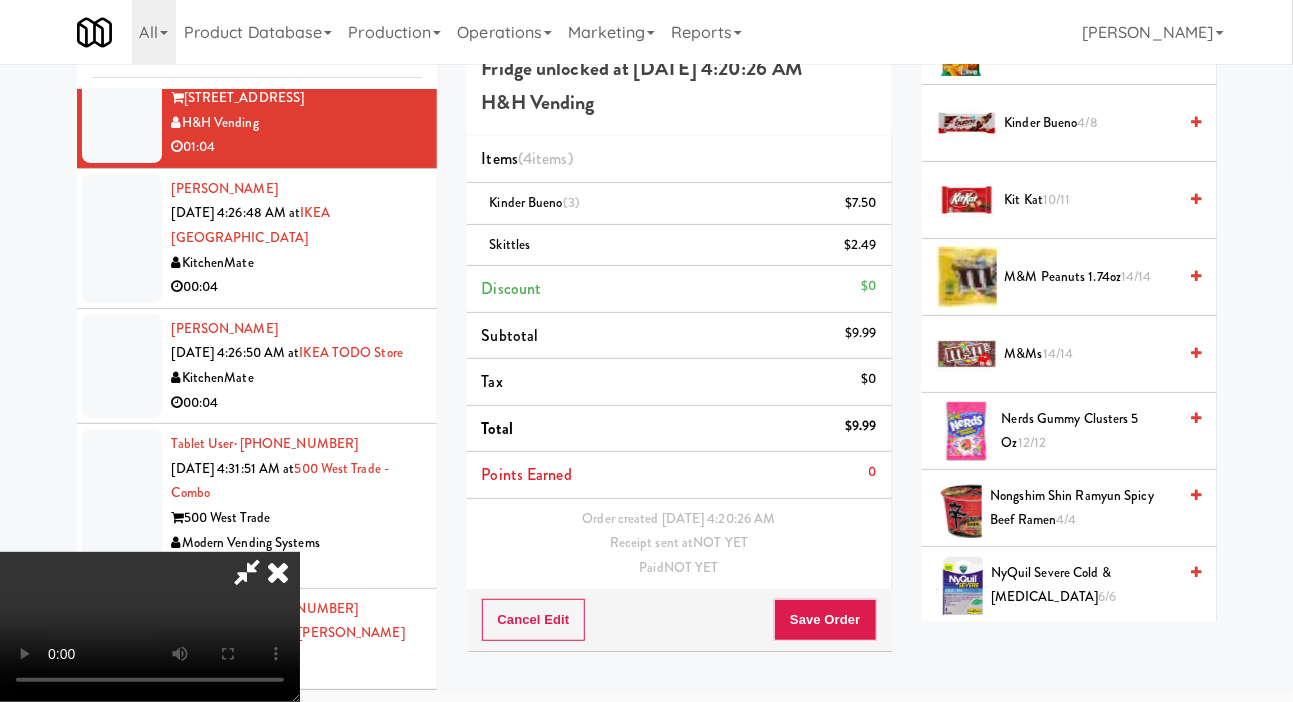 scroll, scrollTop: 1381, scrollLeft: 0, axis: vertical 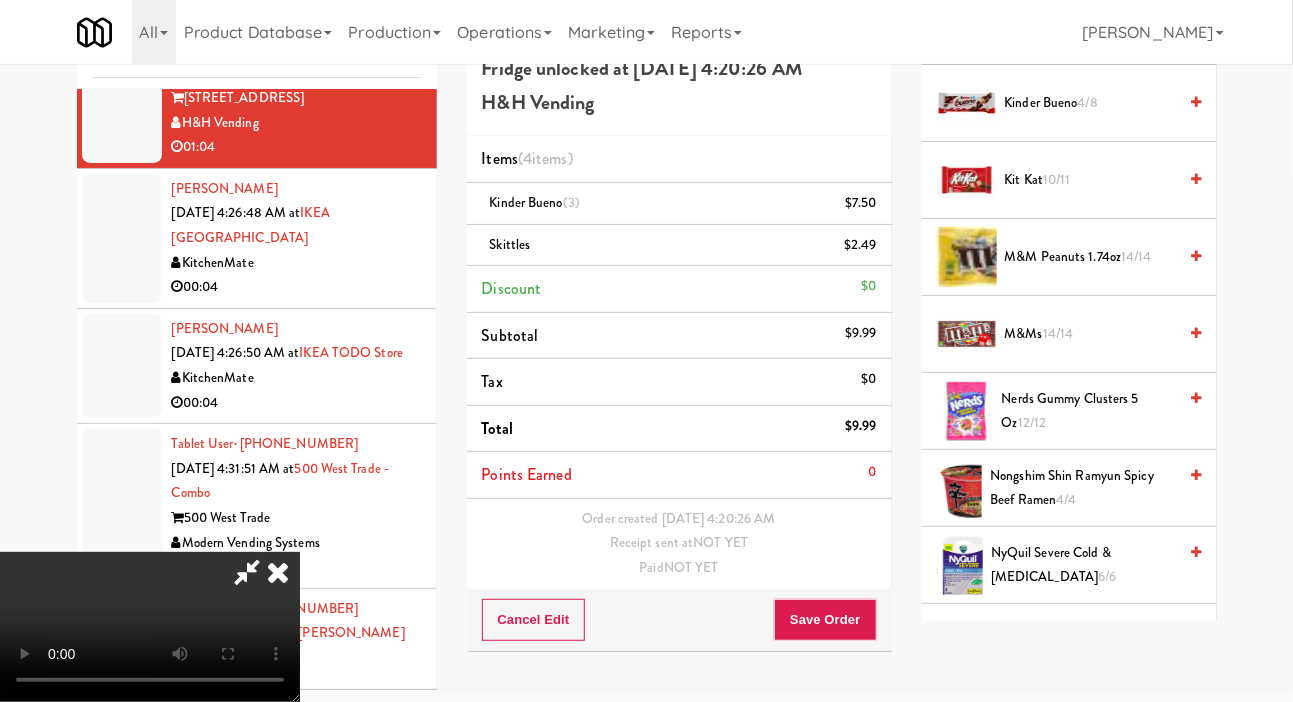 click on "M&M Peanuts 1.74oz  14/14" at bounding box center (1091, 257) 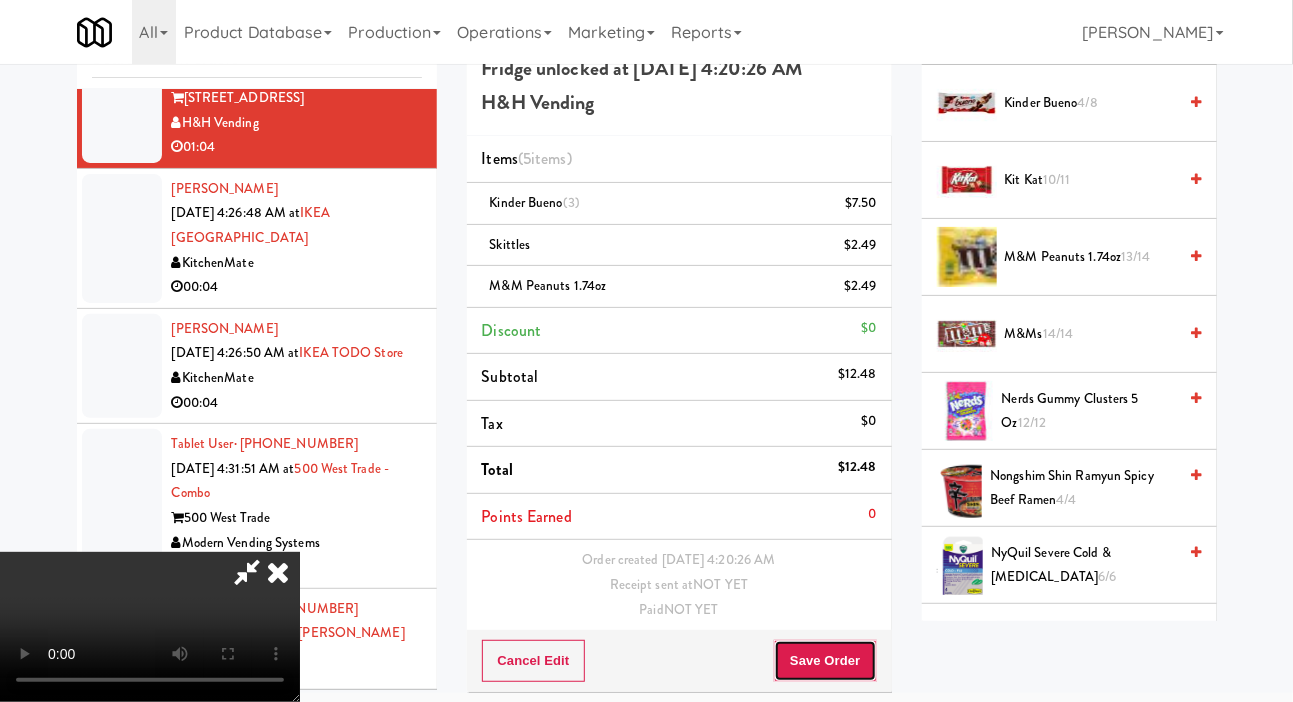 click on "Save Order" at bounding box center [825, 661] 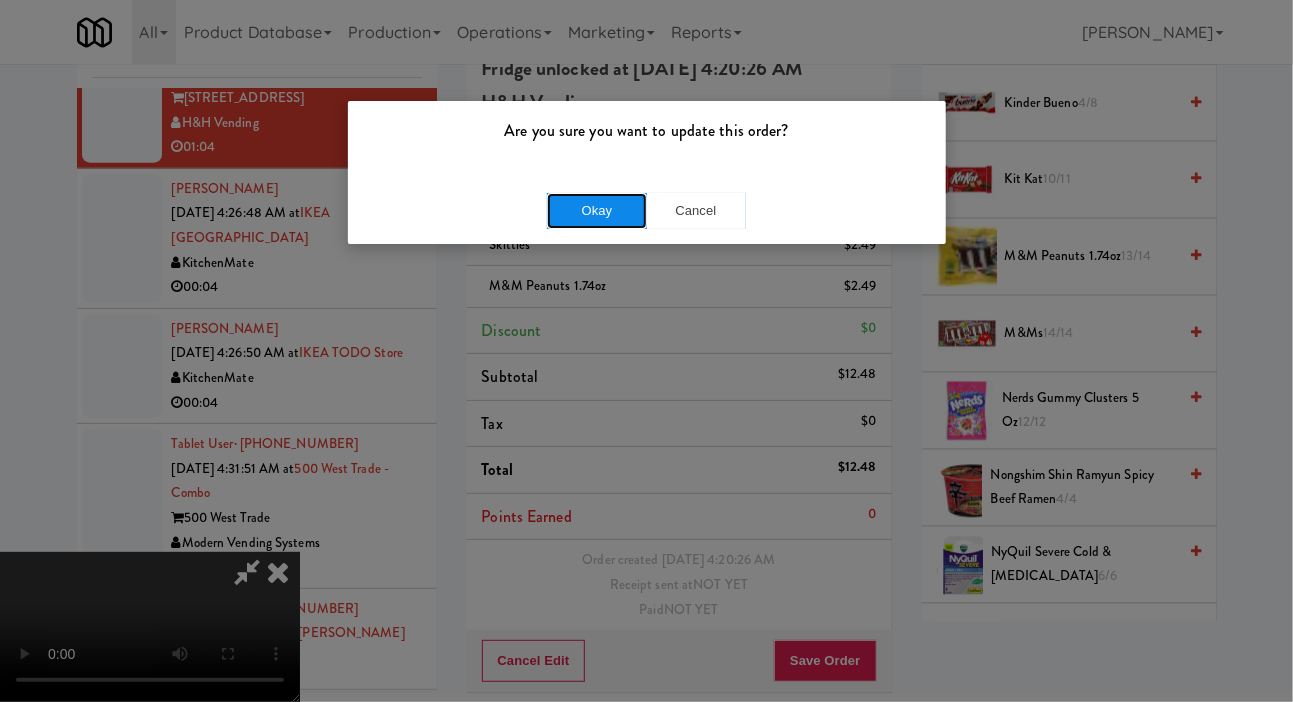 click on "Okay" at bounding box center (597, 211) 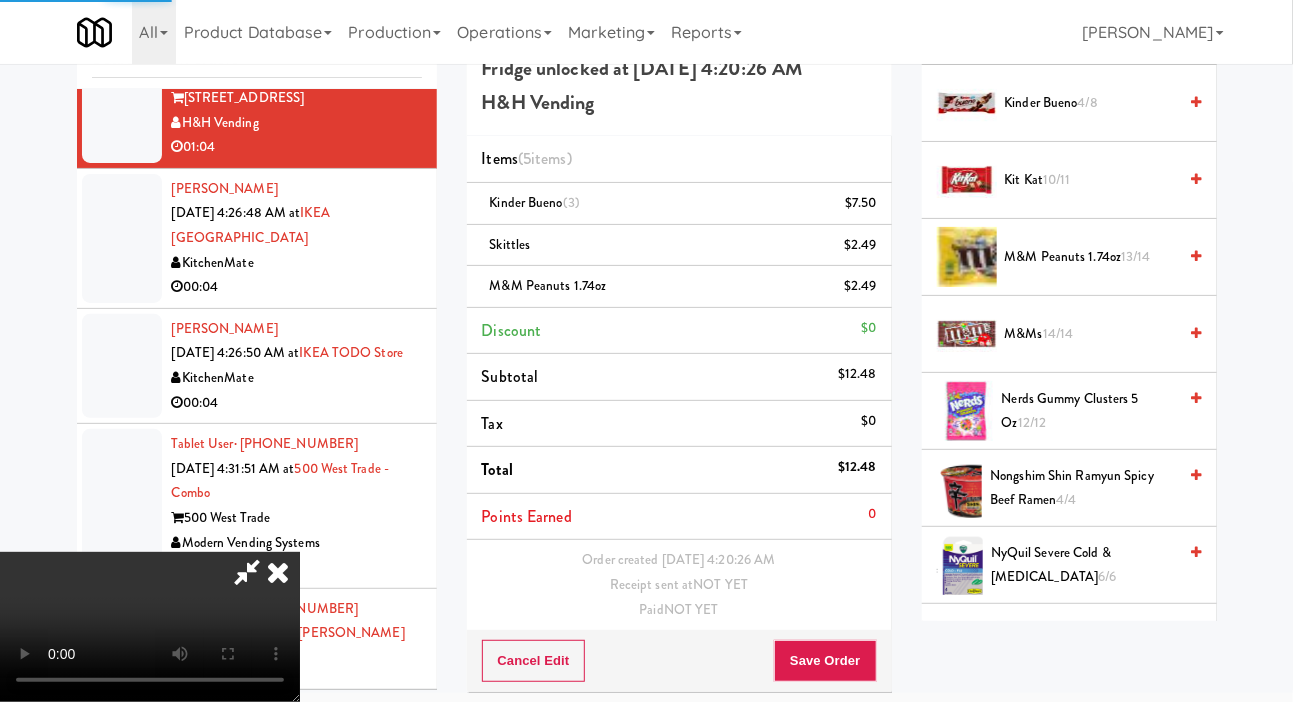 scroll, scrollTop: 0, scrollLeft: 0, axis: both 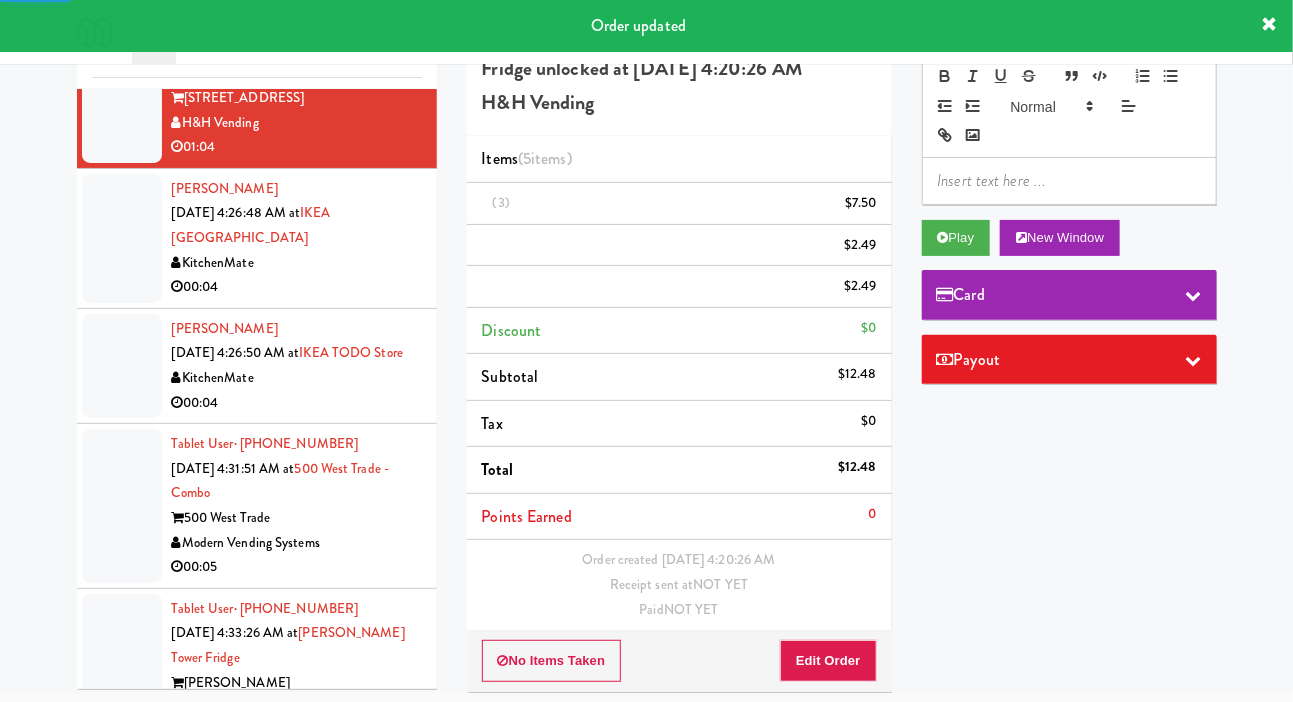 click on "[PERSON_NAME] [DATE] 4:26:48 AM at  [GEOGRAPHIC_DATA]  KitchenMate  00:04" at bounding box center (257, 239) 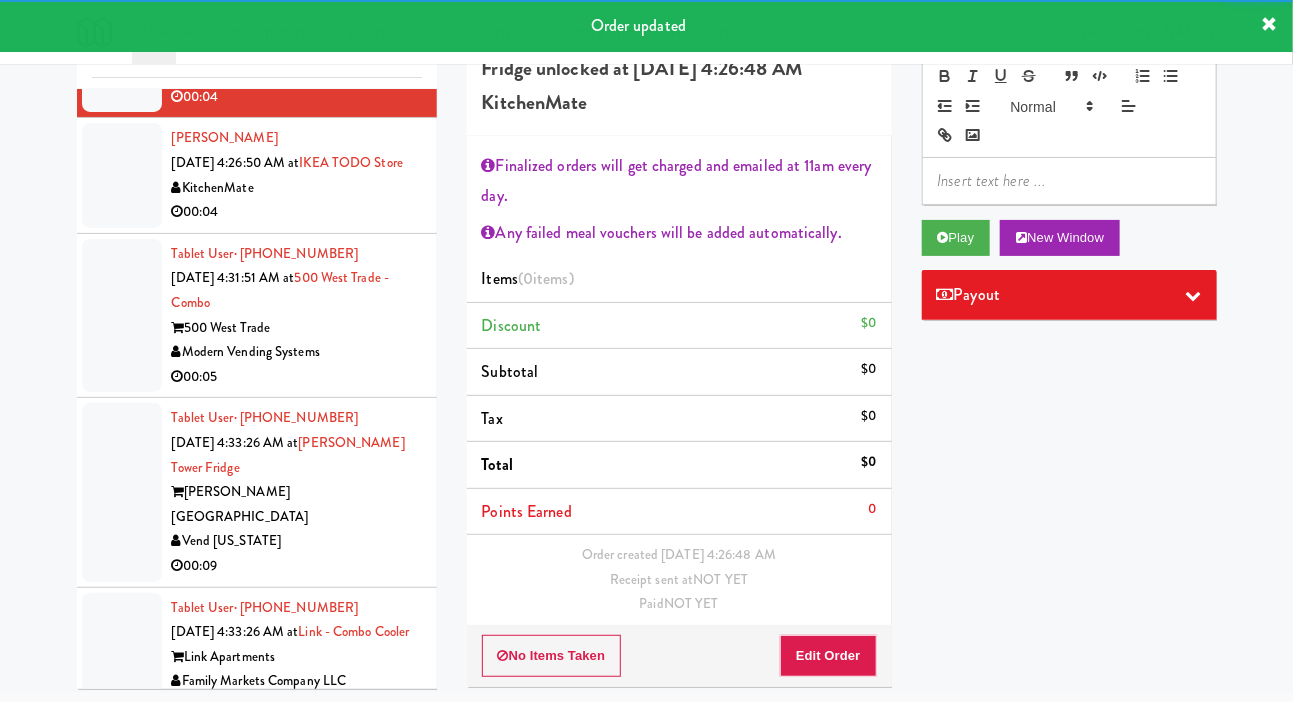 scroll, scrollTop: 4233, scrollLeft: 0, axis: vertical 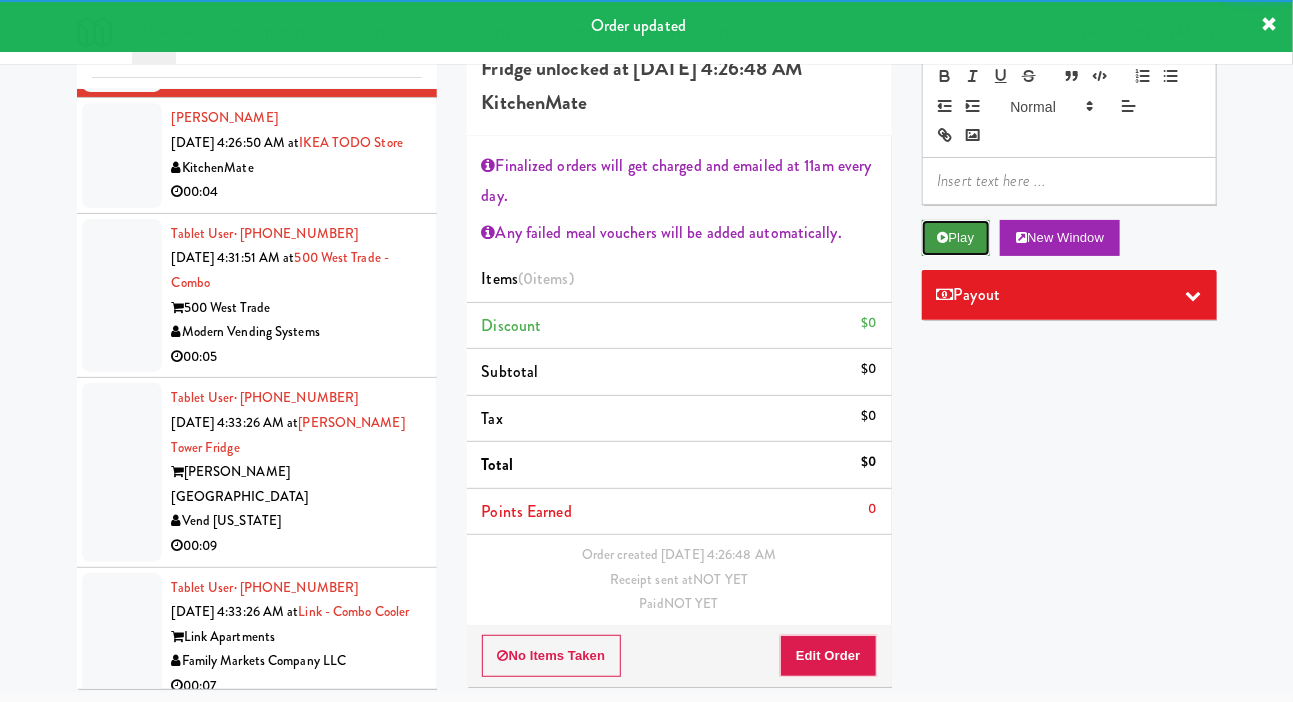click on "Play" at bounding box center (956, 238) 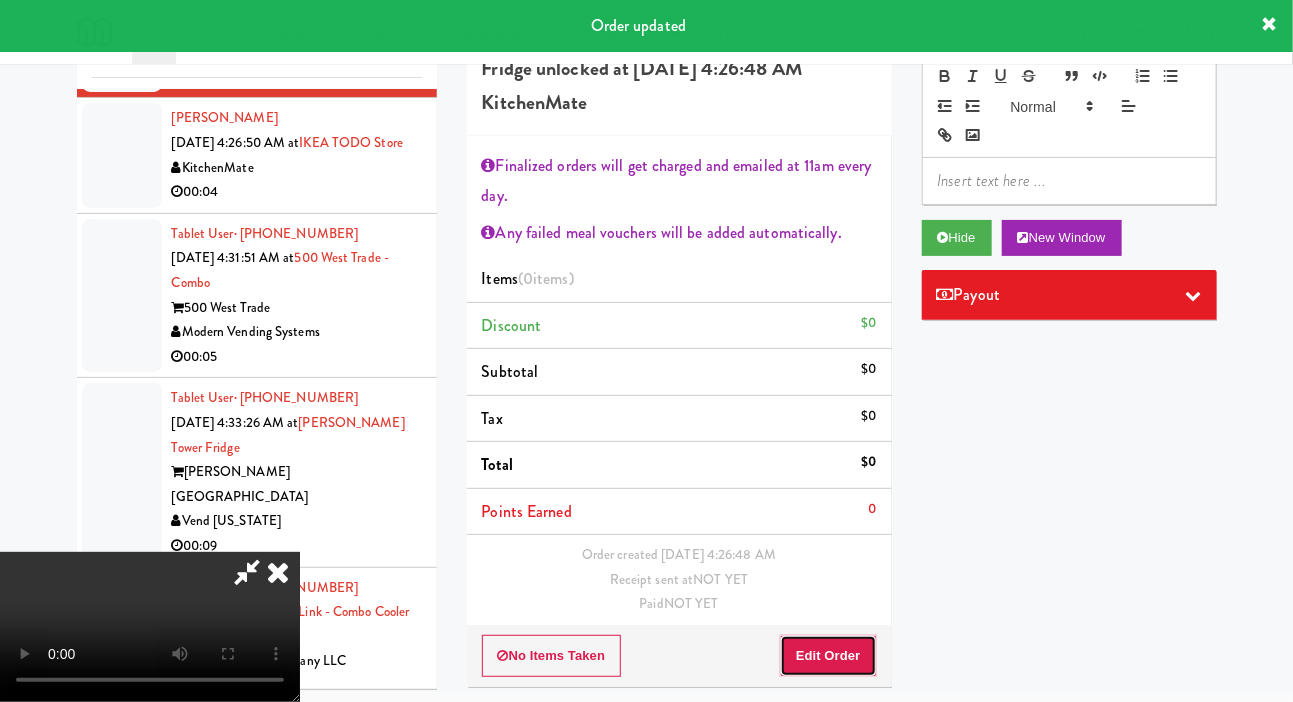 click on "Edit Order" at bounding box center (828, 656) 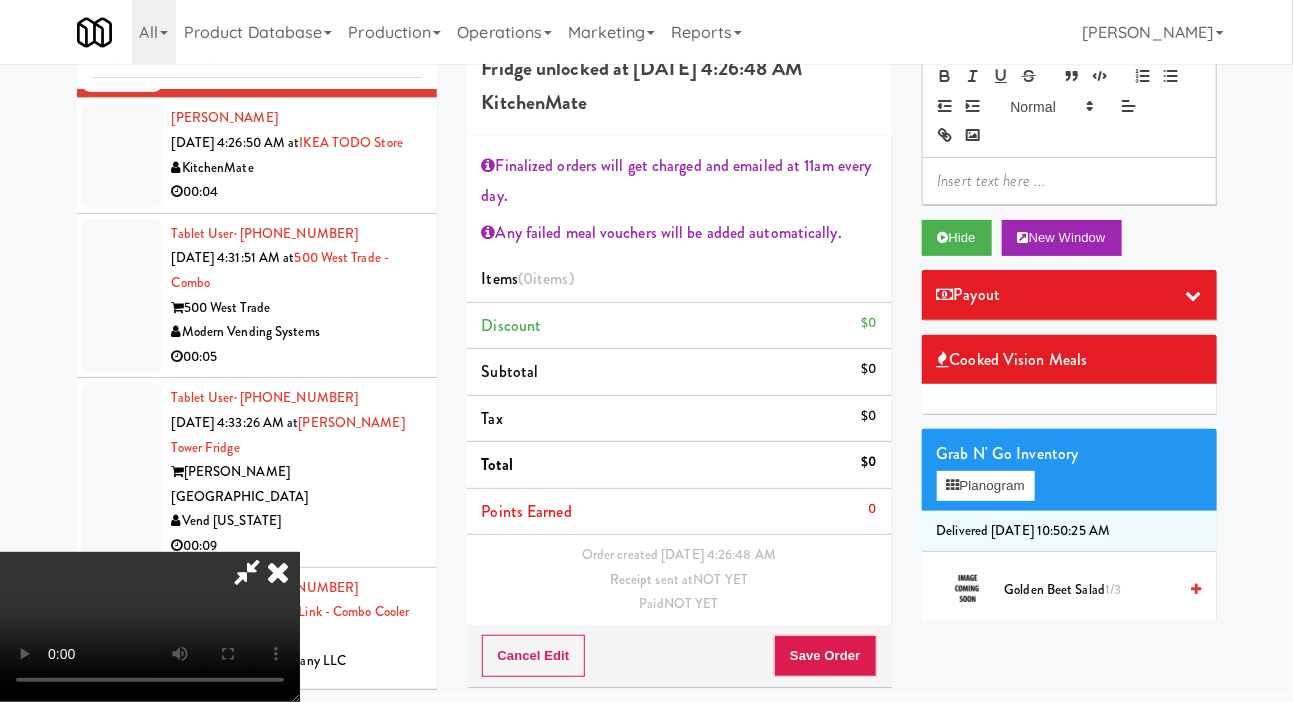 scroll, scrollTop: 0, scrollLeft: 0, axis: both 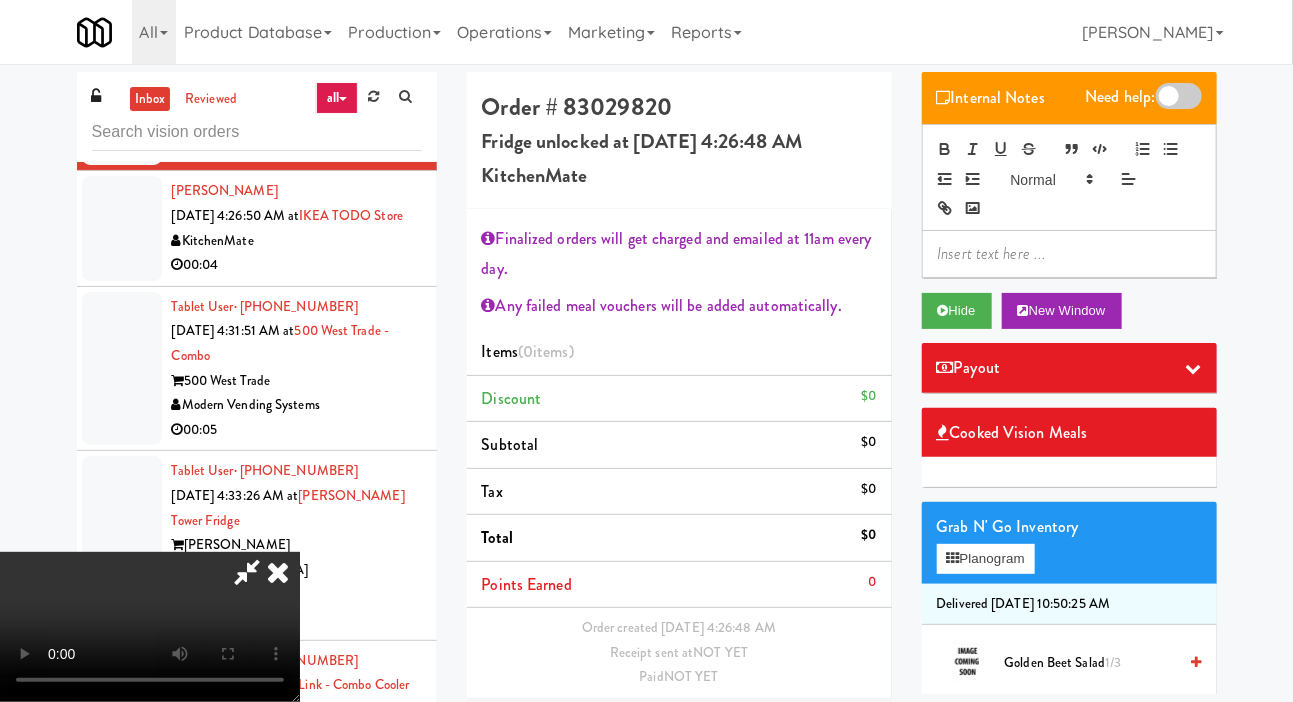 type 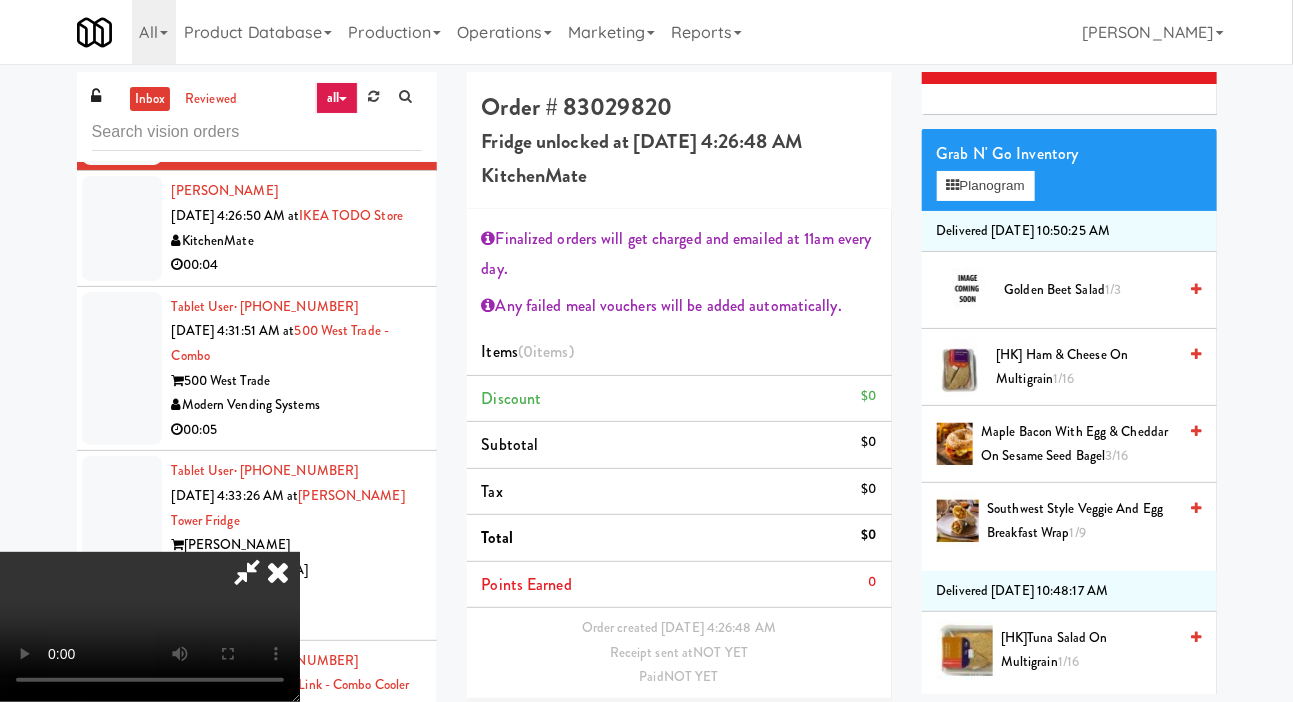 scroll, scrollTop: 372, scrollLeft: 0, axis: vertical 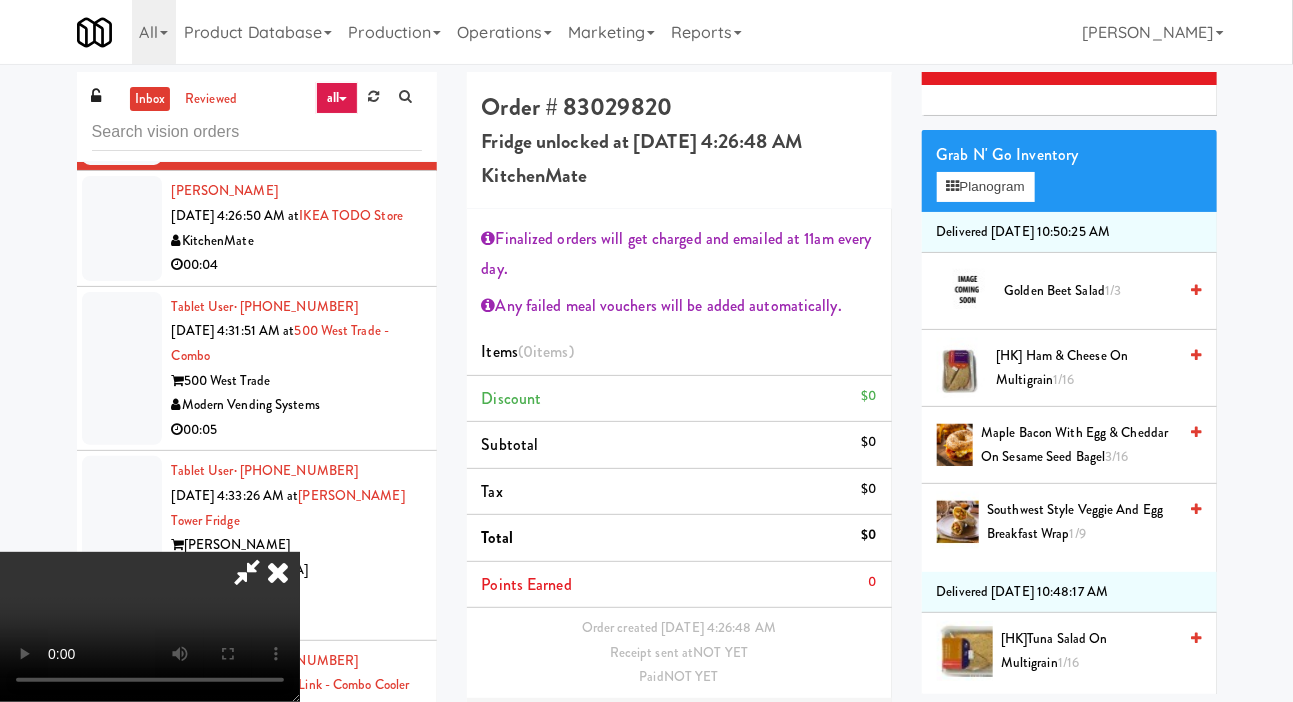 click on "Maple Bacon with Egg & Cheddar on Sesame Seed Bagel  3/16" at bounding box center [1078, 445] 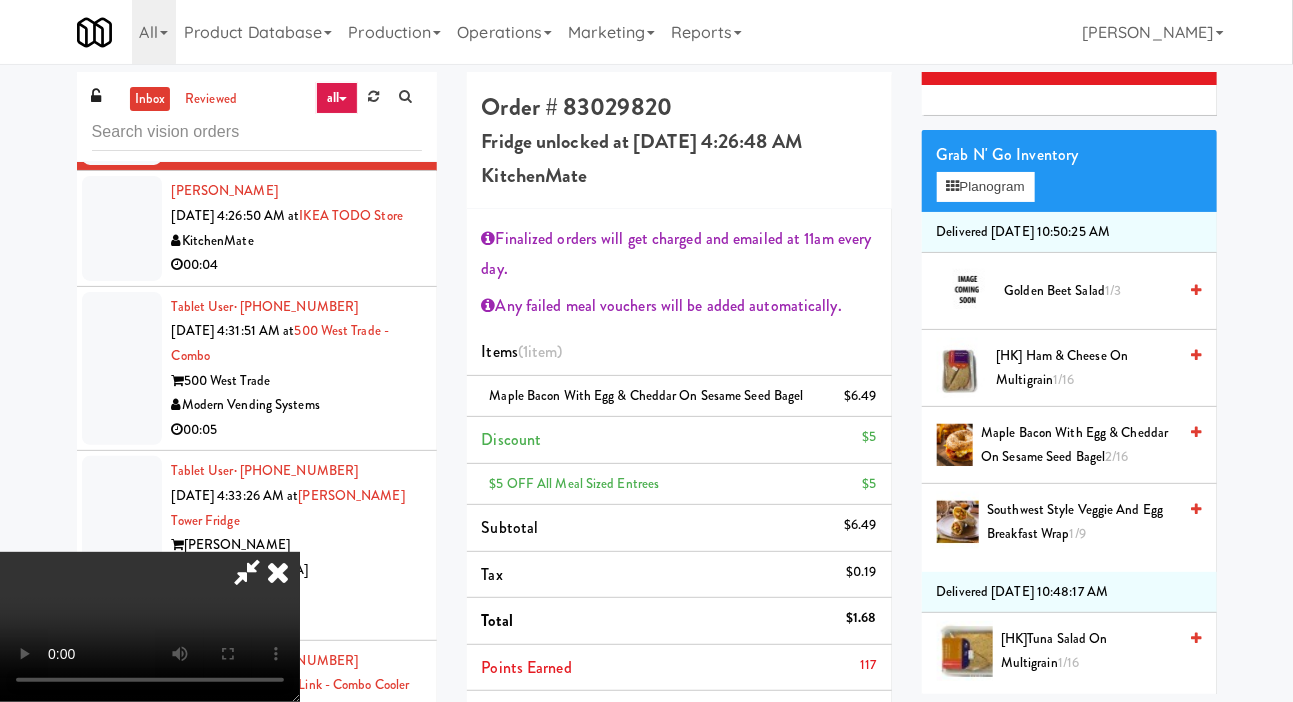 scroll, scrollTop: 151, scrollLeft: 0, axis: vertical 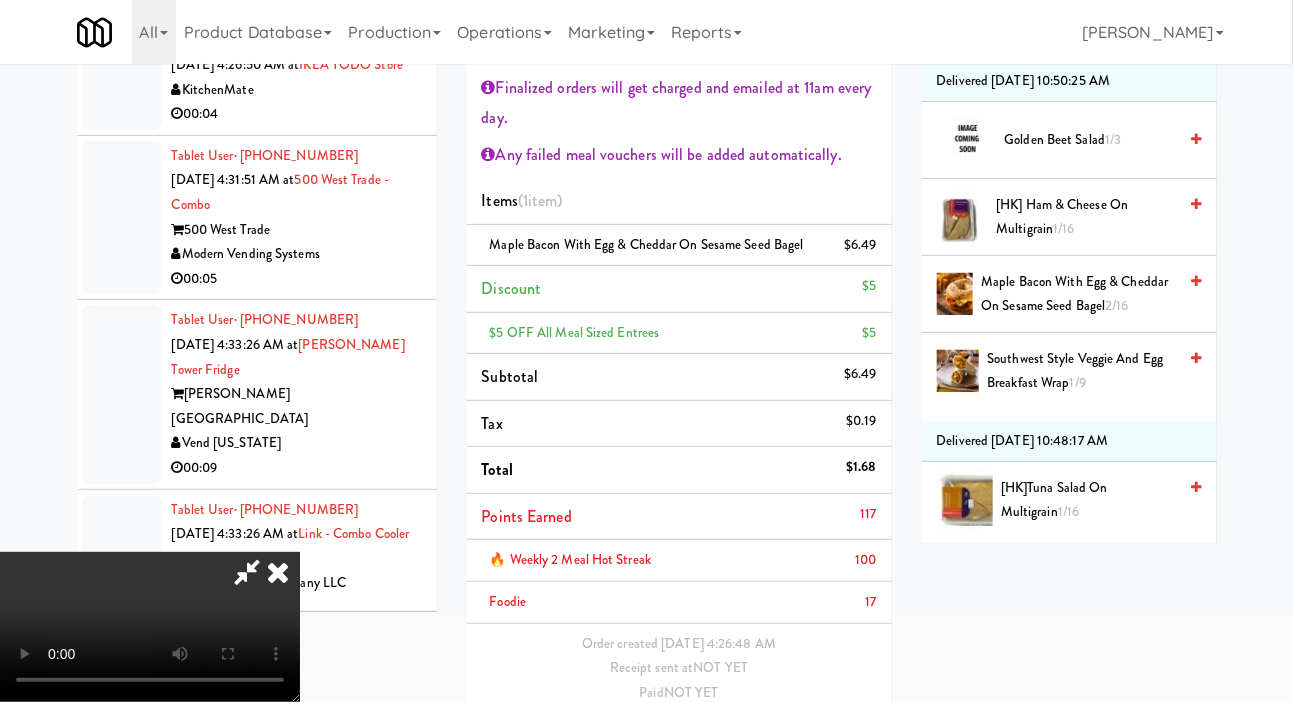 click on "Save Order" at bounding box center [825, 744] 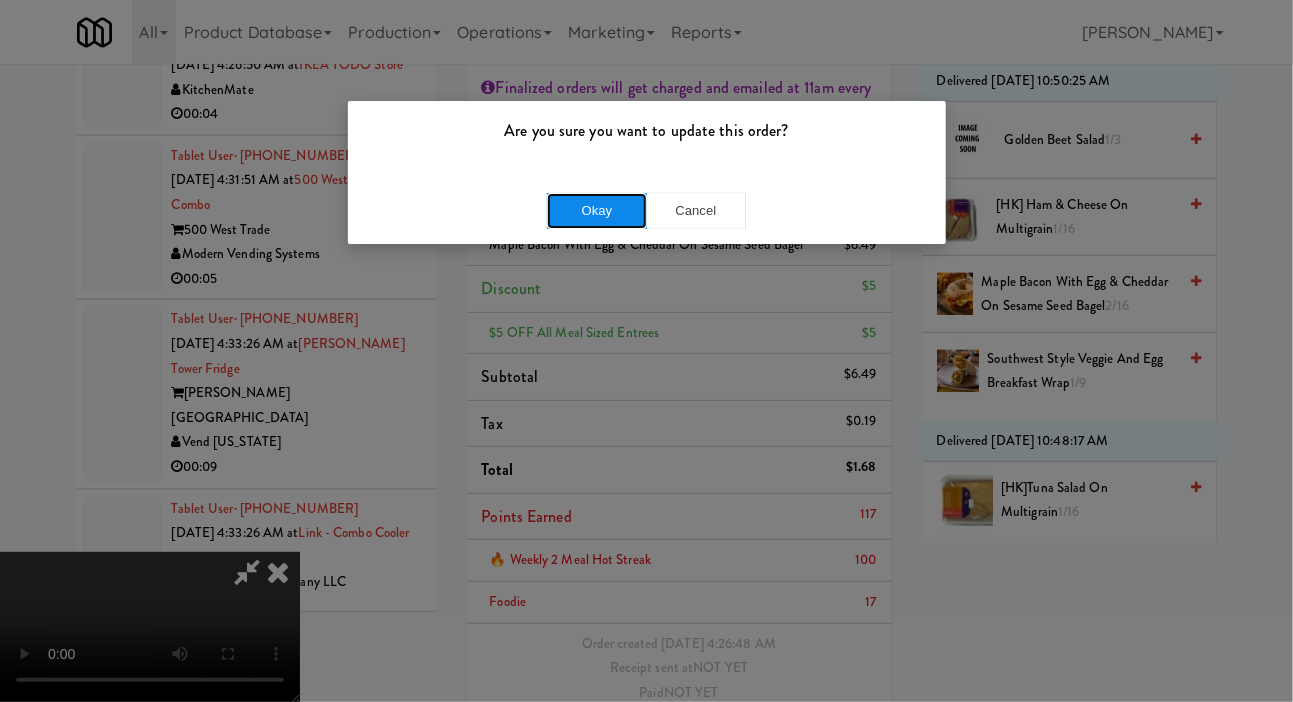 click on "Okay" at bounding box center [597, 211] 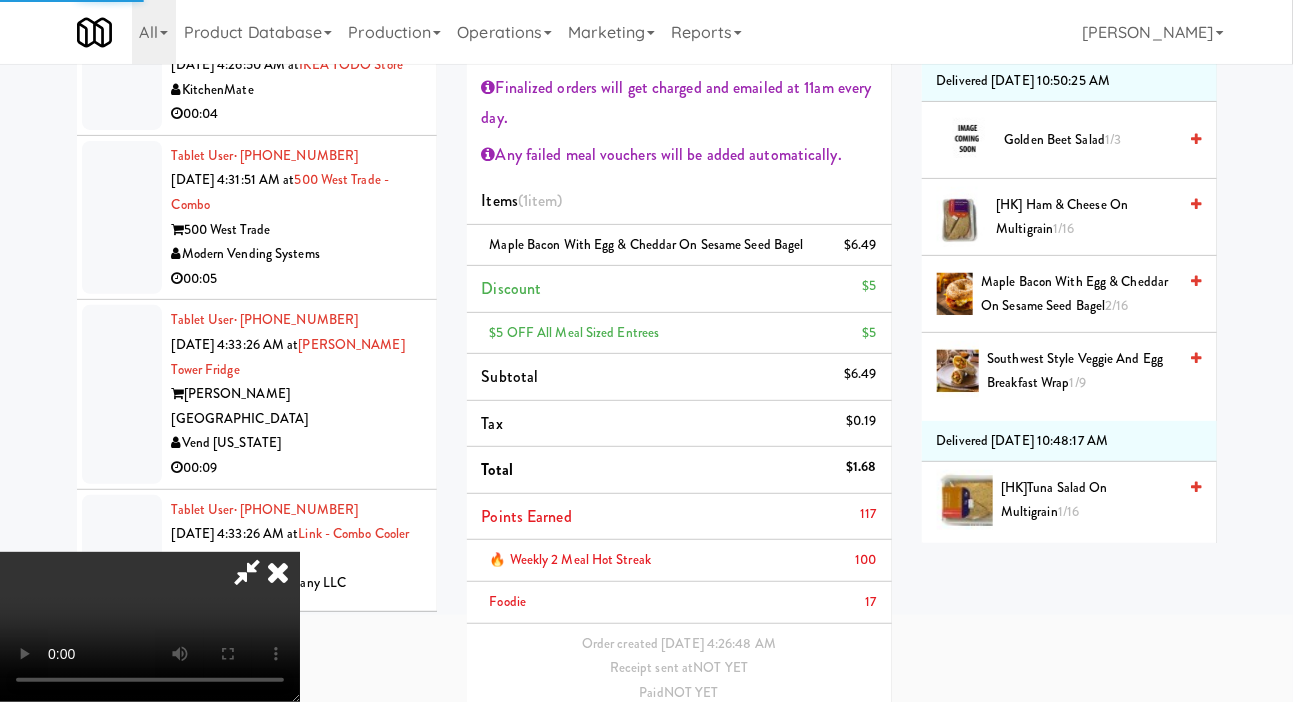 scroll, scrollTop: 27, scrollLeft: 0, axis: vertical 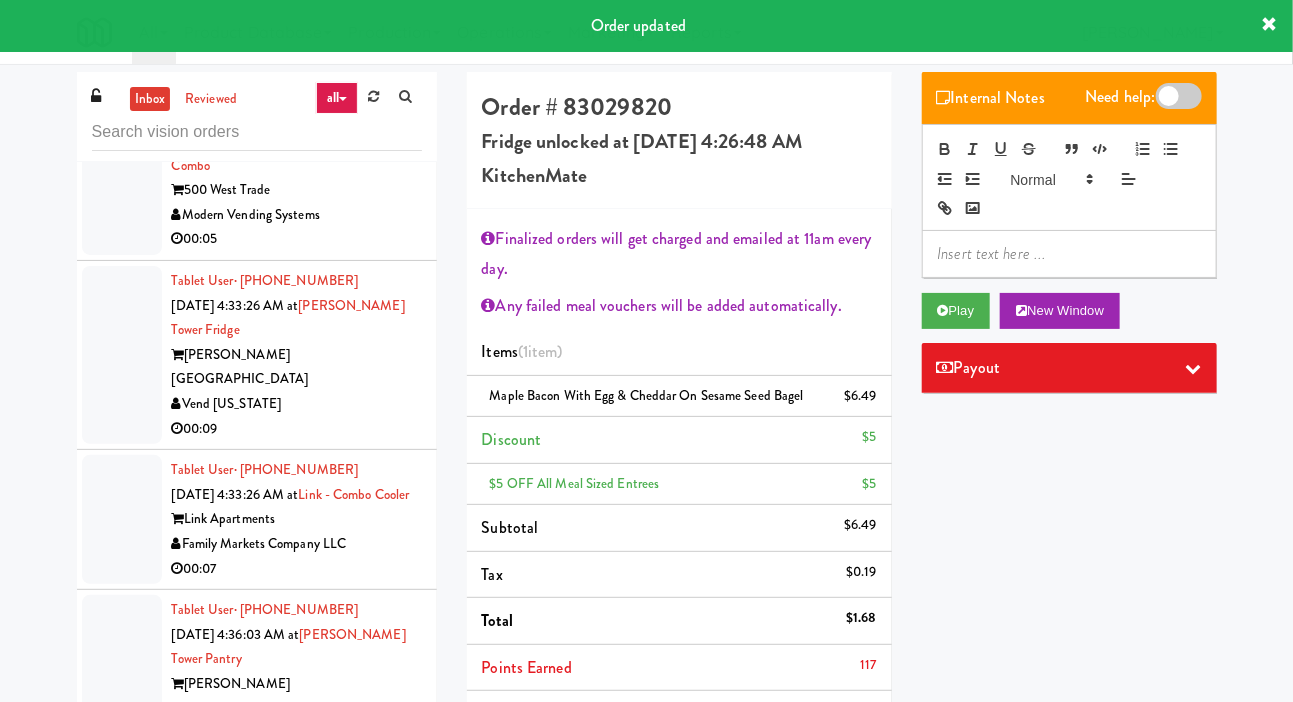 click at bounding box center (122, 38) 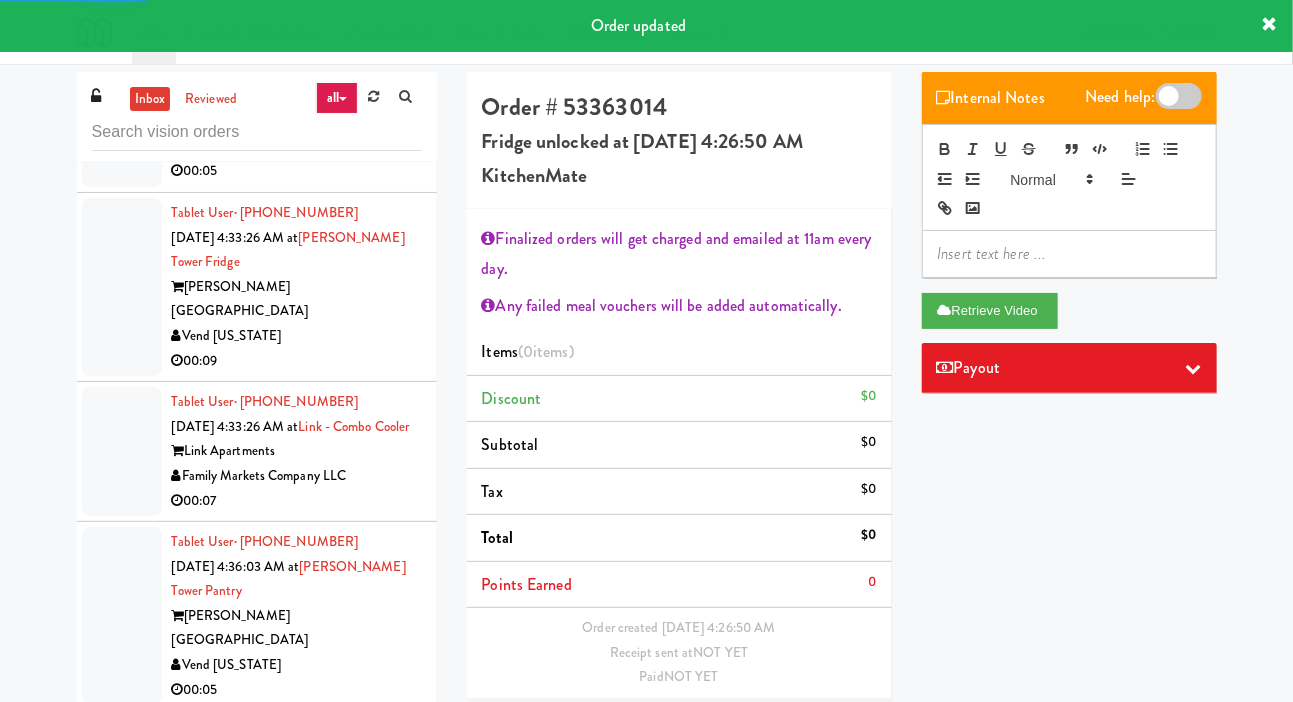 click at bounding box center (122, 110) 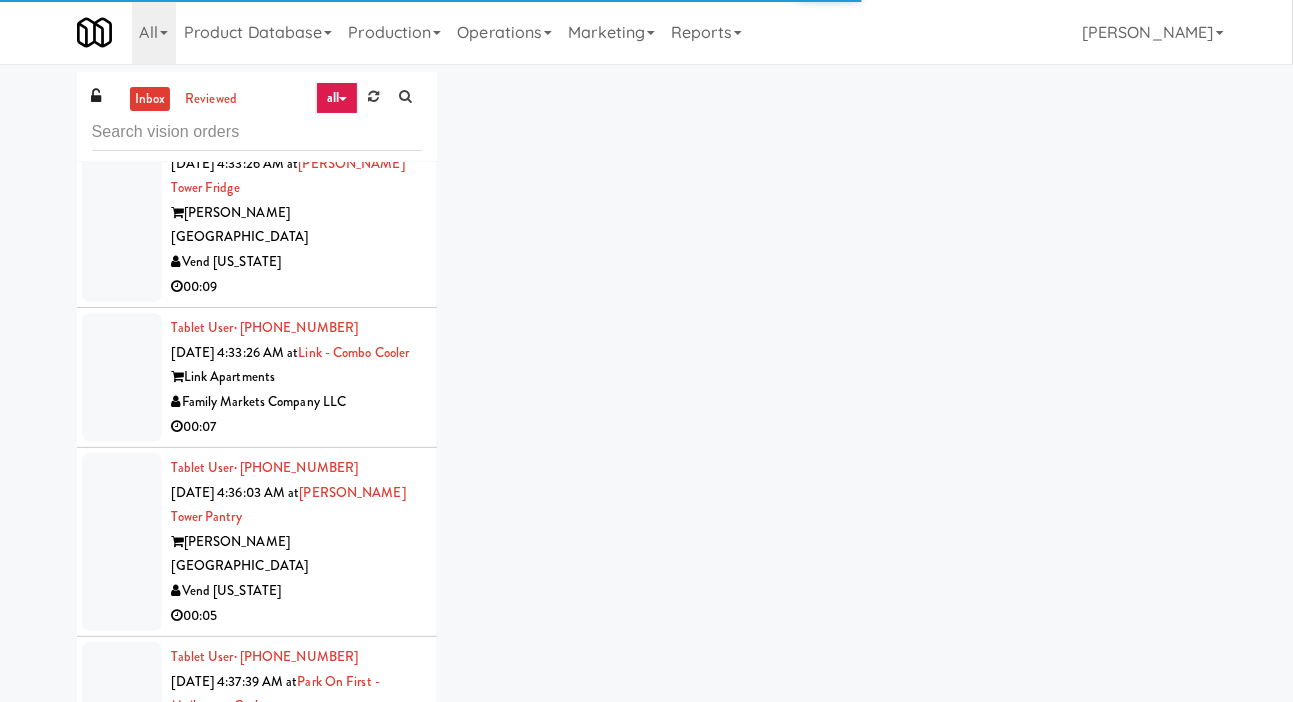 scroll, scrollTop: 4621, scrollLeft: 0, axis: vertical 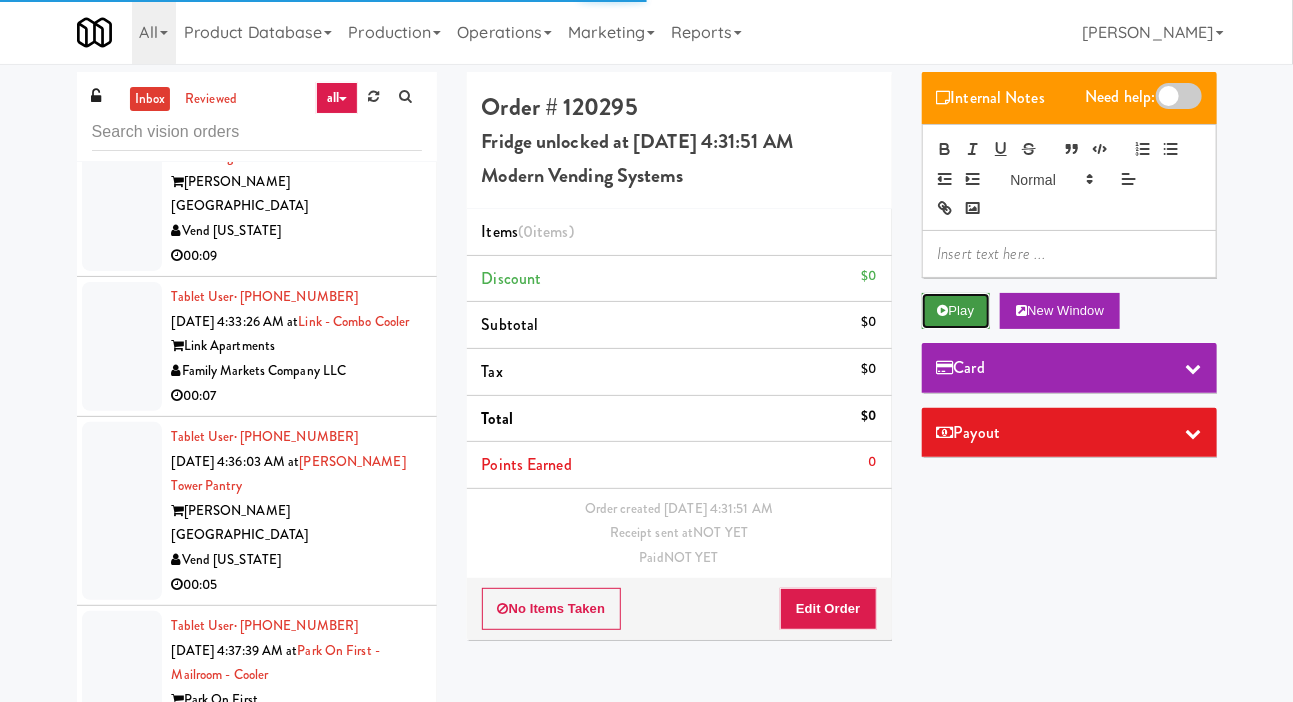 click on "Play" at bounding box center [956, 311] 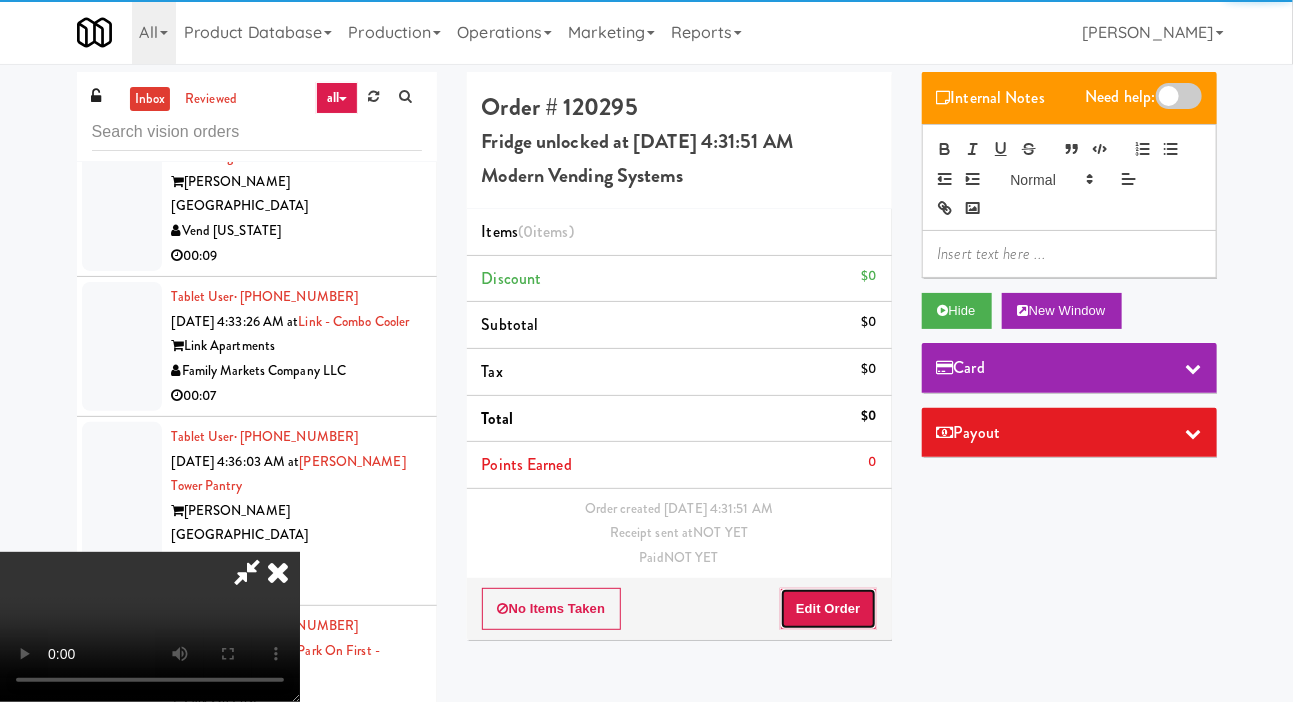 click on "Edit Order" at bounding box center [828, 609] 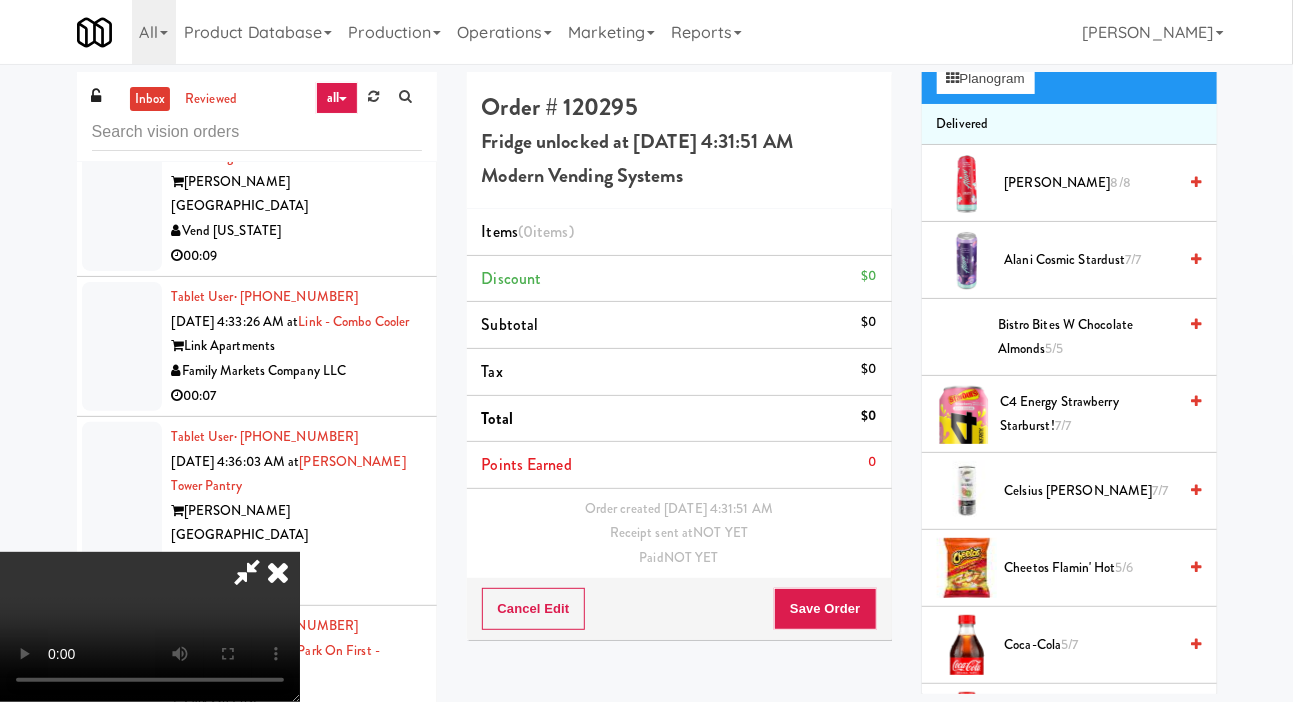 scroll, scrollTop: 447, scrollLeft: 0, axis: vertical 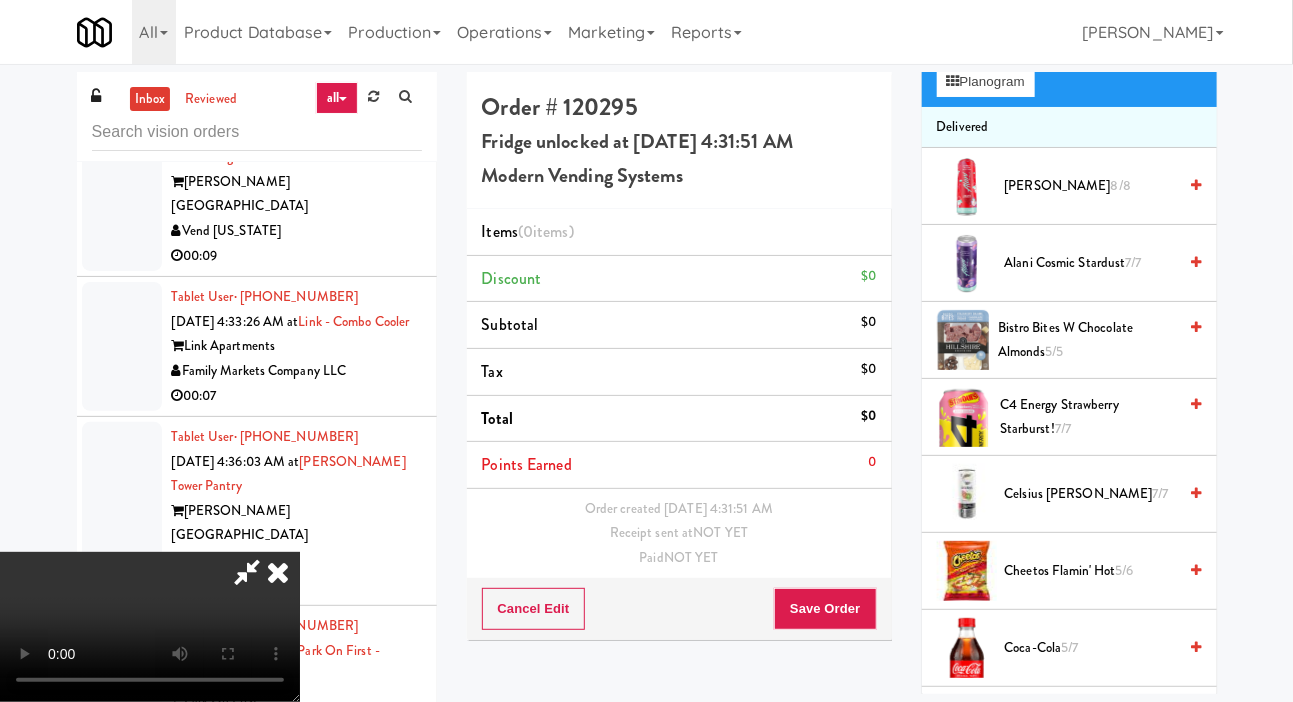 click on "Alani Cosmic Stardust   7/7" at bounding box center (1091, 263) 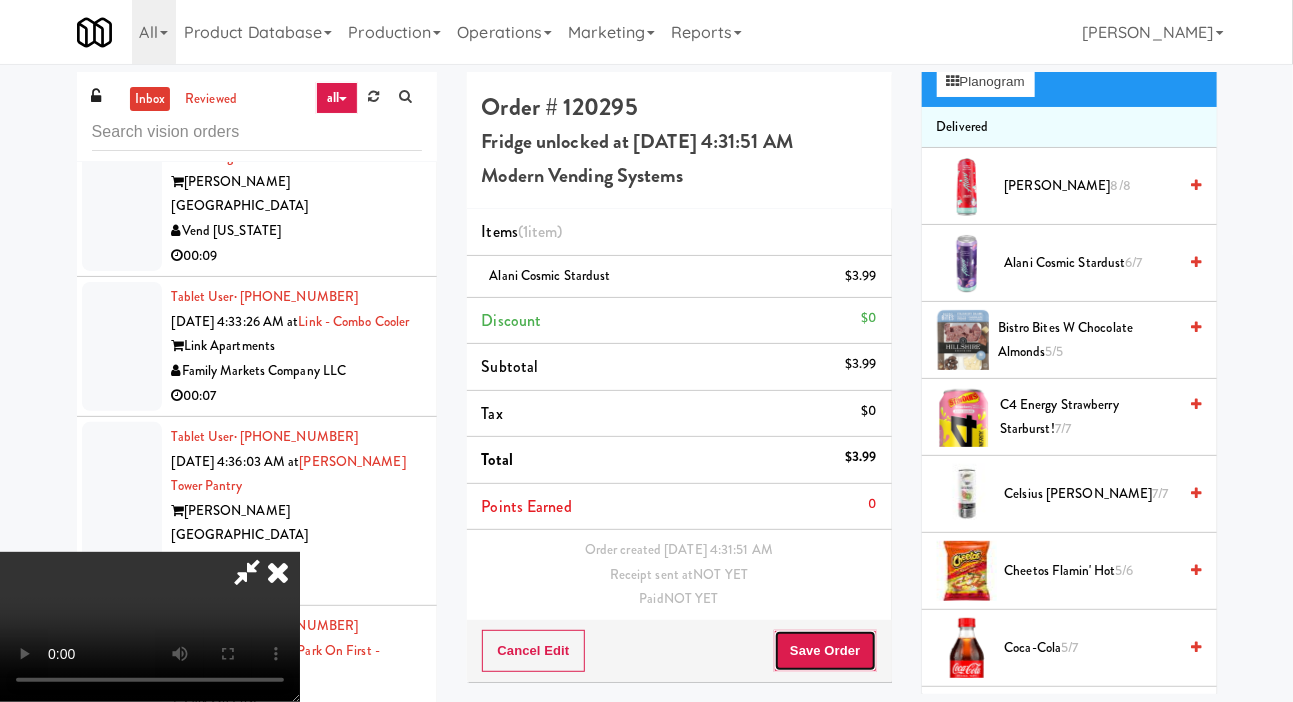 click on "Save Order" at bounding box center (825, 651) 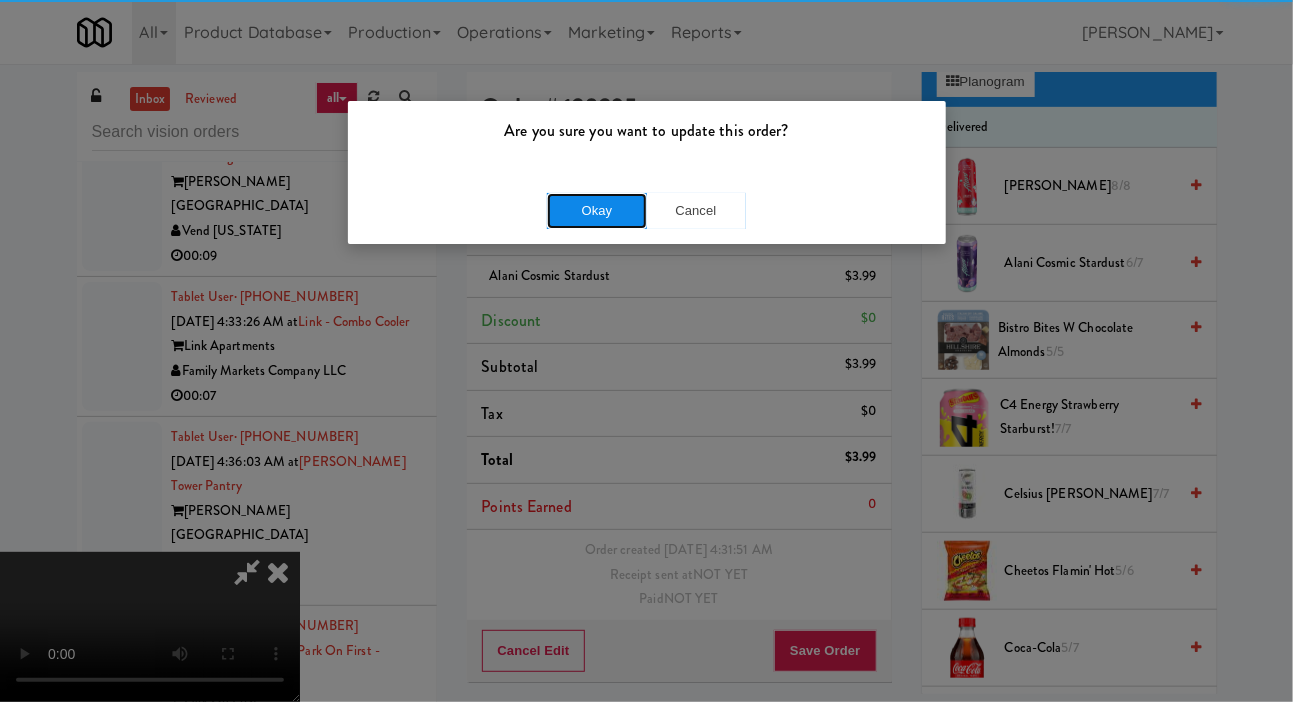 click on "Okay" at bounding box center (597, 211) 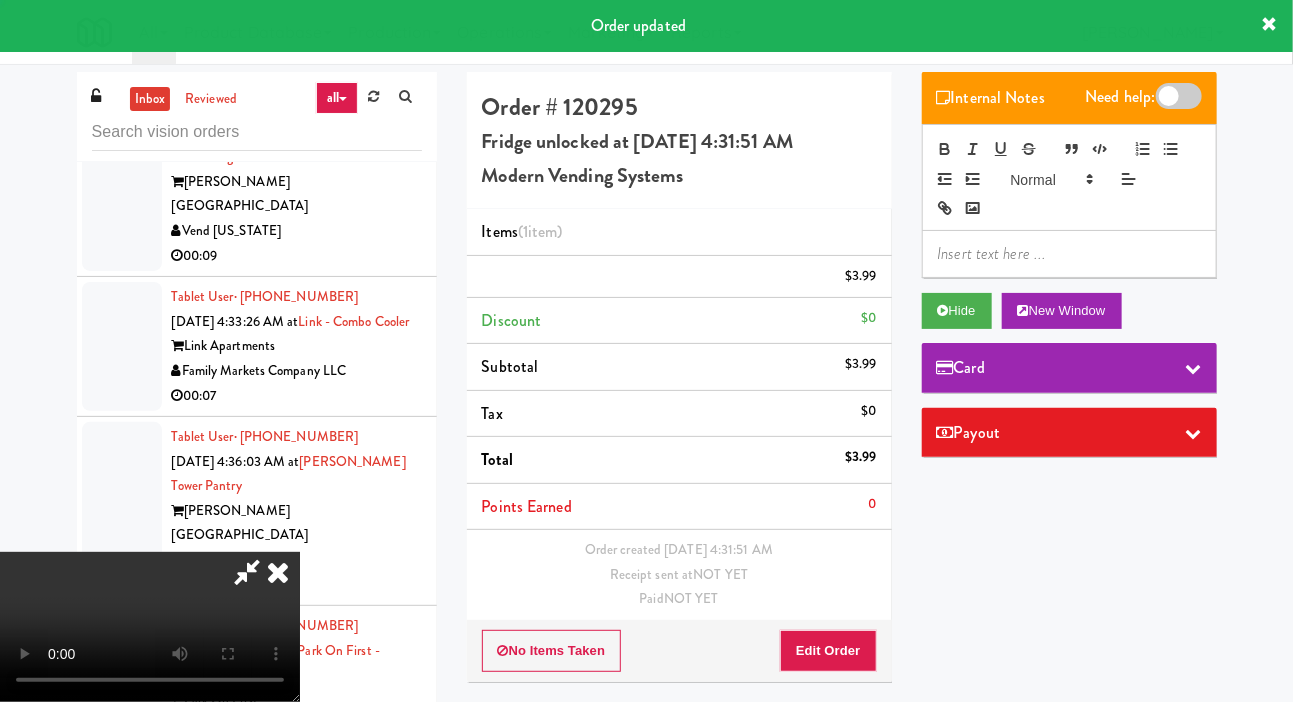 scroll, scrollTop: 0, scrollLeft: 0, axis: both 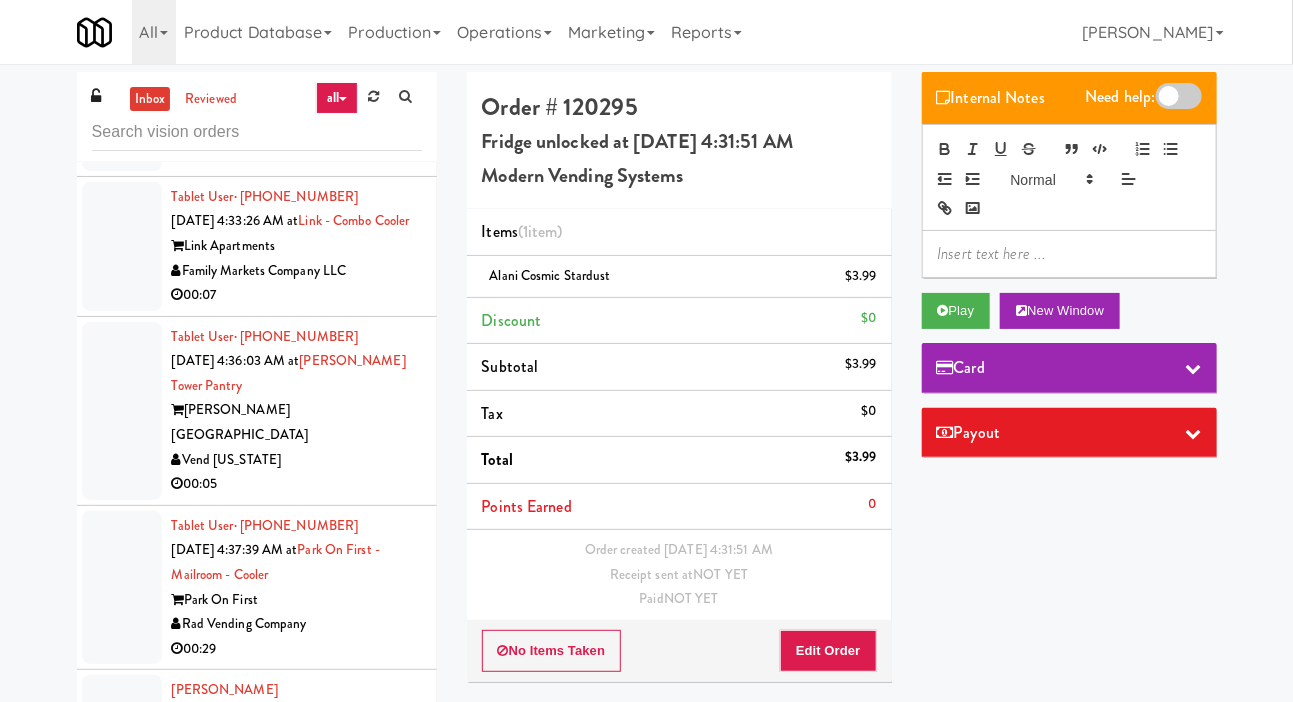 click on "Vend [US_STATE]" at bounding box center (297, 131) 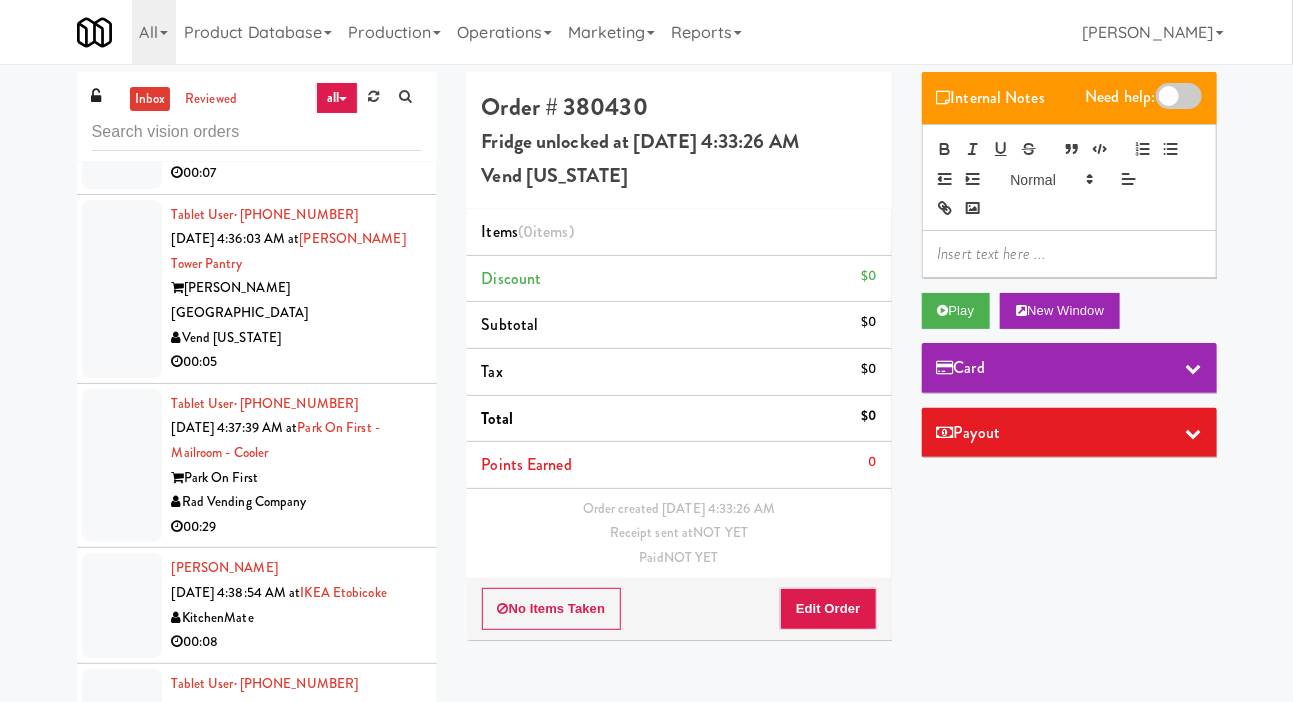 scroll, scrollTop: 4862, scrollLeft: 0, axis: vertical 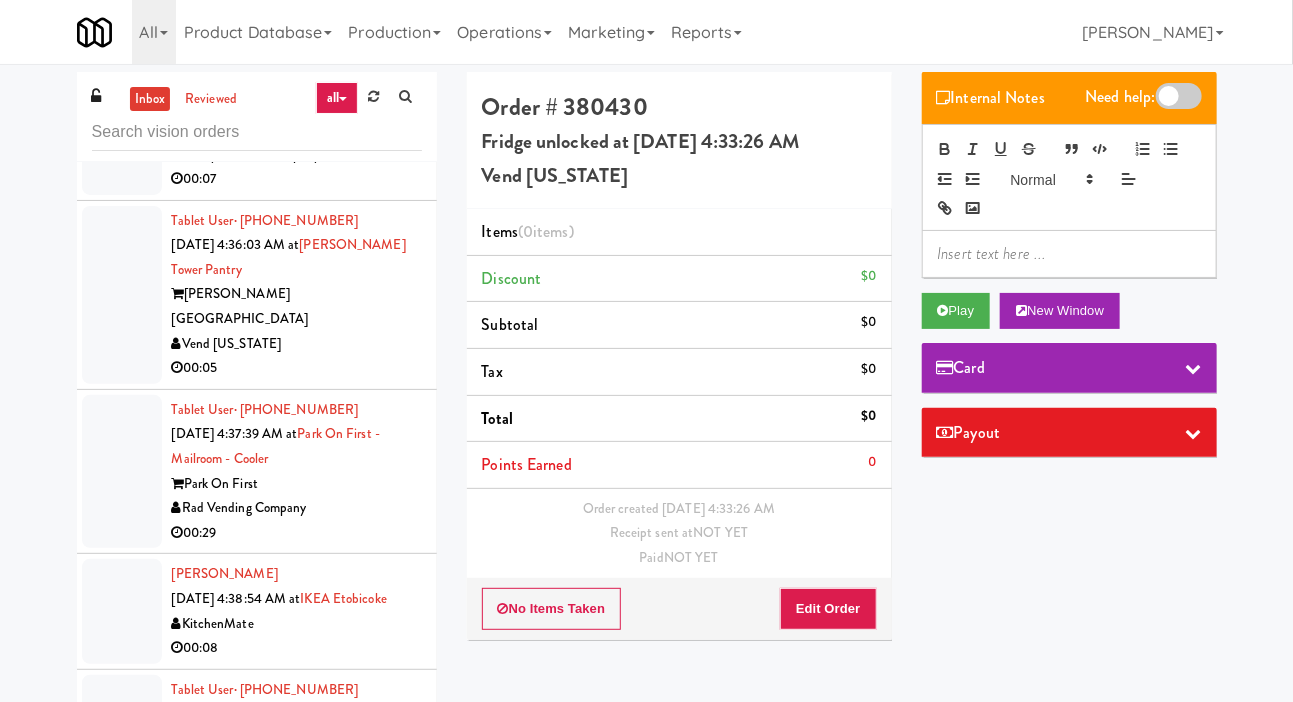 click at bounding box center (122, 130) 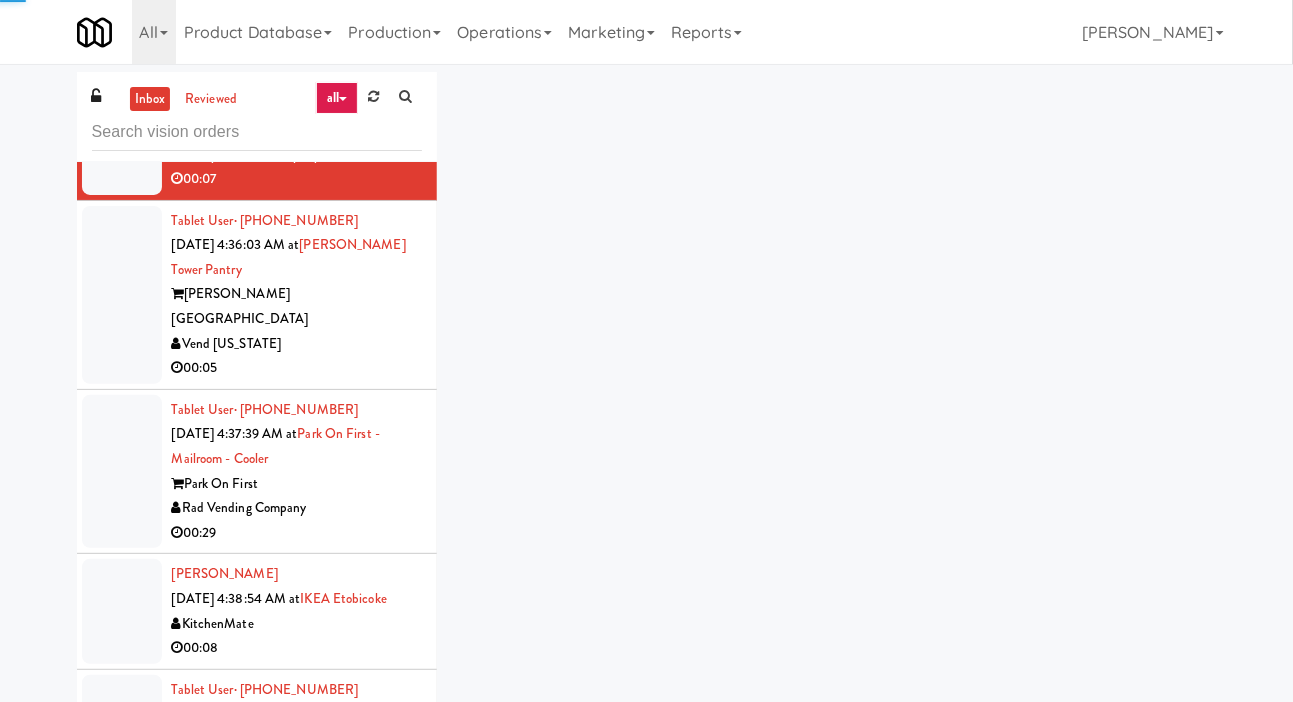 click at bounding box center (122, -34) 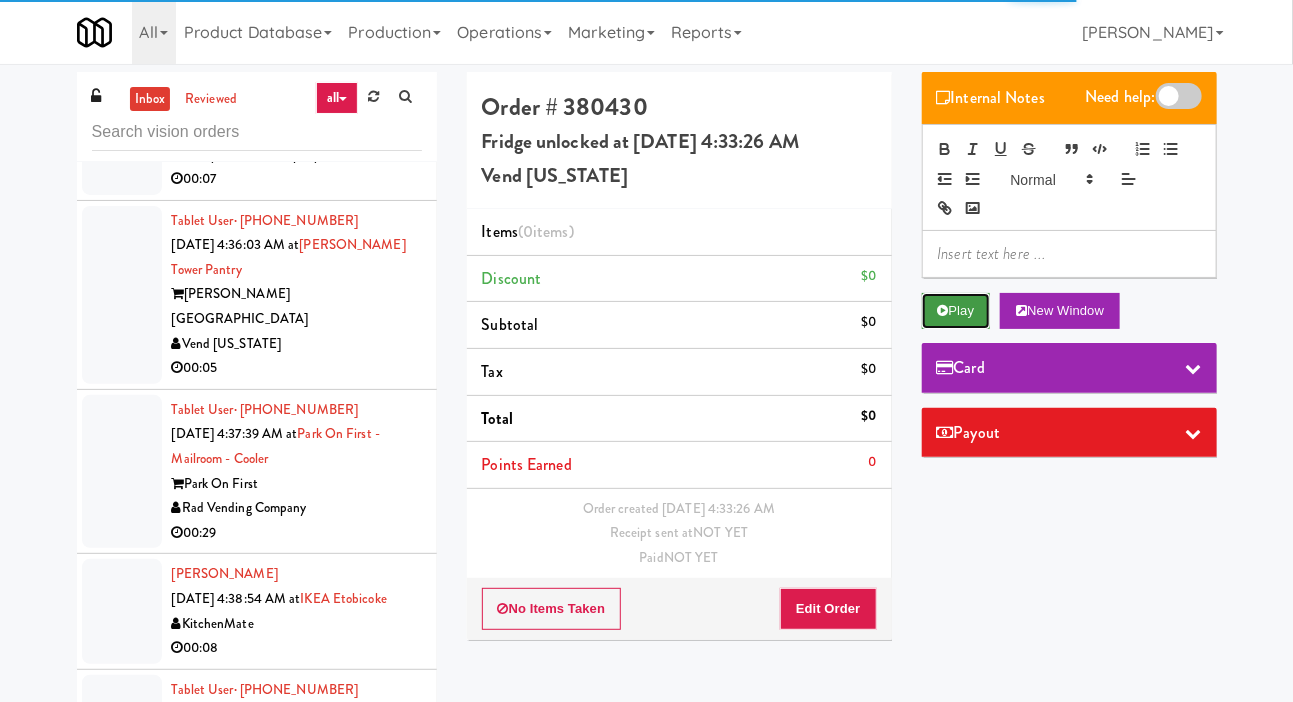 click on "Play" at bounding box center [956, 311] 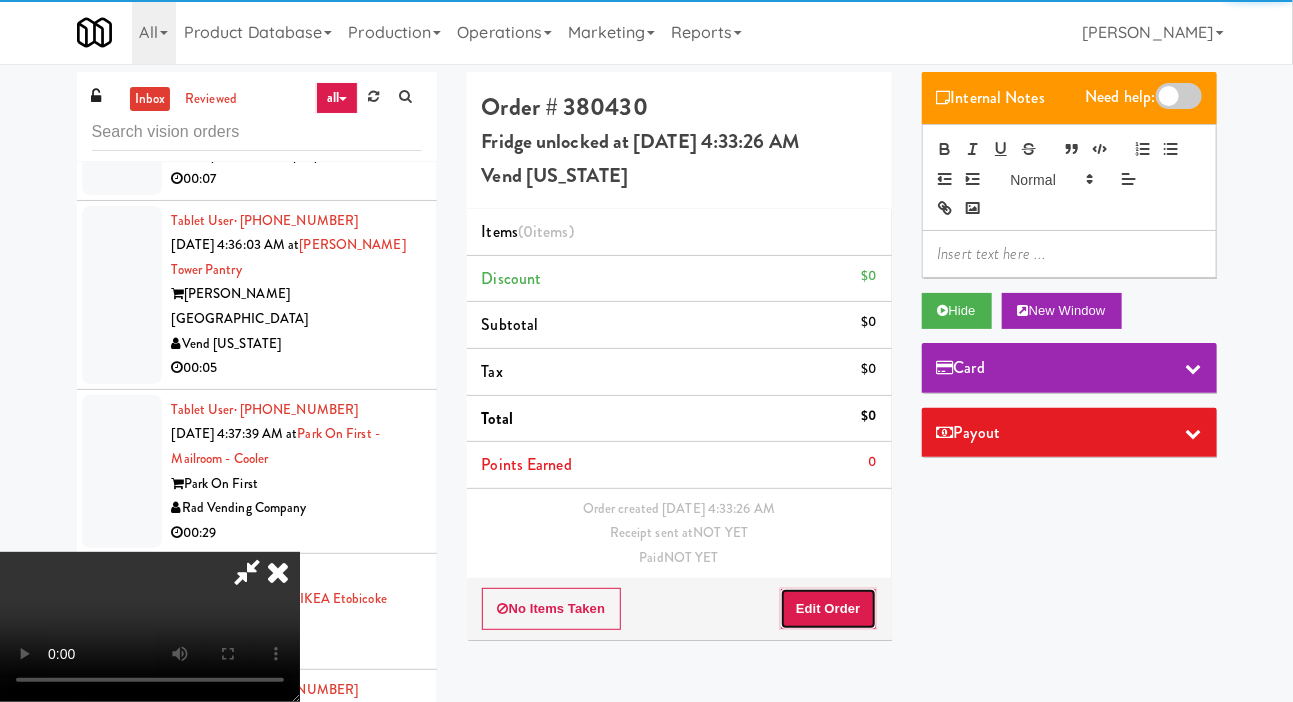 click on "Edit Order" at bounding box center (828, 609) 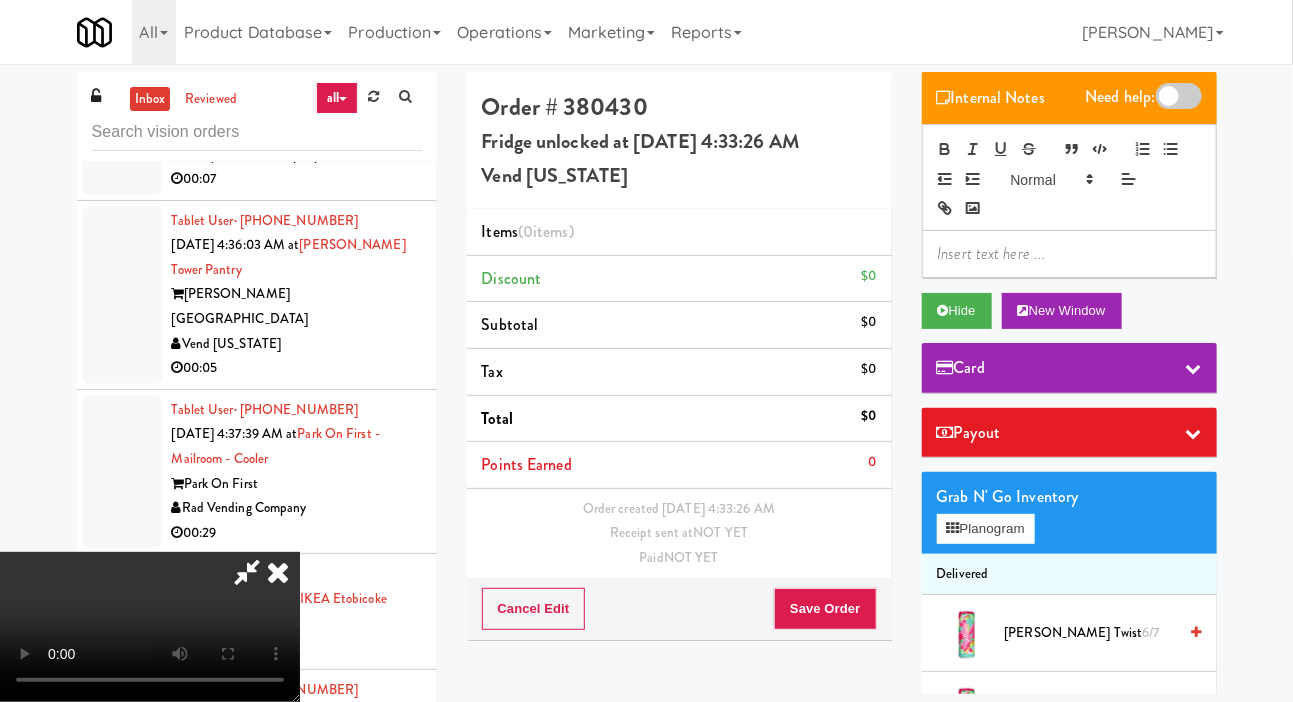 scroll, scrollTop: 73, scrollLeft: 0, axis: vertical 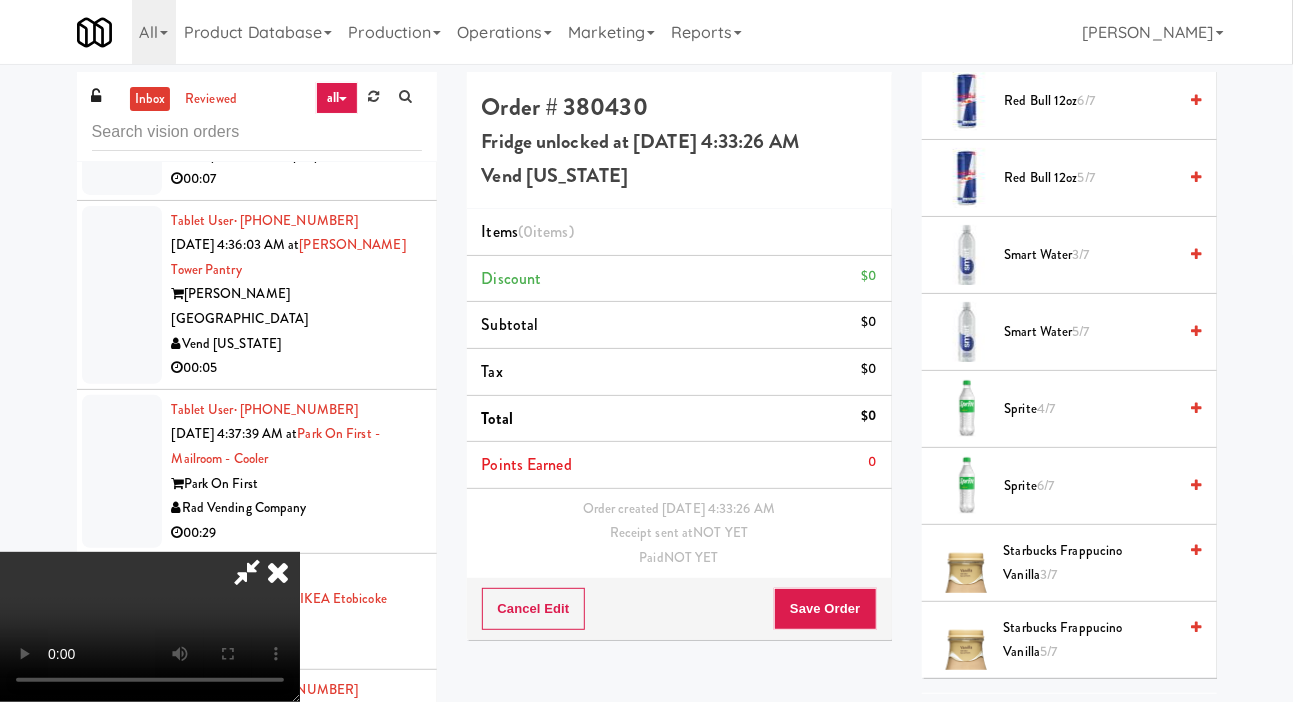 click on "Sprite  4/7" at bounding box center (1091, 409) 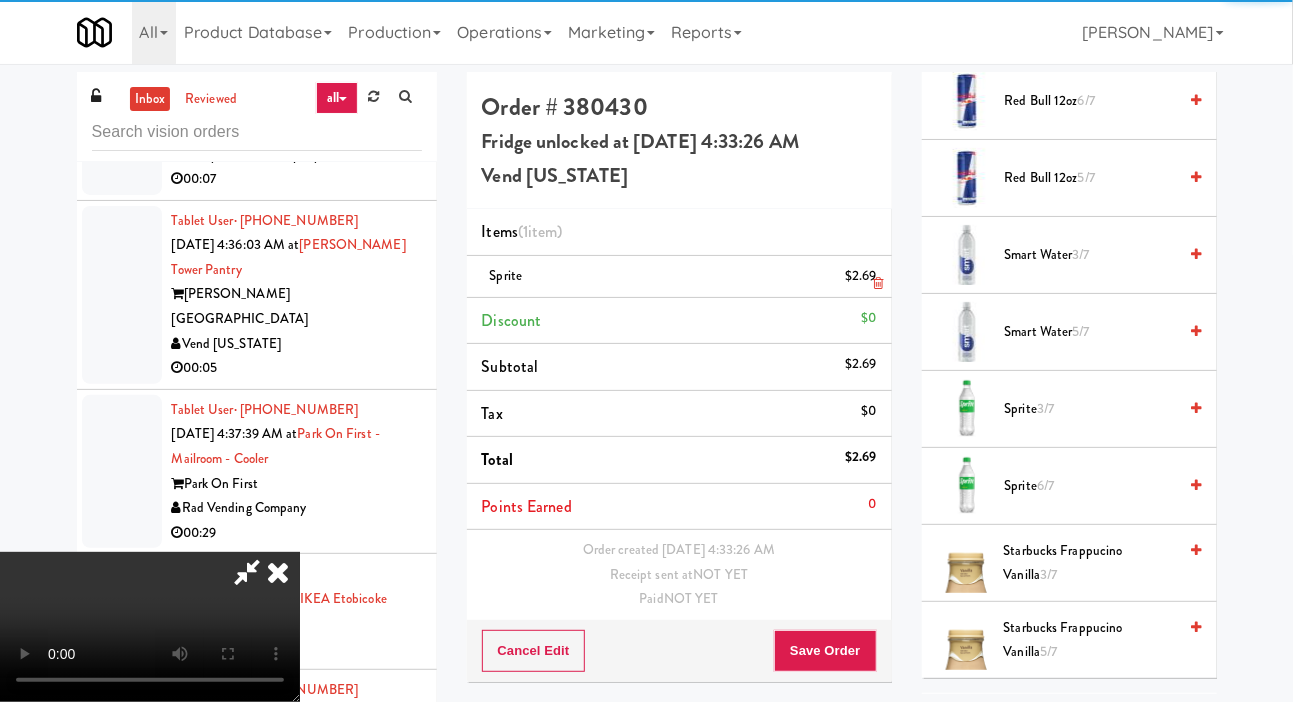 click on "Sprite  $2.69" at bounding box center (679, 277) 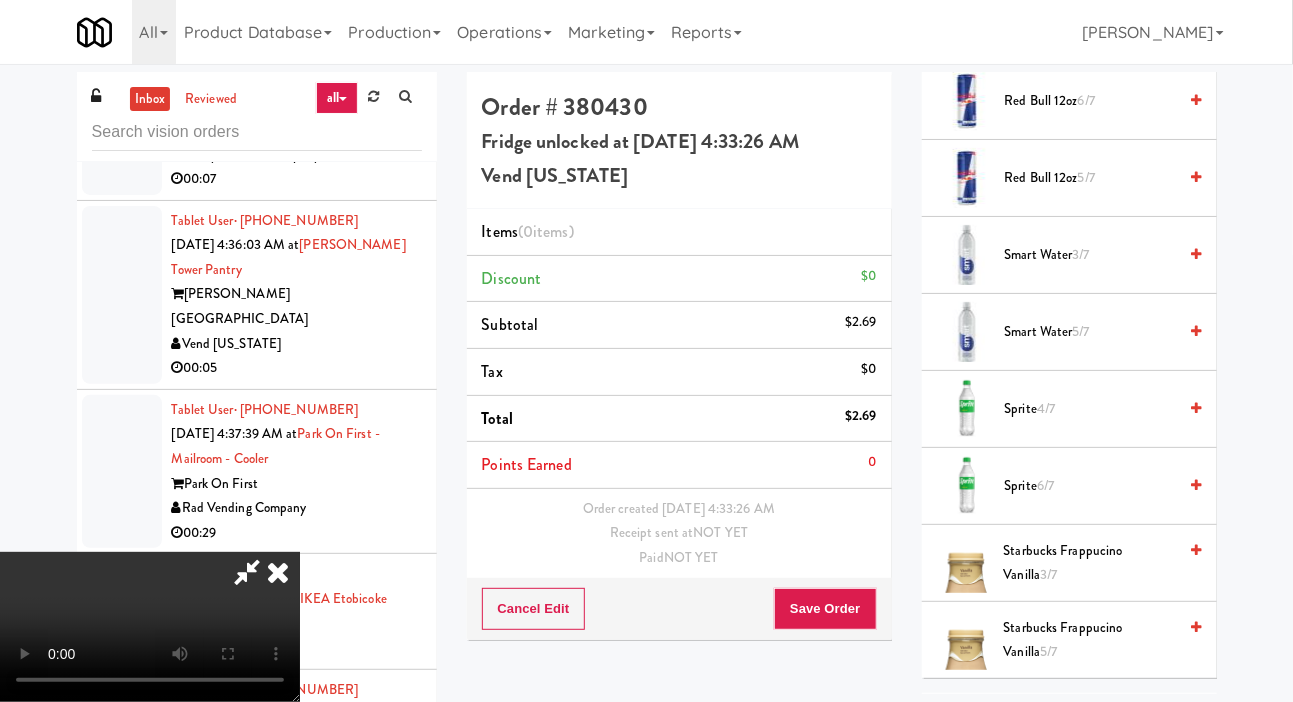 click on "Sprite  6/7" at bounding box center (1091, 486) 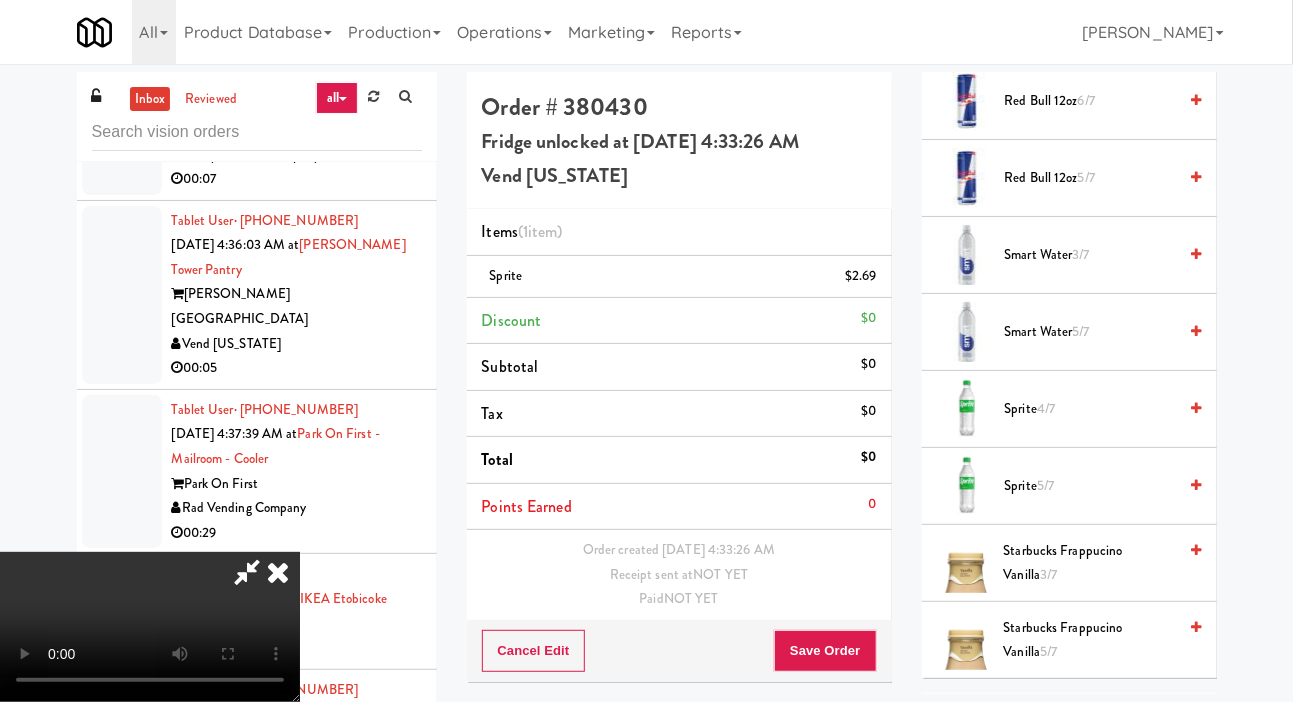 click on "Sprite  5/7" at bounding box center [1091, 486] 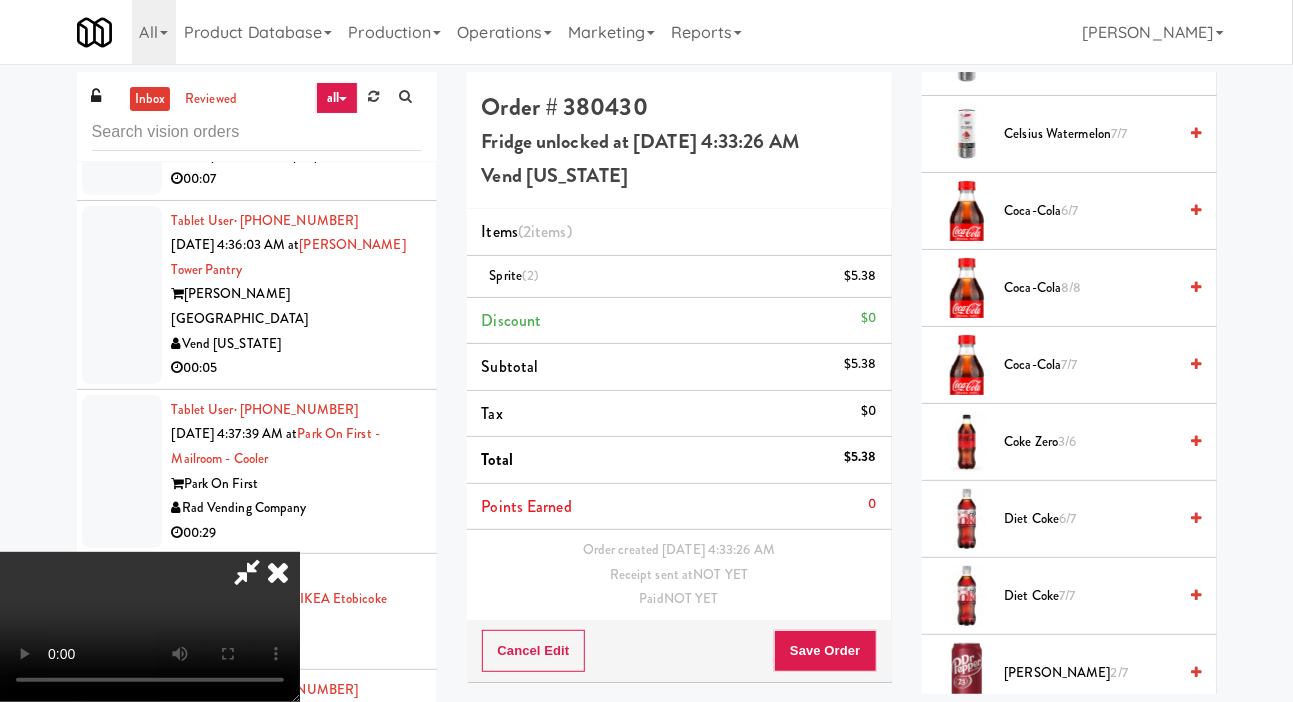 scroll, scrollTop: 1190, scrollLeft: 0, axis: vertical 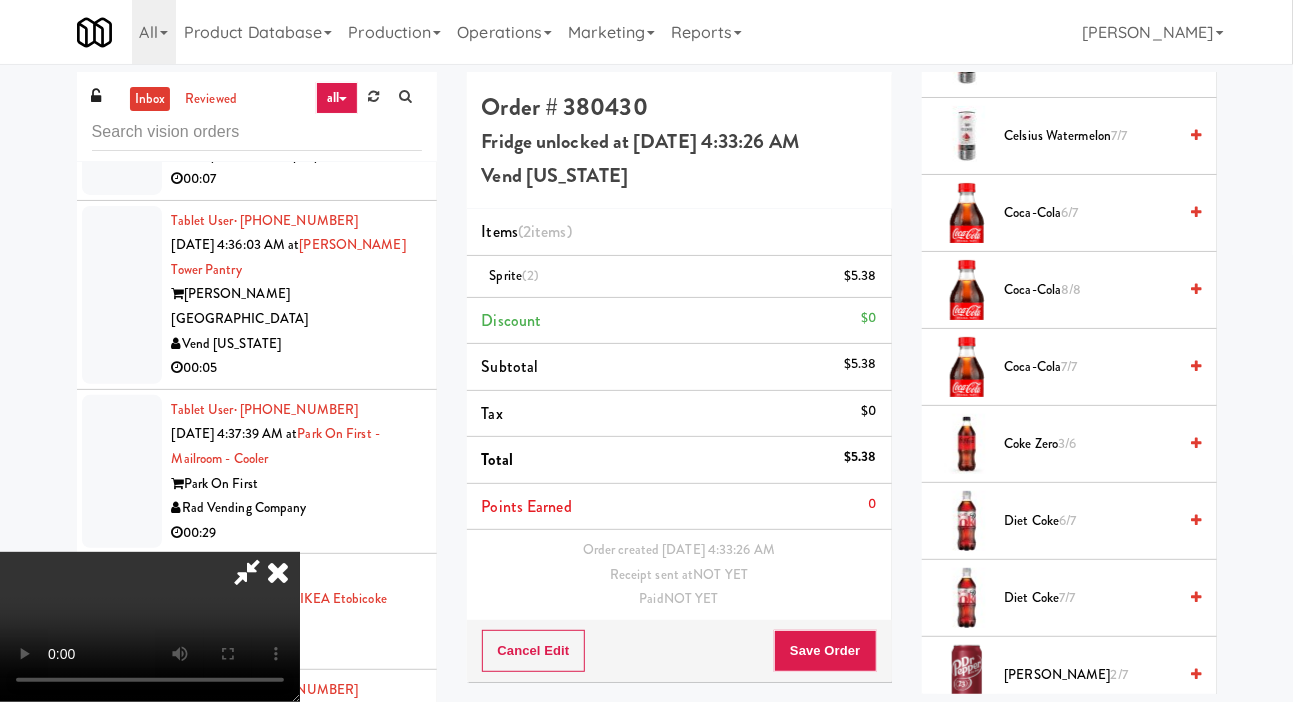 click on "Coca-Cola  7/7" at bounding box center (1091, 367) 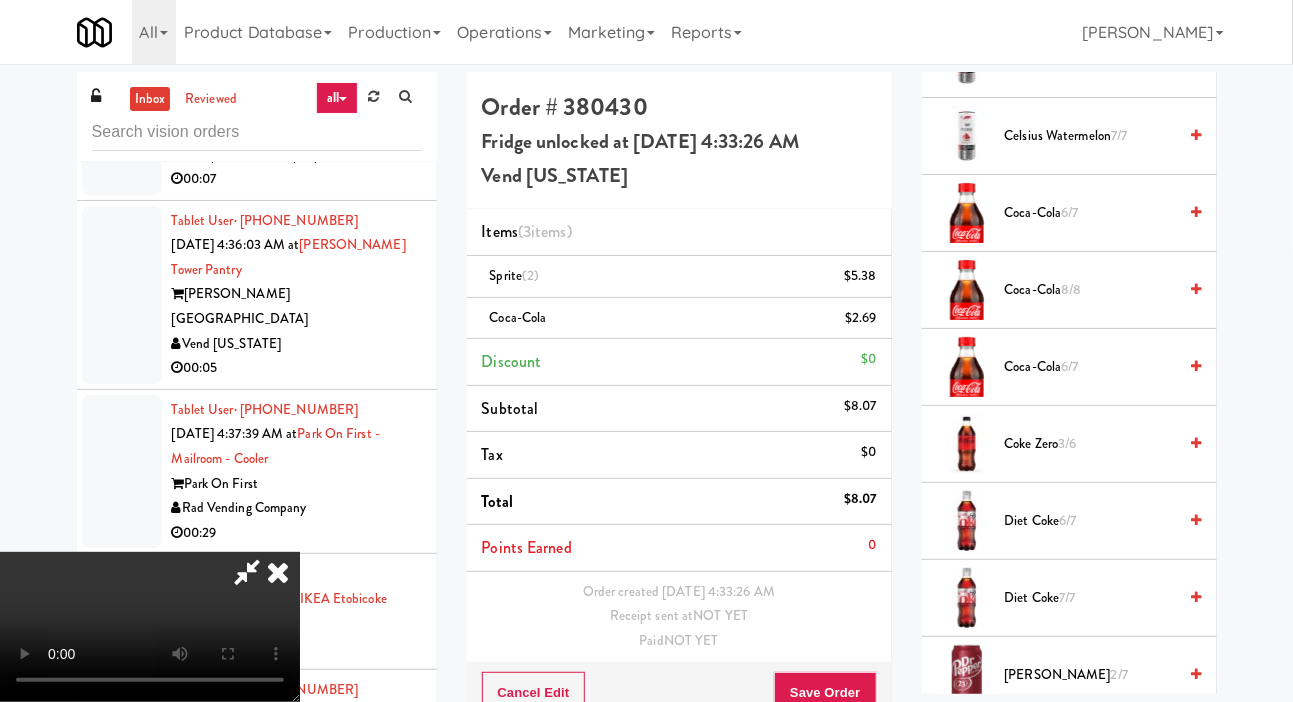 scroll, scrollTop: 73, scrollLeft: 0, axis: vertical 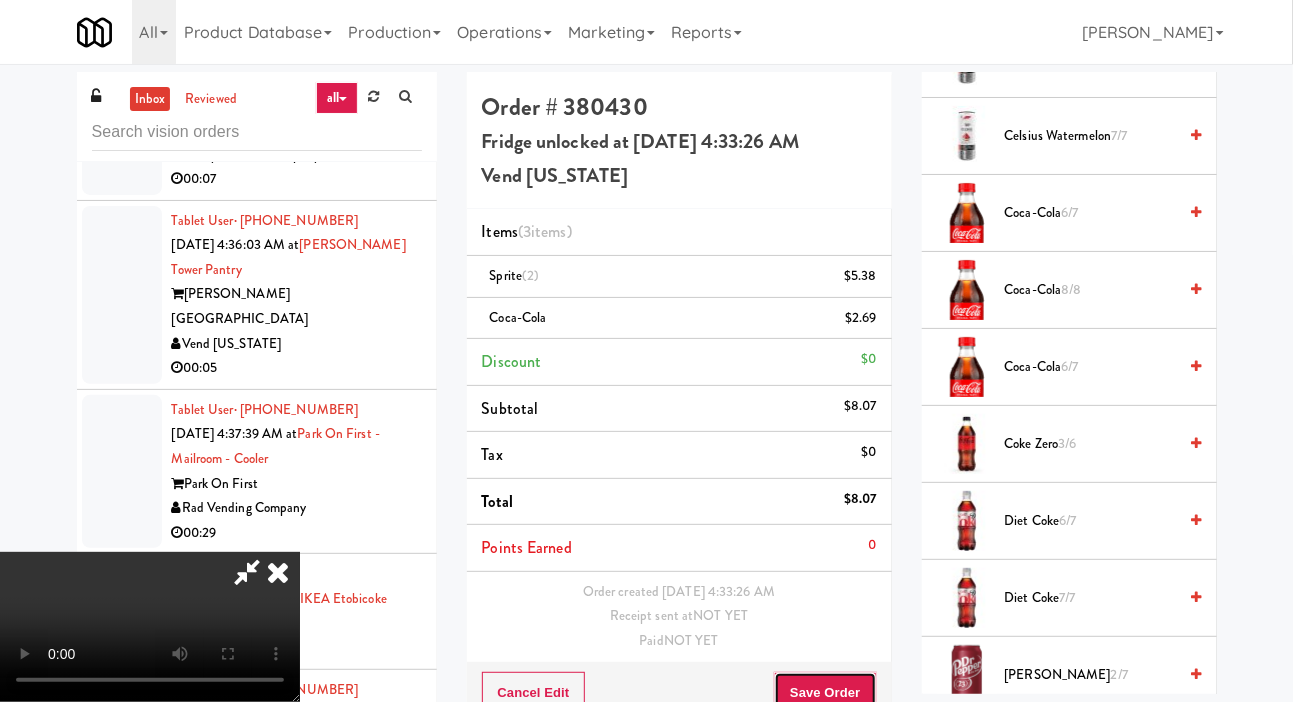 click on "Save Order" at bounding box center [825, 693] 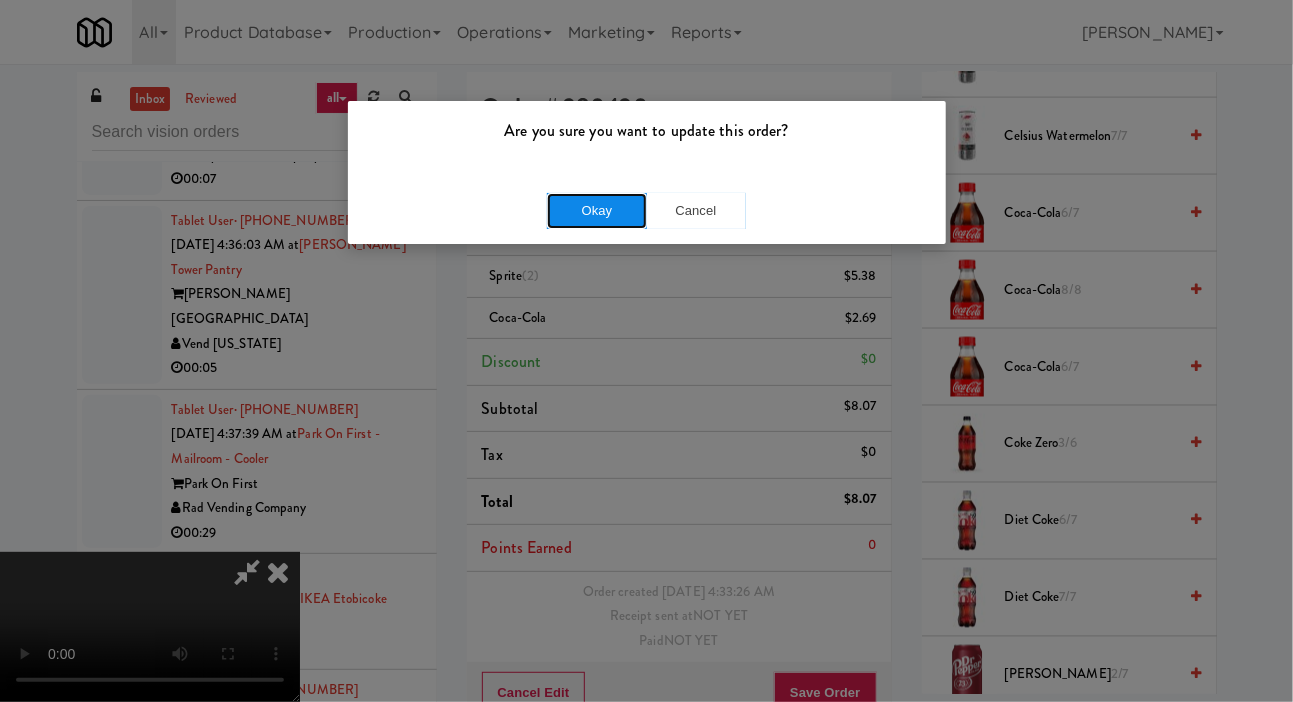 click on "Okay" at bounding box center [597, 211] 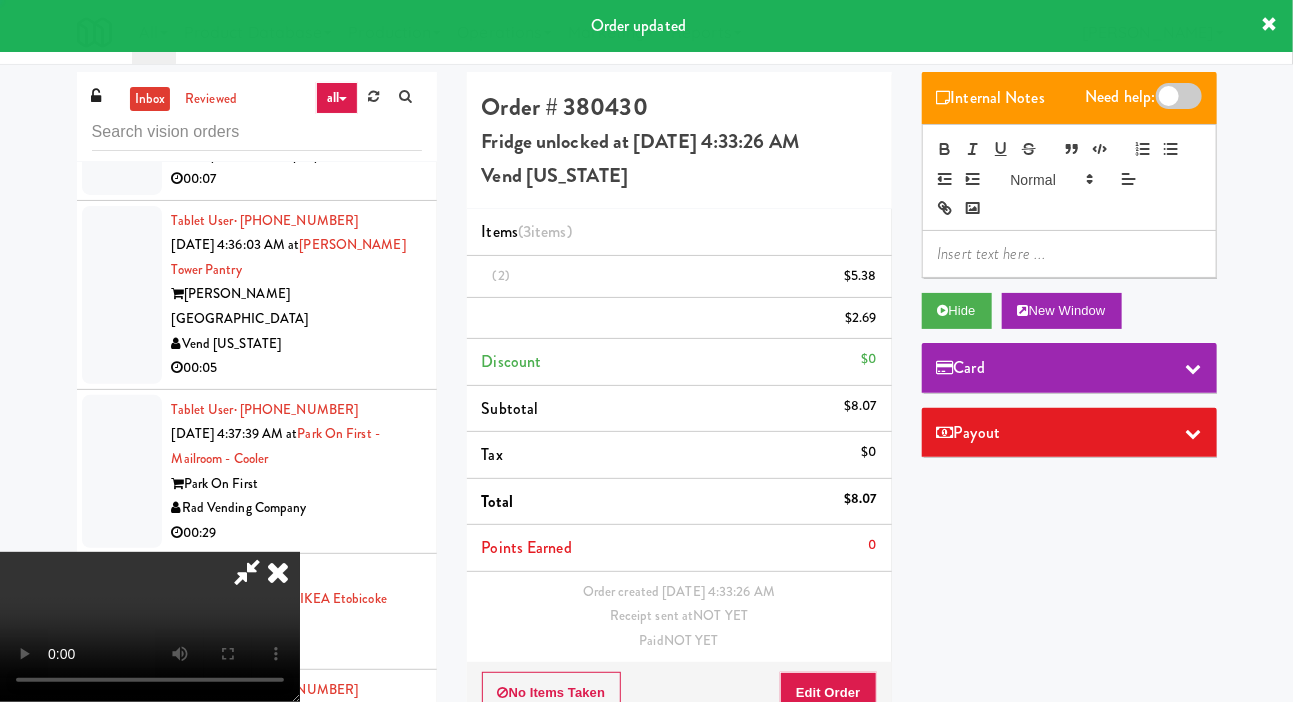 scroll, scrollTop: 0, scrollLeft: 0, axis: both 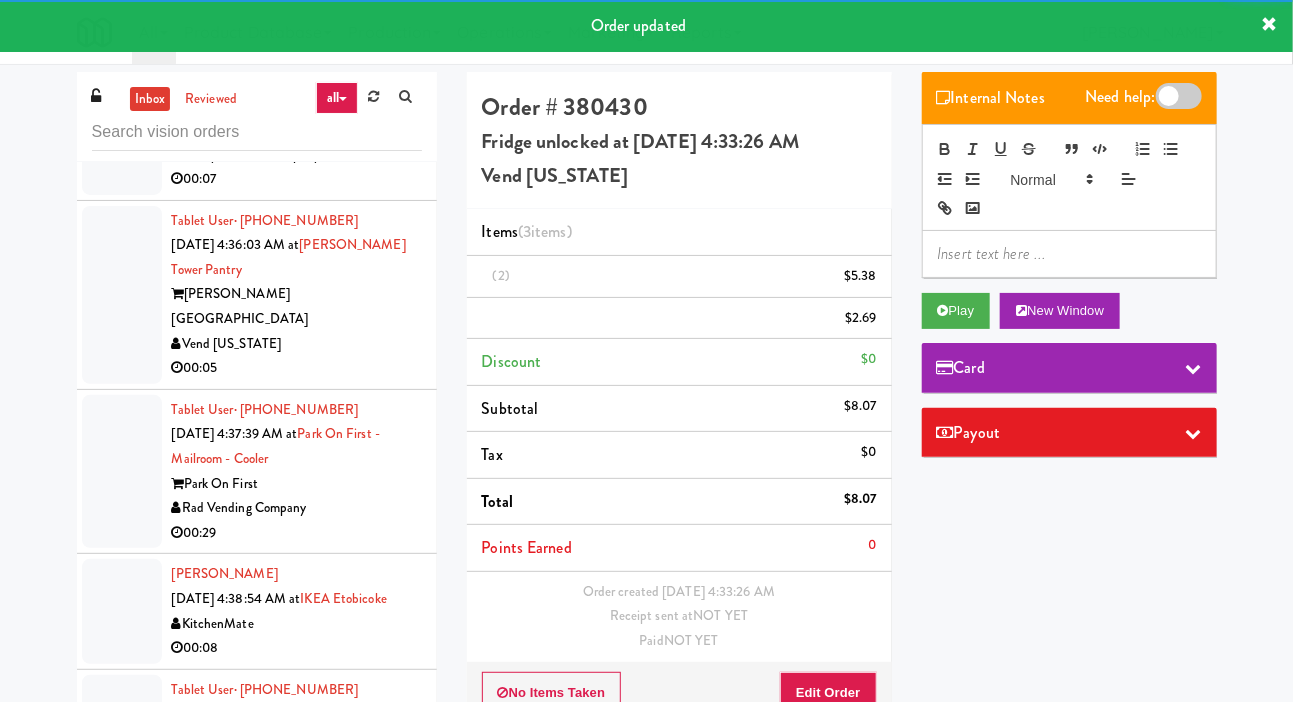 click at bounding box center [122, 130] 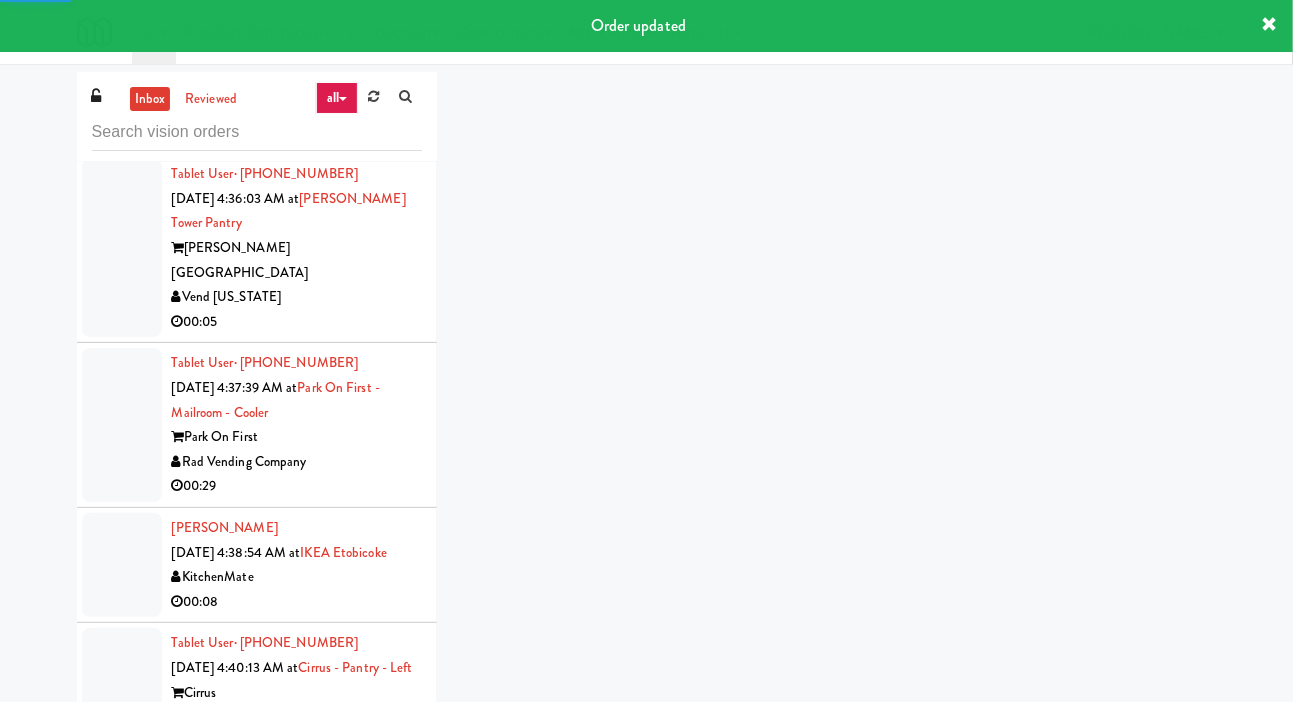scroll, scrollTop: 4948, scrollLeft: 0, axis: vertical 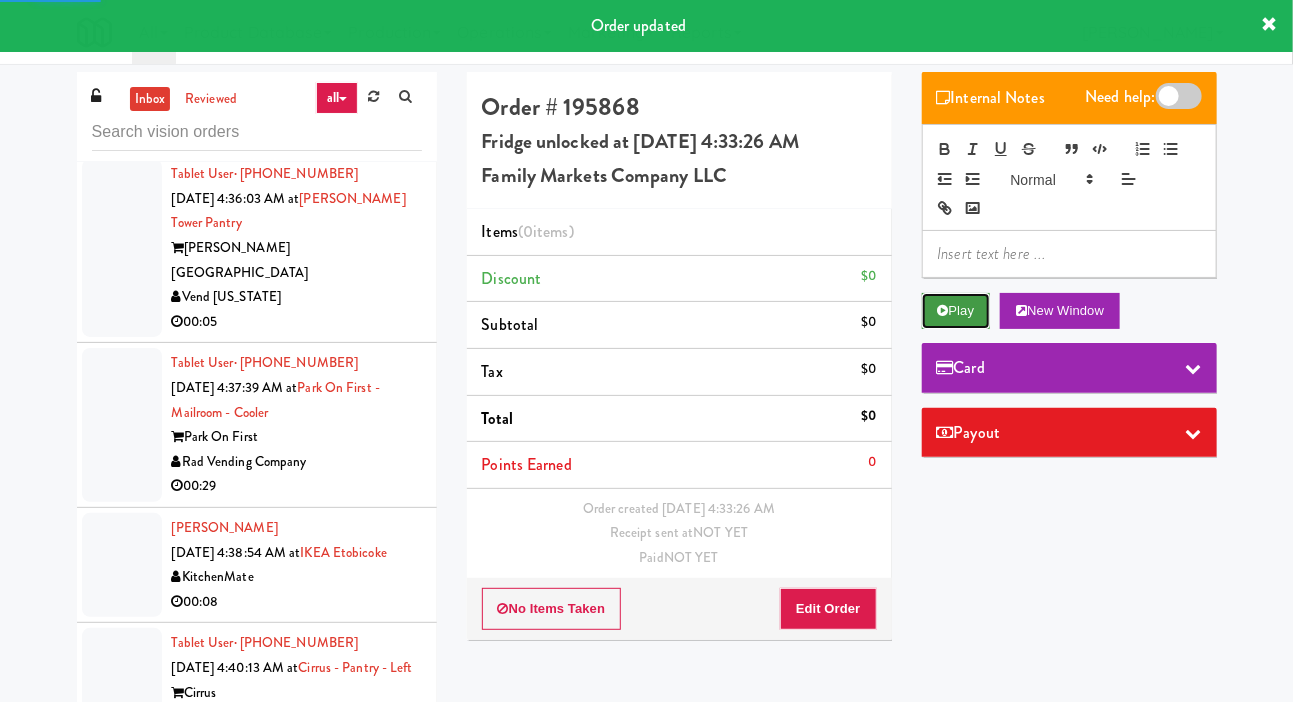 click on "Play" at bounding box center [956, 311] 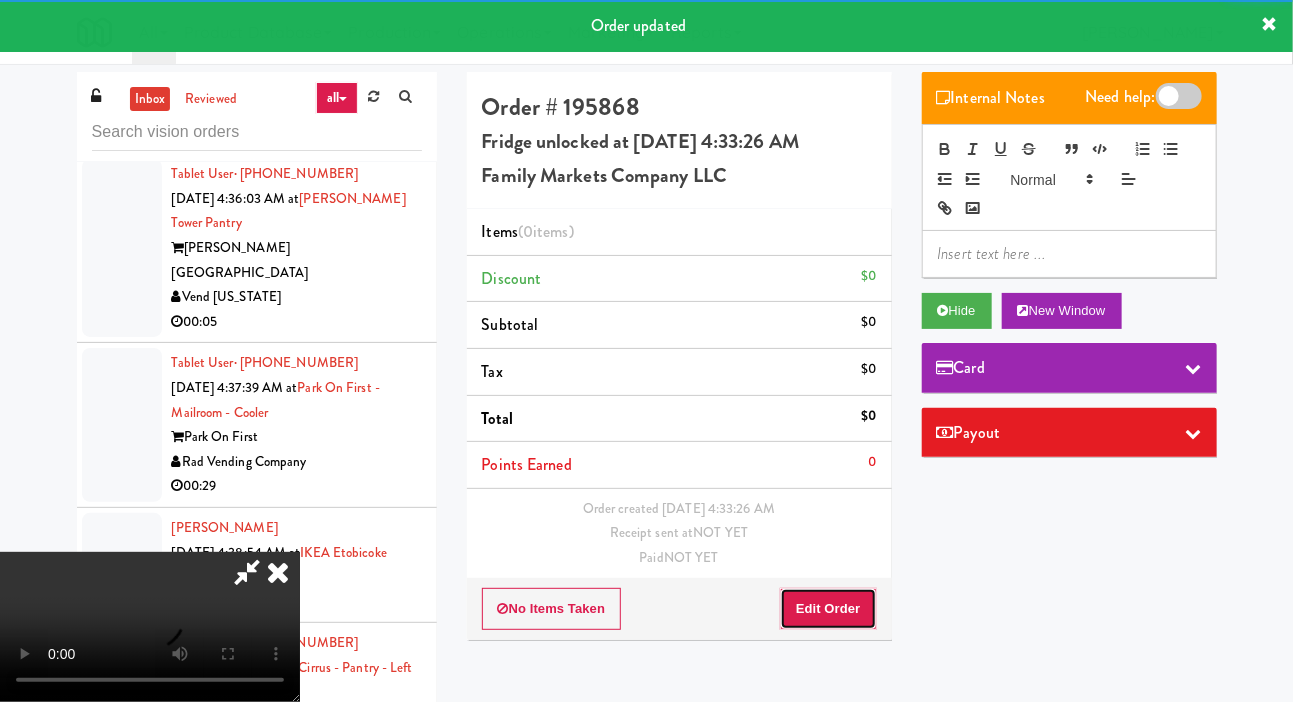 click on "Edit Order" at bounding box center [828, 609] 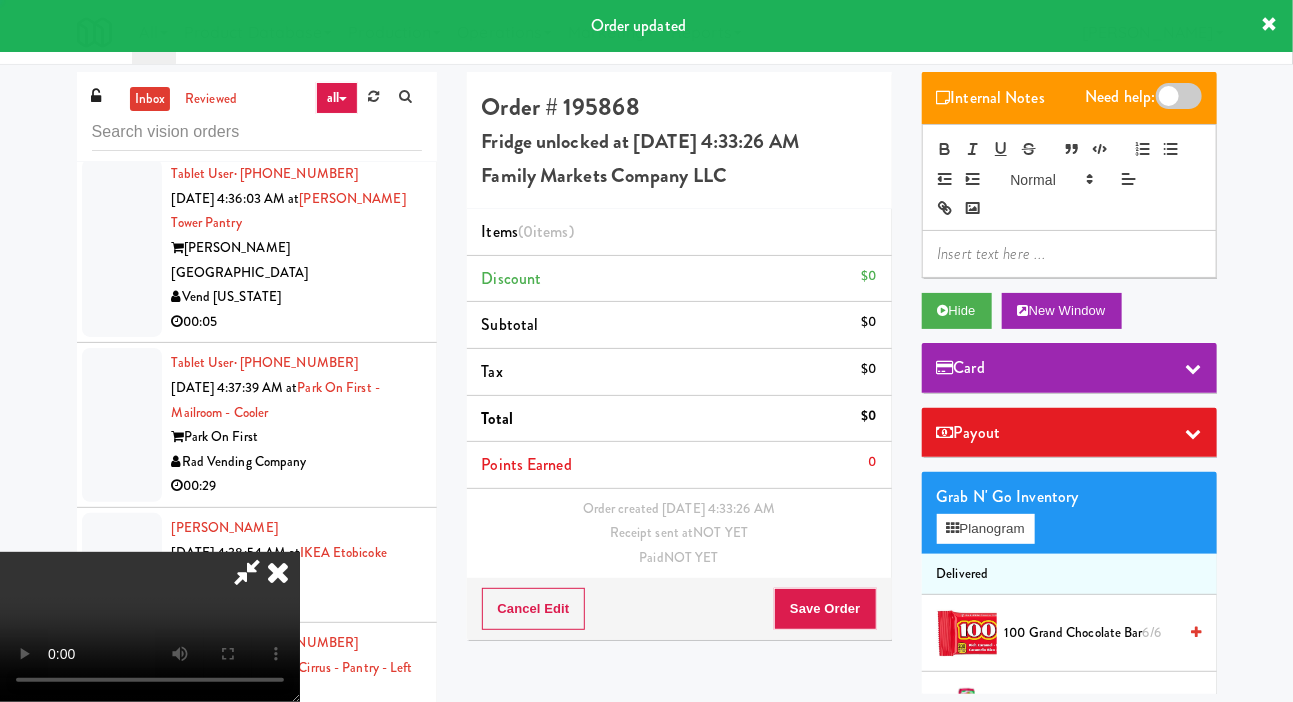 scroll, scrollTop: 5050, scrollLeft: 0, axis: vertical 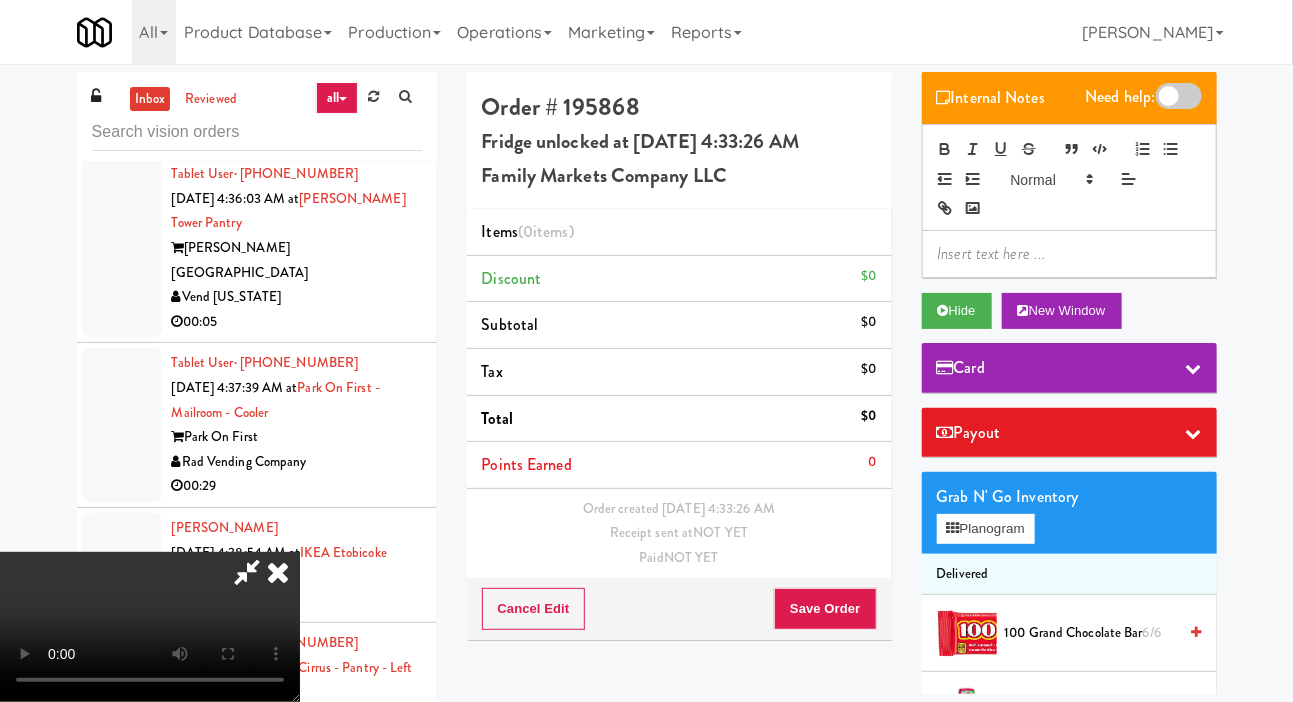 type 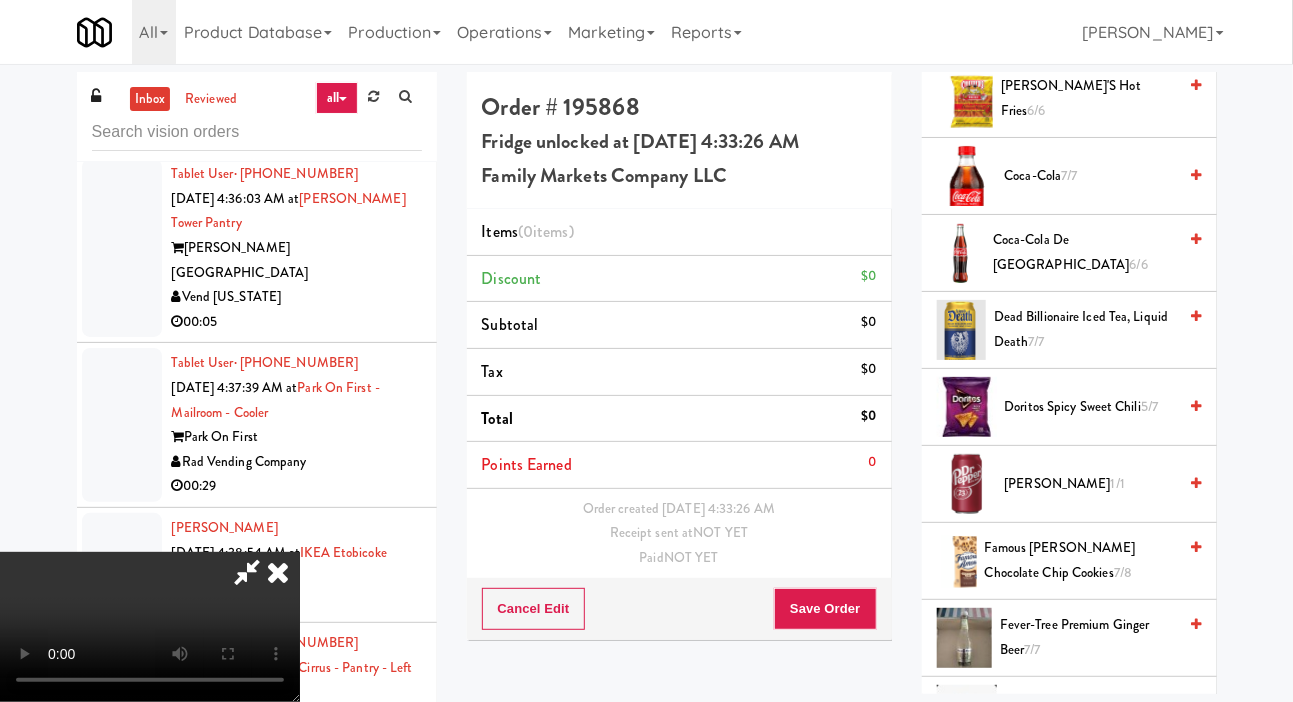 scroll, scrollTop: 1318, scrollLeft: 0, axis: vertical 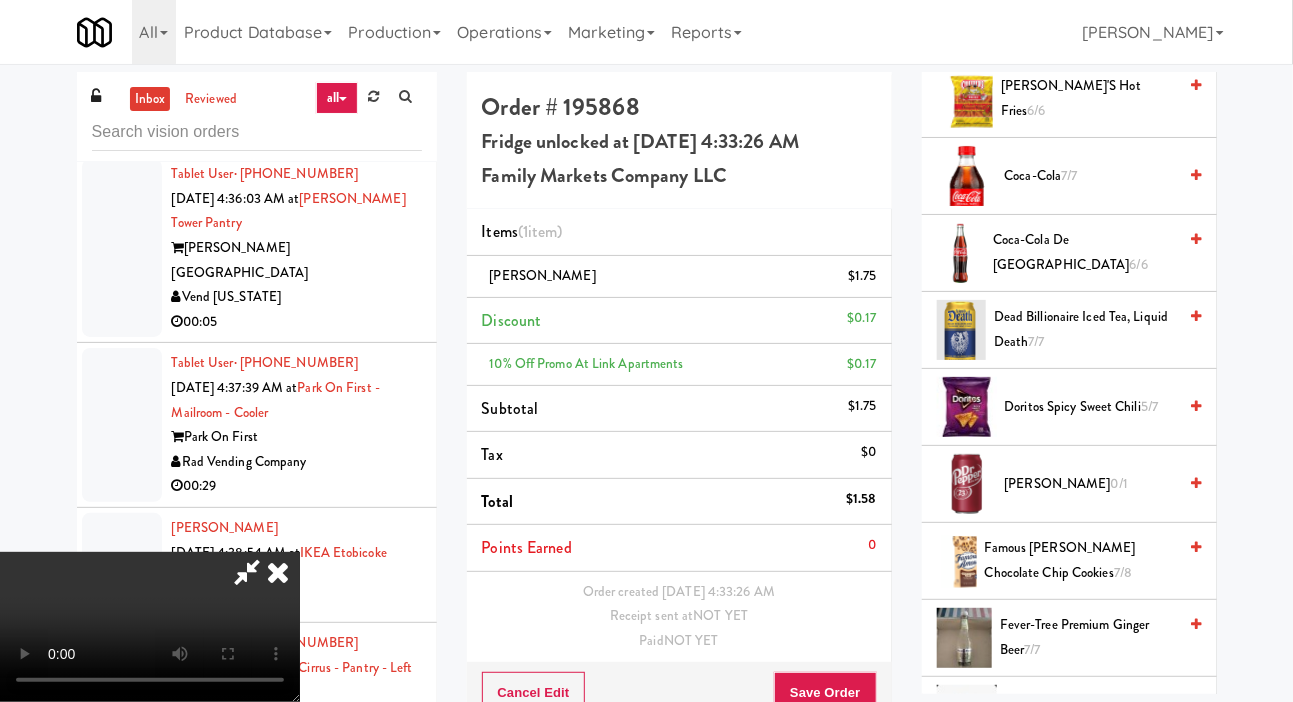 click on "[PERSON_NAME]  0/1" at bounding box center (1069, 484) 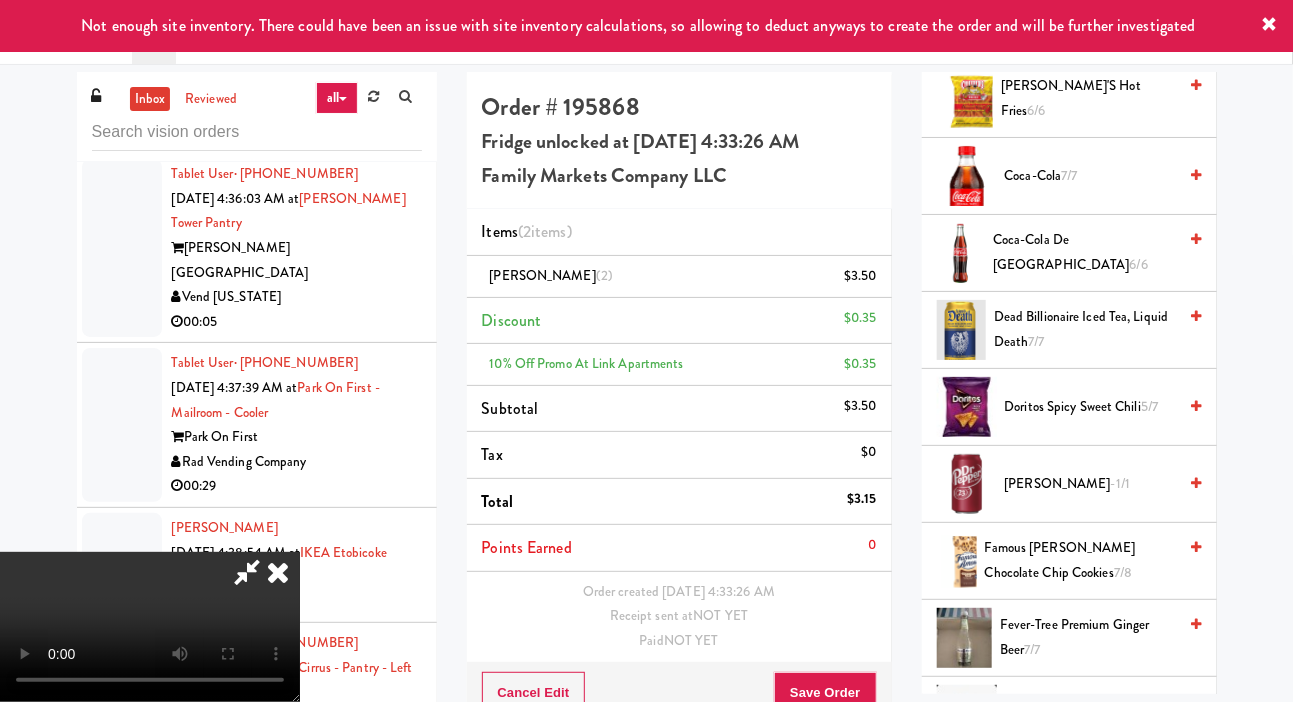 click on "[PERSON_NAME]  -1/1" at bounding box center [1091, 484] 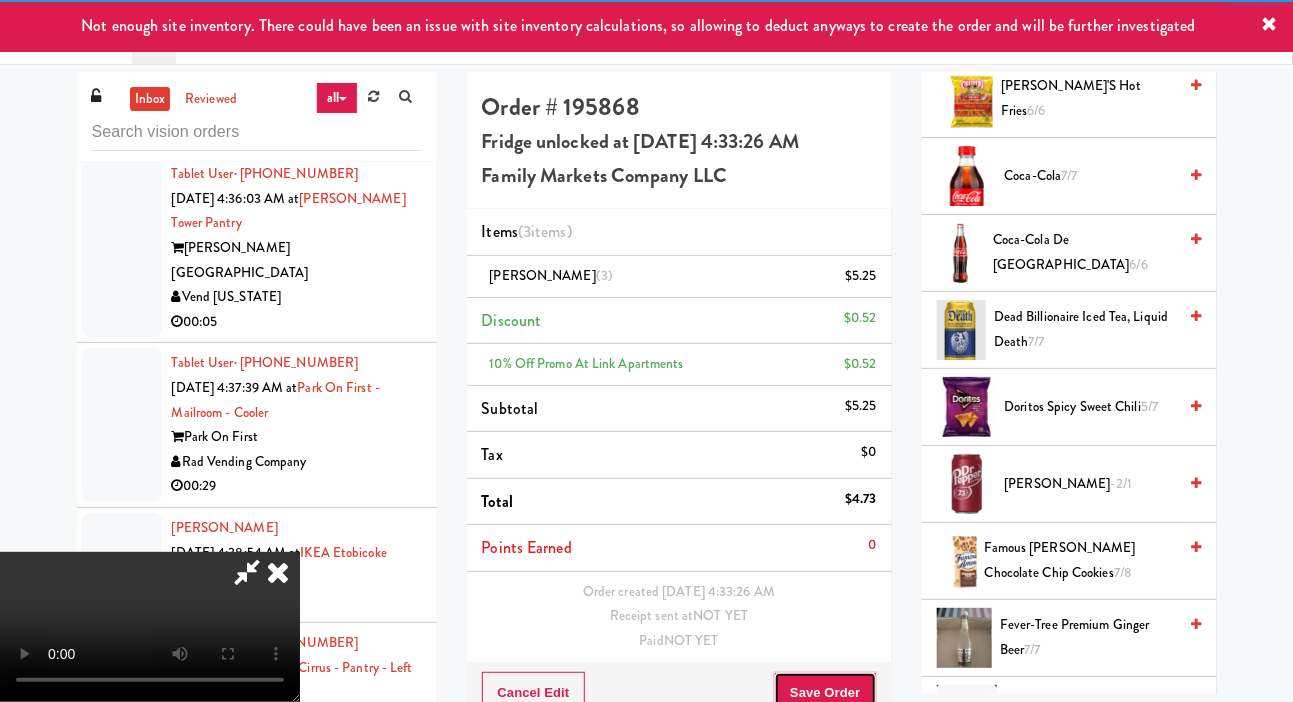 click on "Save Order" at bounding box center (825, 693) 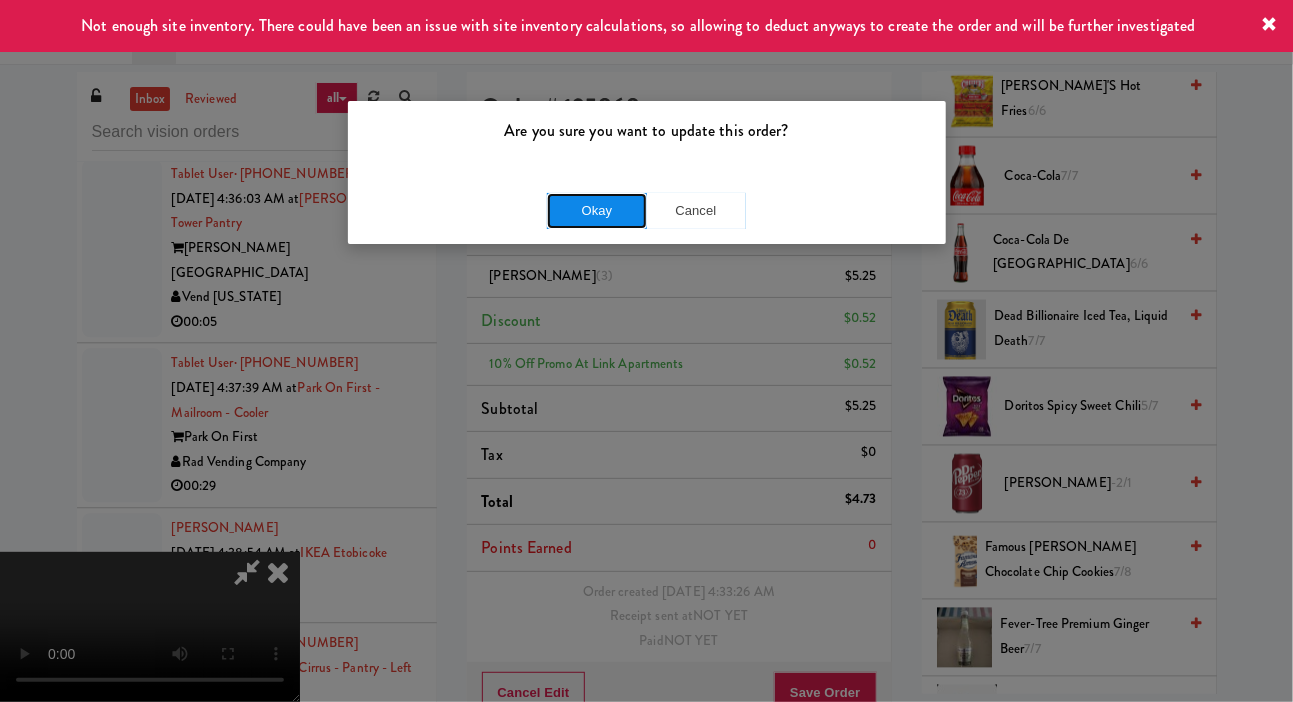 click on "Okay" at bounding box center [597, 211] 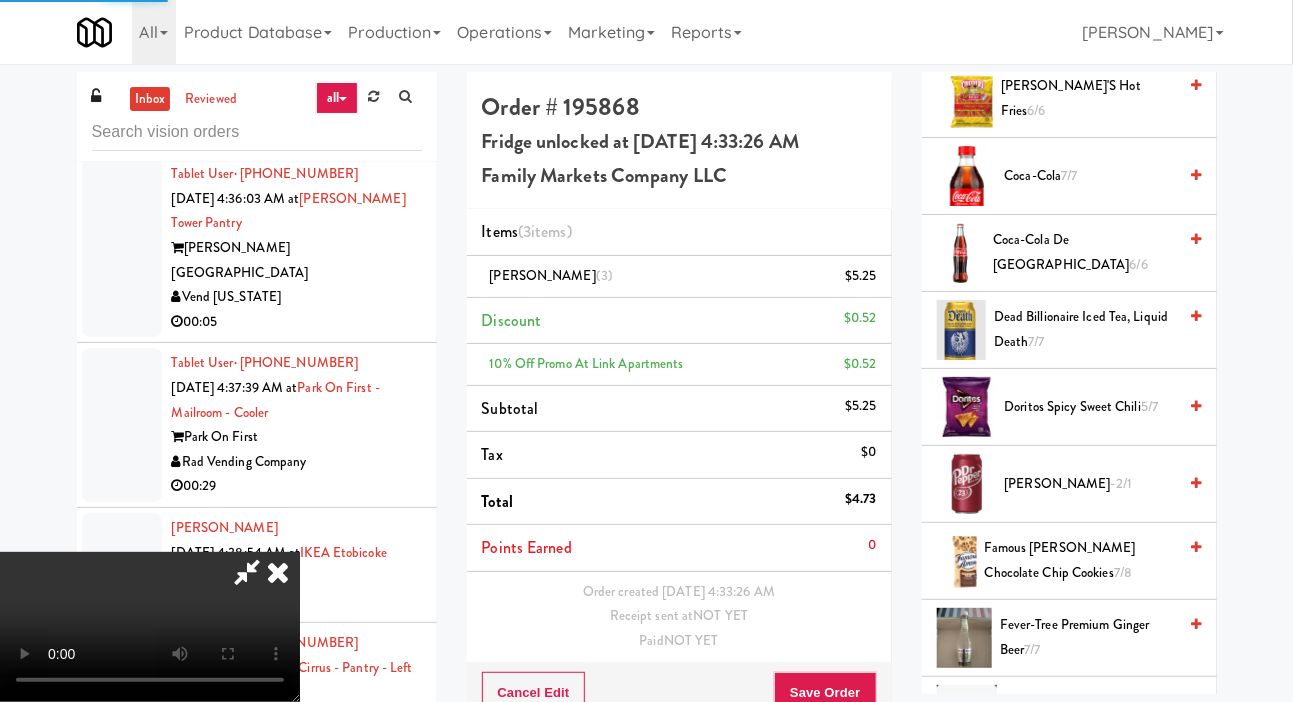 scroll, scrollTop: 0, scrollLeft: 0, axis: both 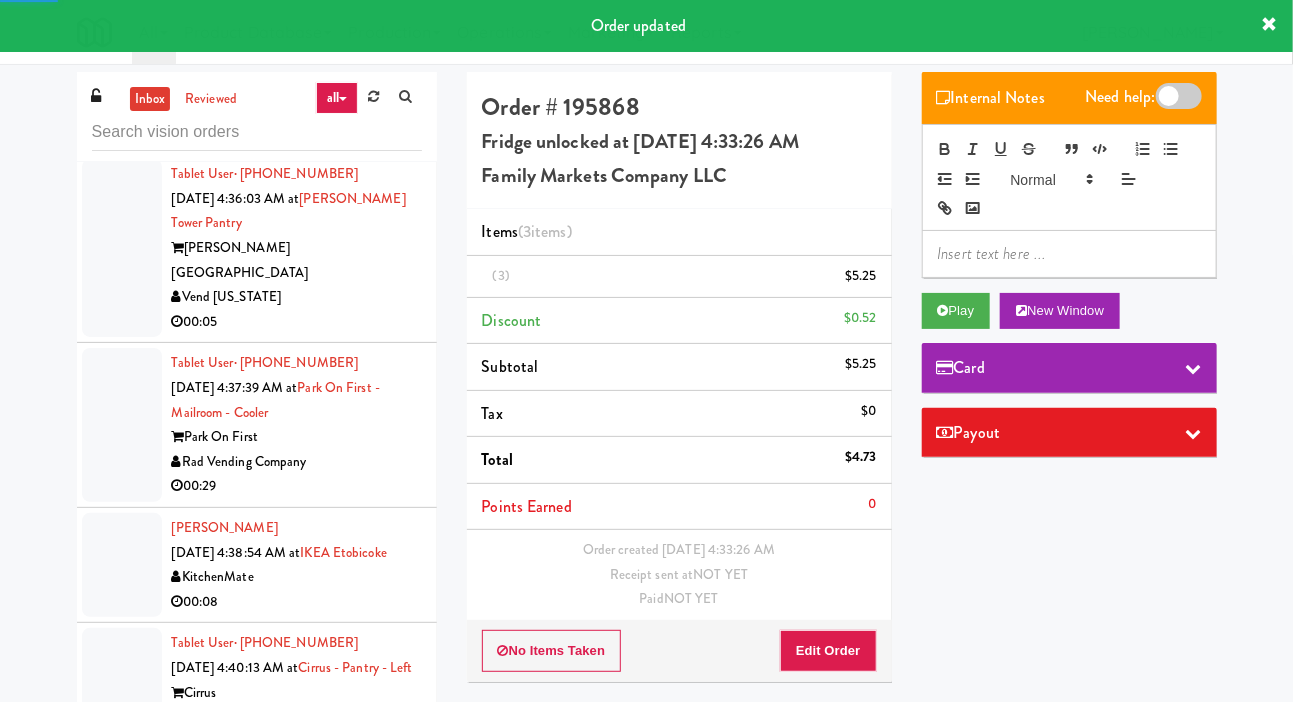 click at bounding box center [122, 248] 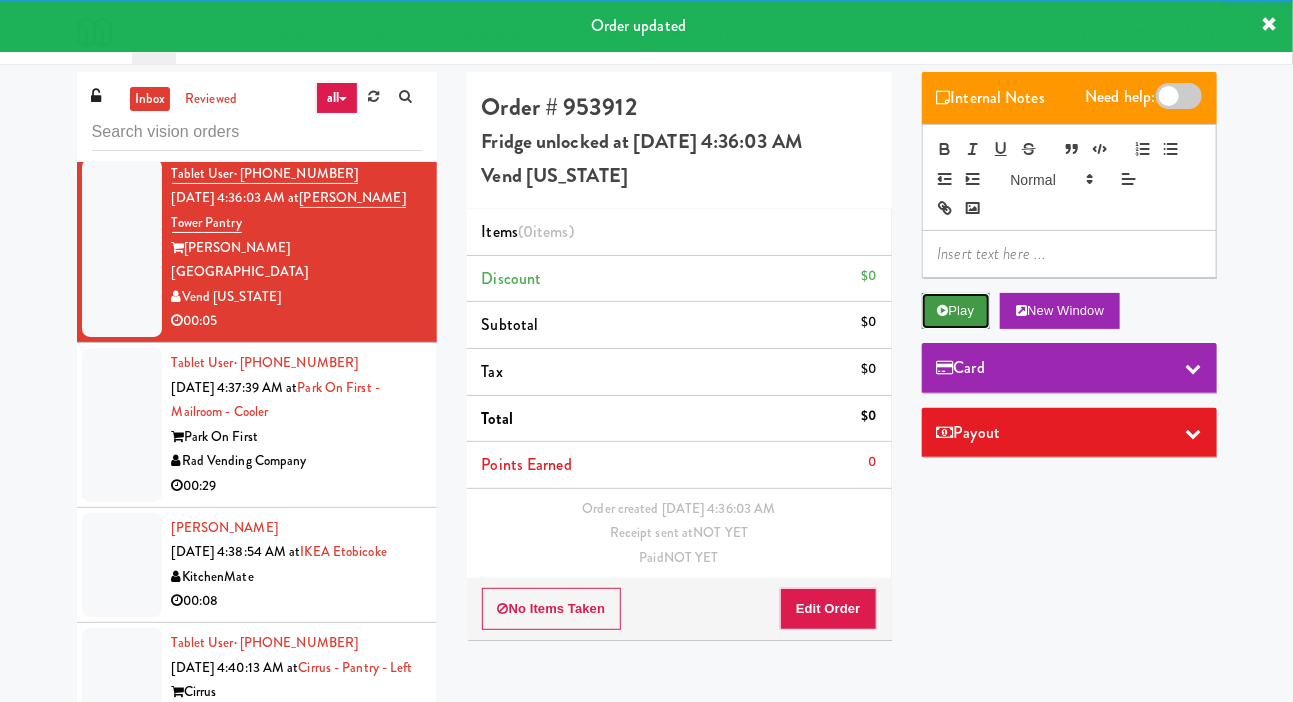 click on "Play" at bounding box center [956, 311] 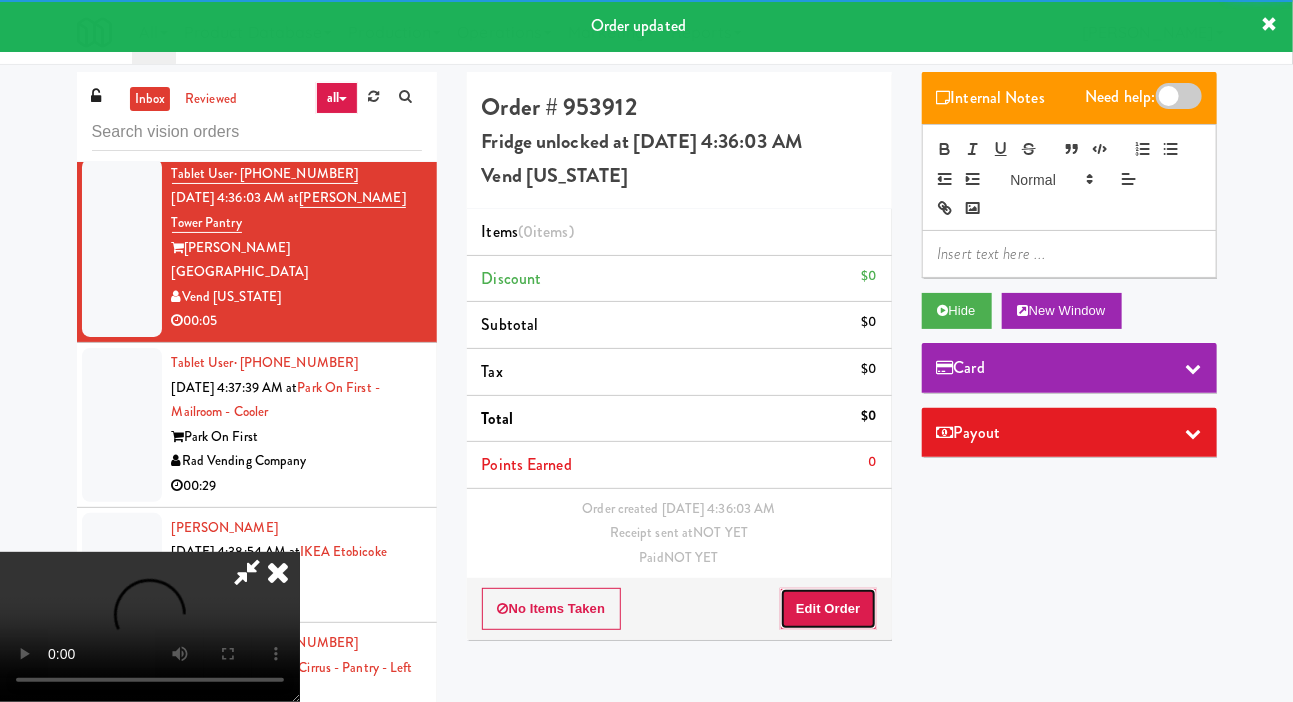 click on "Edit Order" at bounding box center [828, 609] 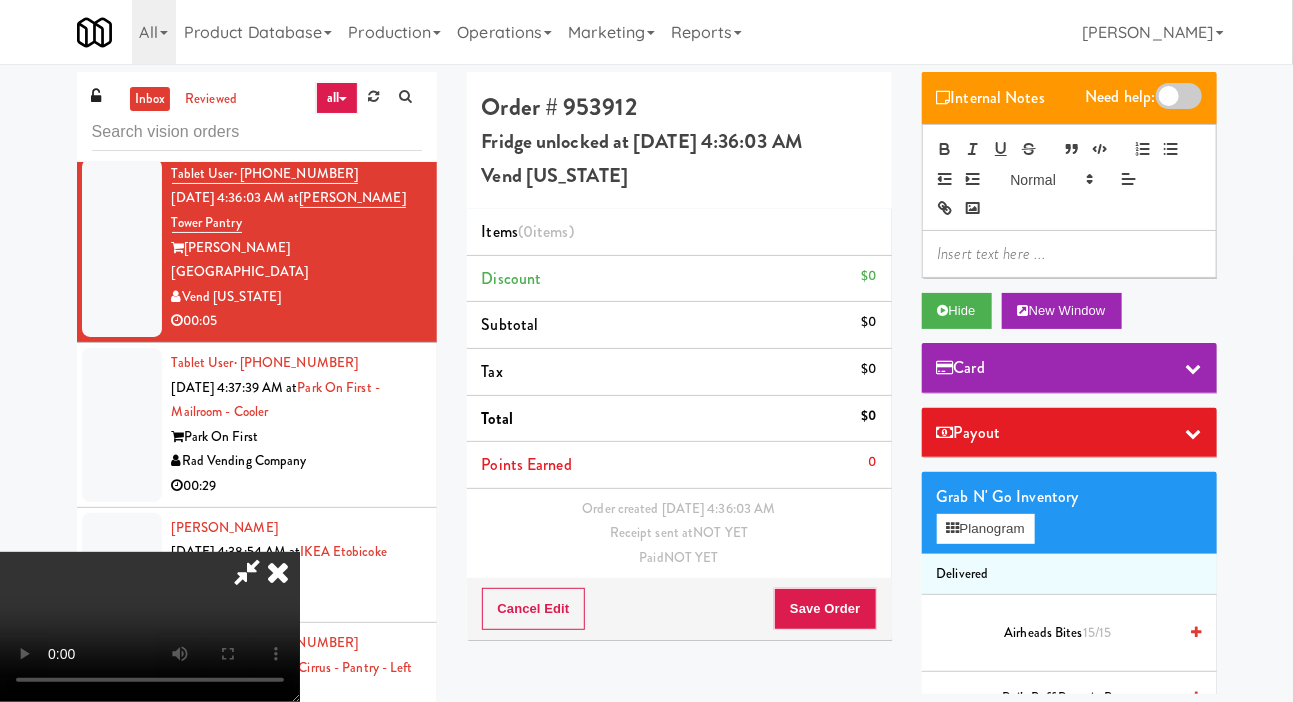 scroll, scrollTop: 73, scrollLeft: 0, axis: vertical 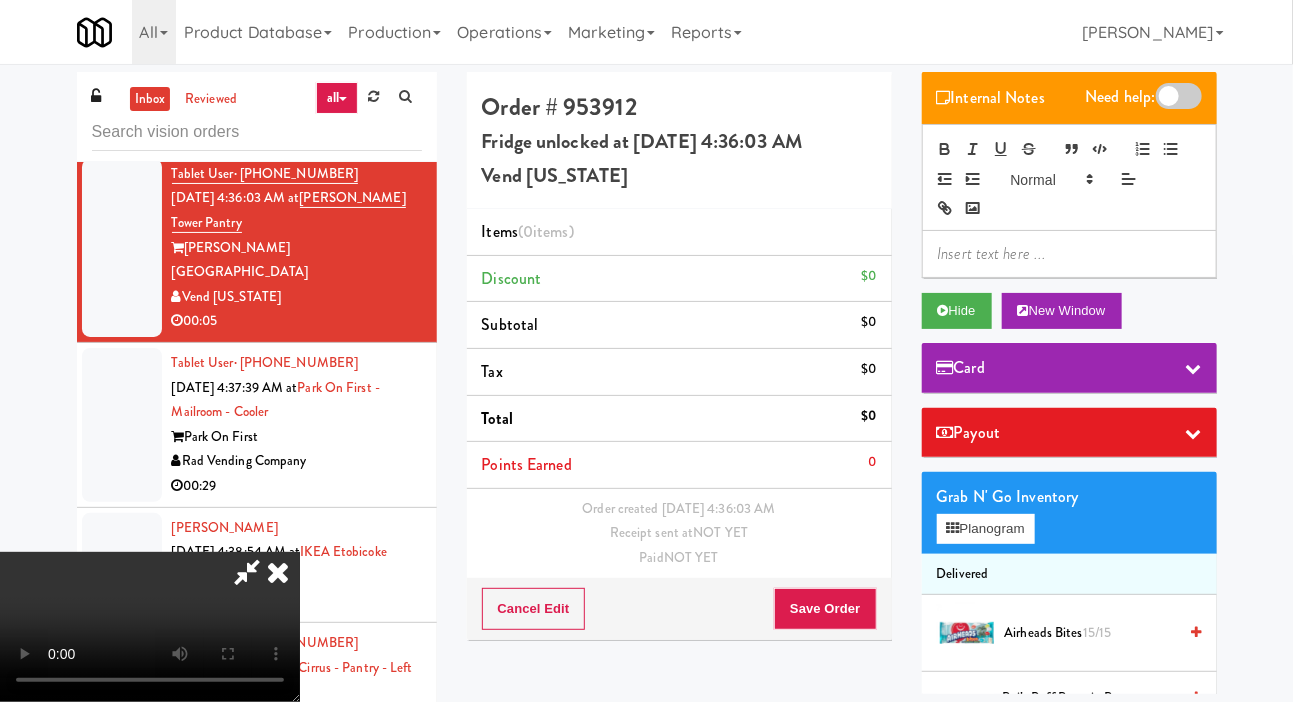 type 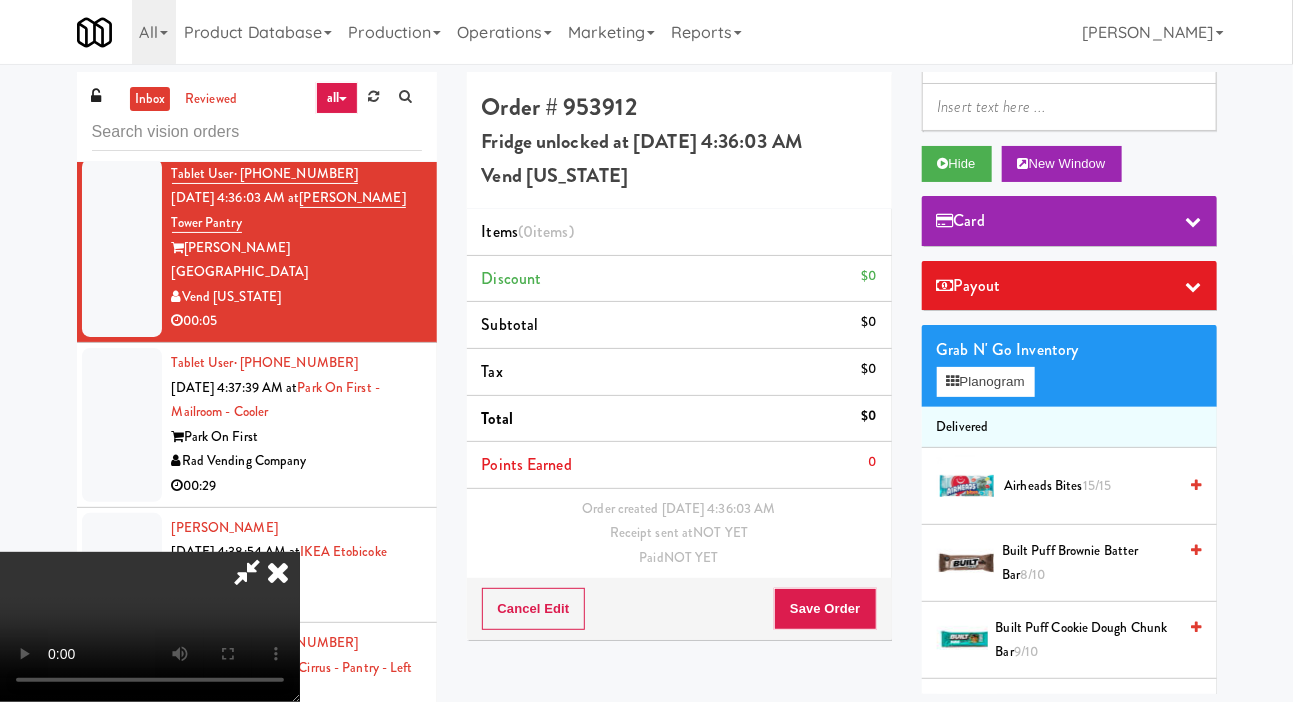 scroll, scrollTop: 189, scrollLeft: 0, axis: vertical 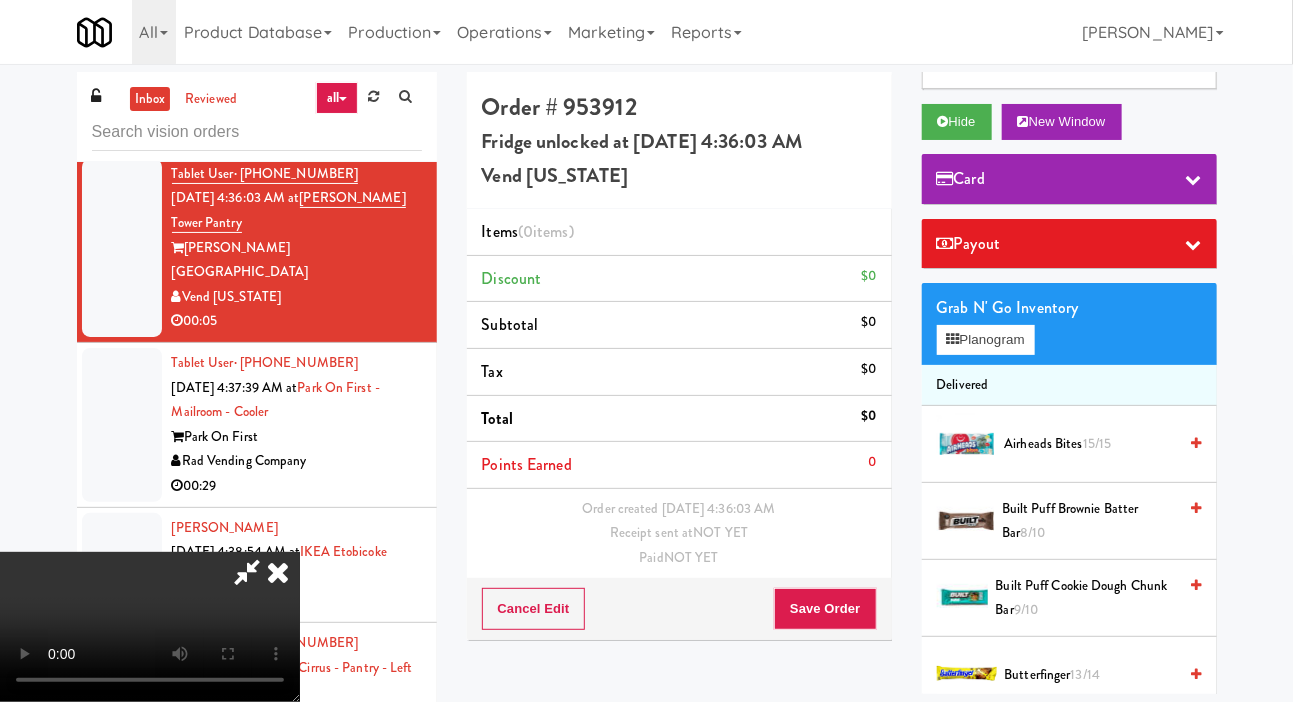 click on "Airheads Bites  15/15" at bounding box center (1091, 444) 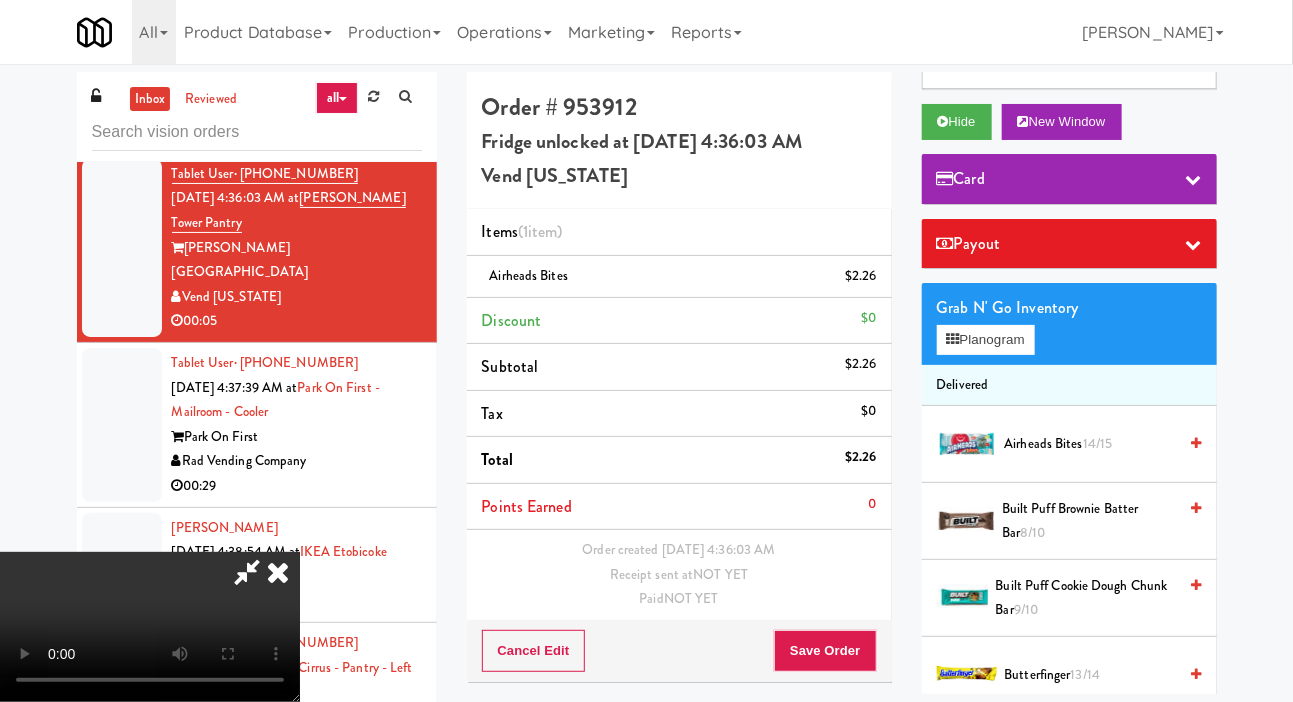 scroll, scrollTop: 73, scrollLeft: 0, axis: vertical 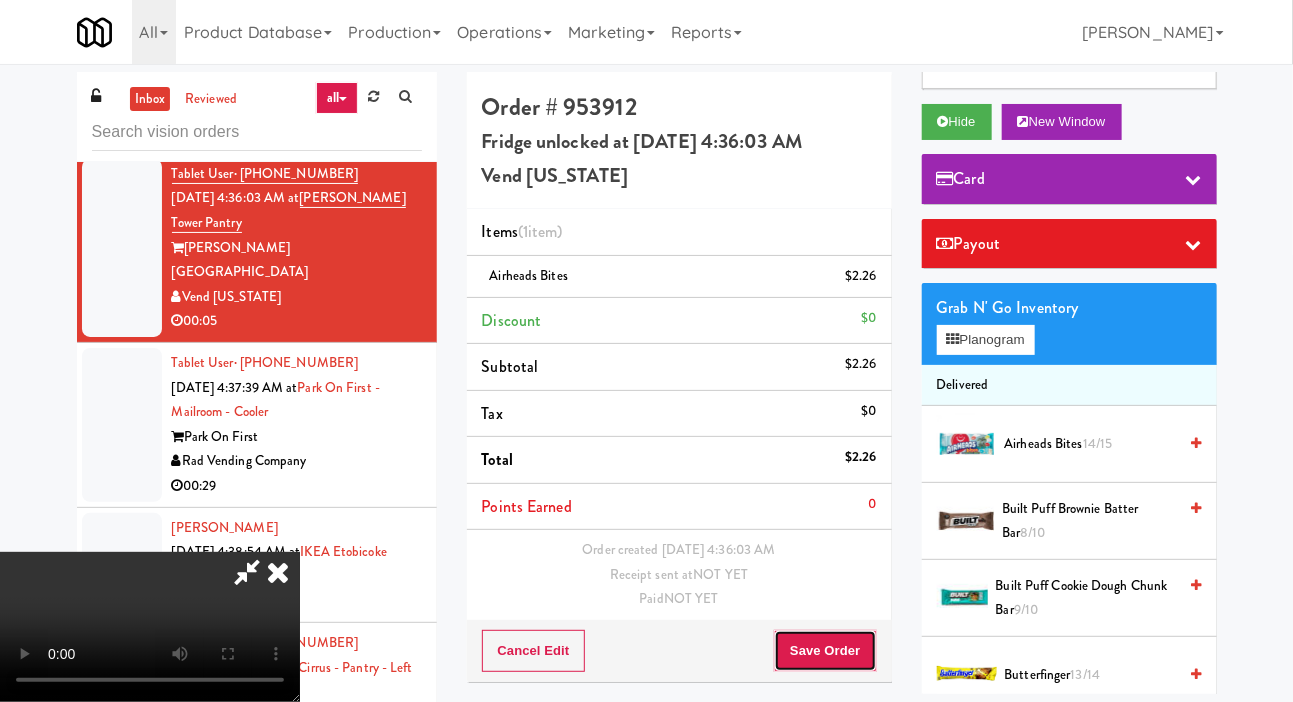 click on "Save Order" at bounding box center (825, 651) 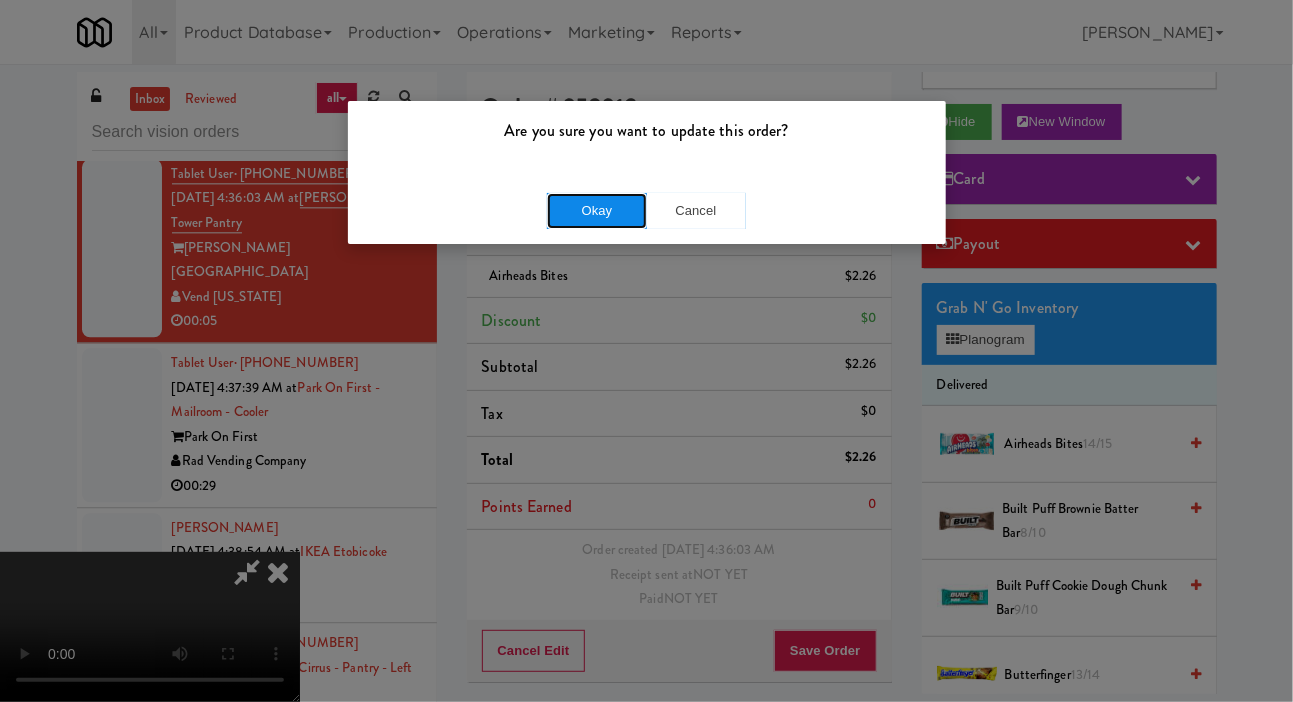 click on "Okay" at bounding box center [597, 211] 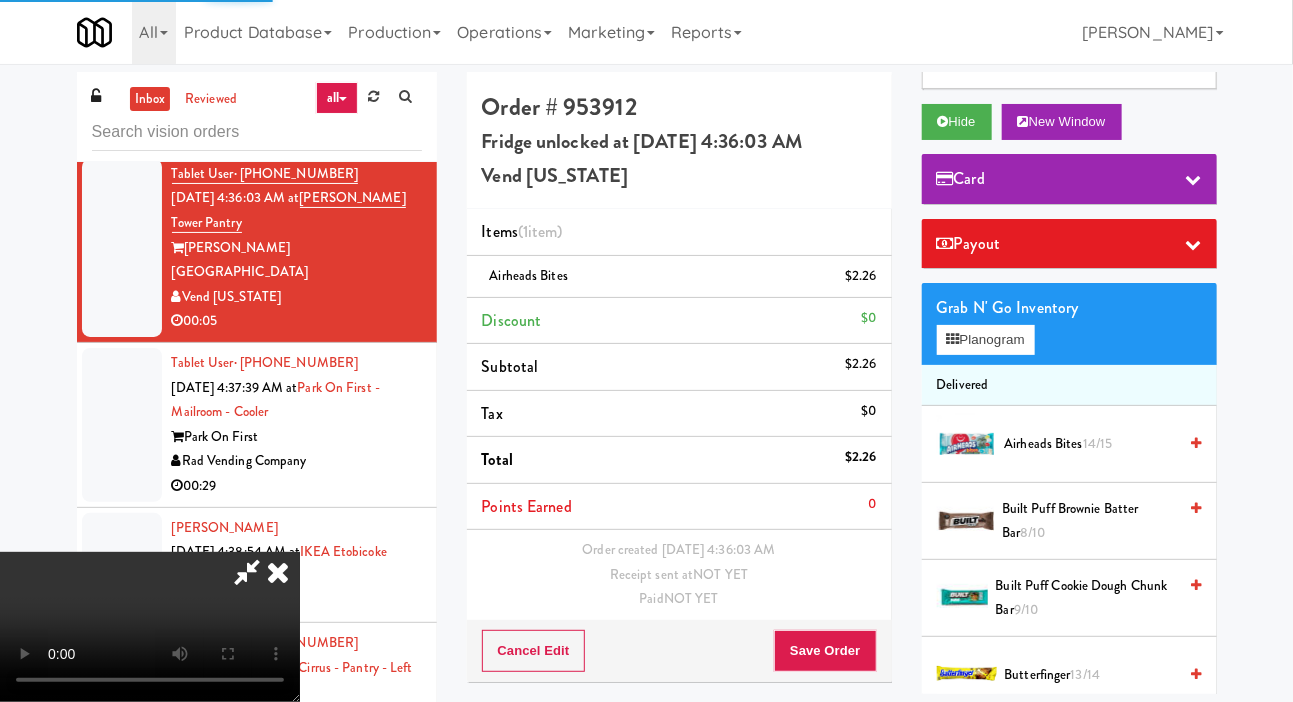 scroll, scrollTop: 0, scrollLeft: 0, axis: both 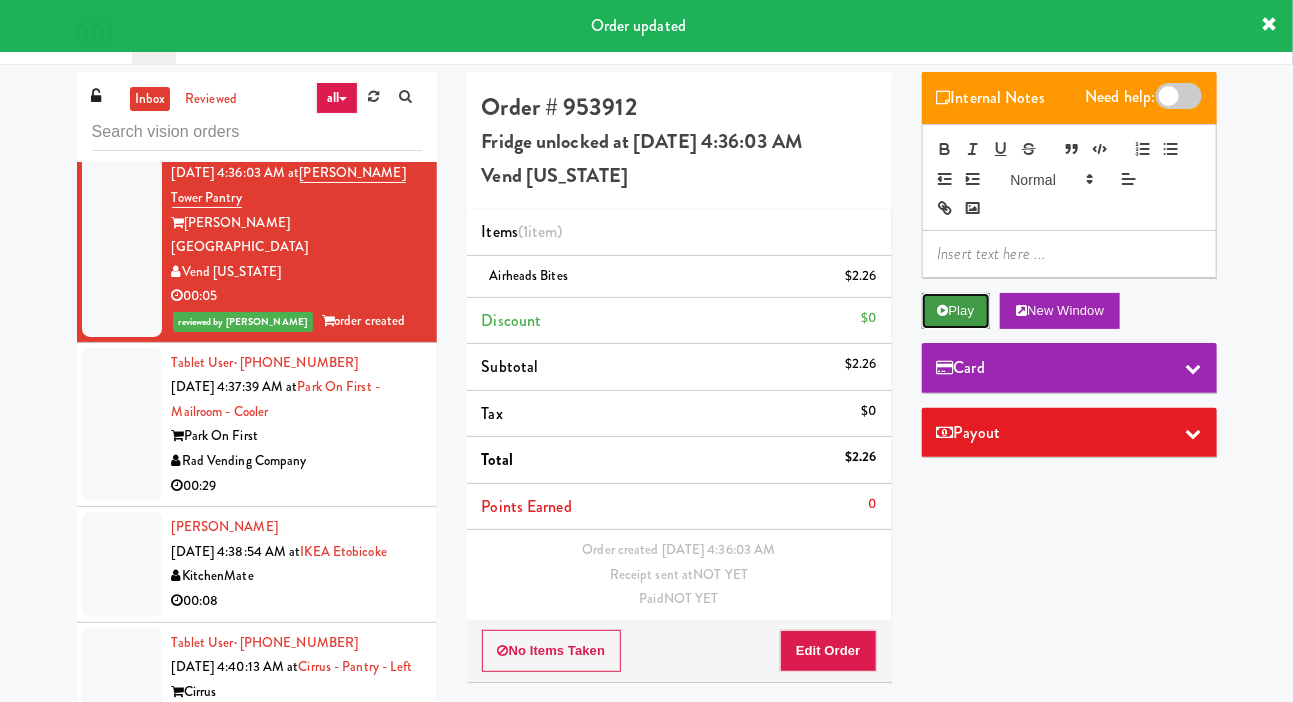 click on "Play" at bounding box center (956, 311) 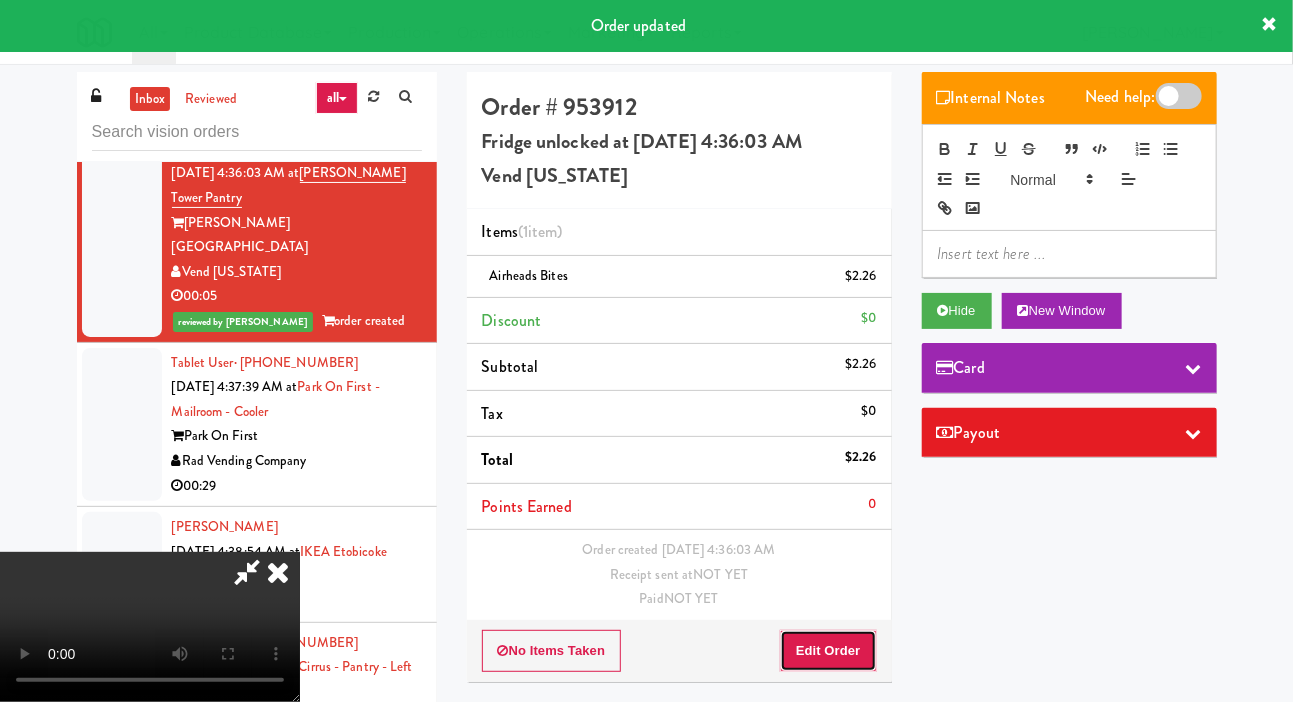 click on "Edit Order" at bounding box center (828, 651) 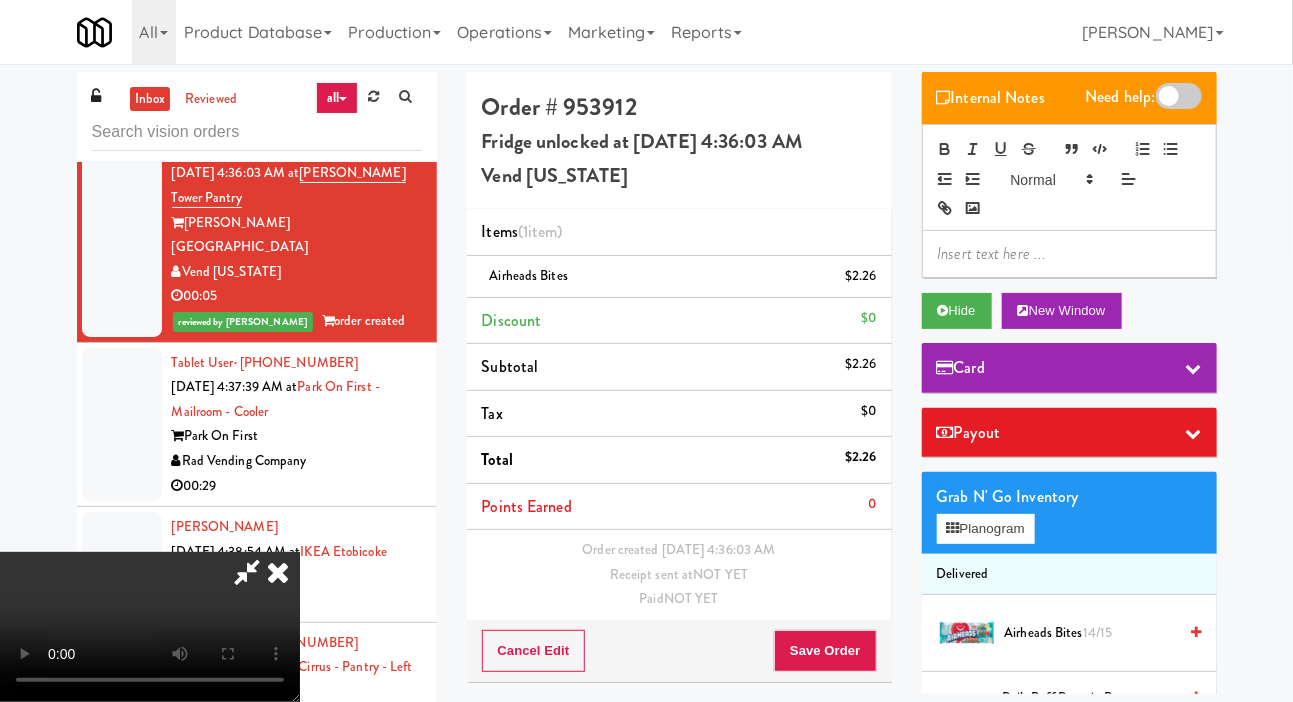scroll, scrollTop: 73, scrollLeft: 0, axis: vertical 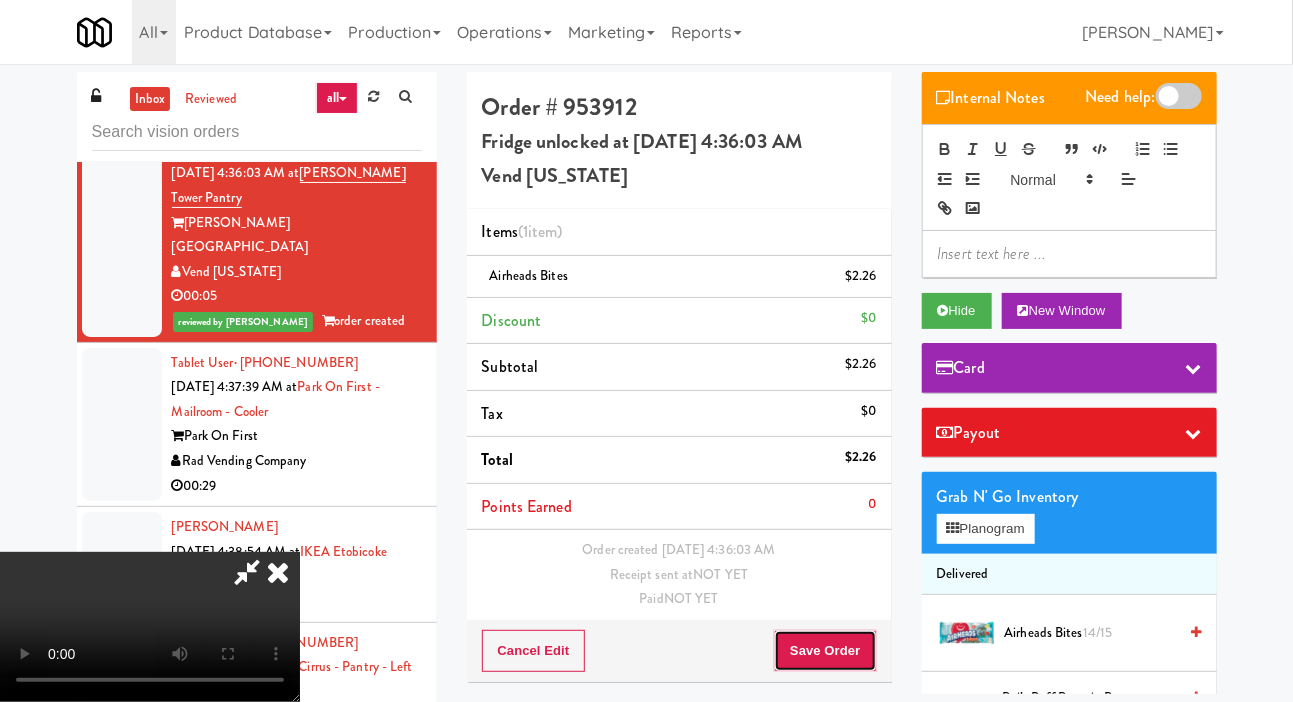 click on "Save Order" at bounding box center [825, 651] 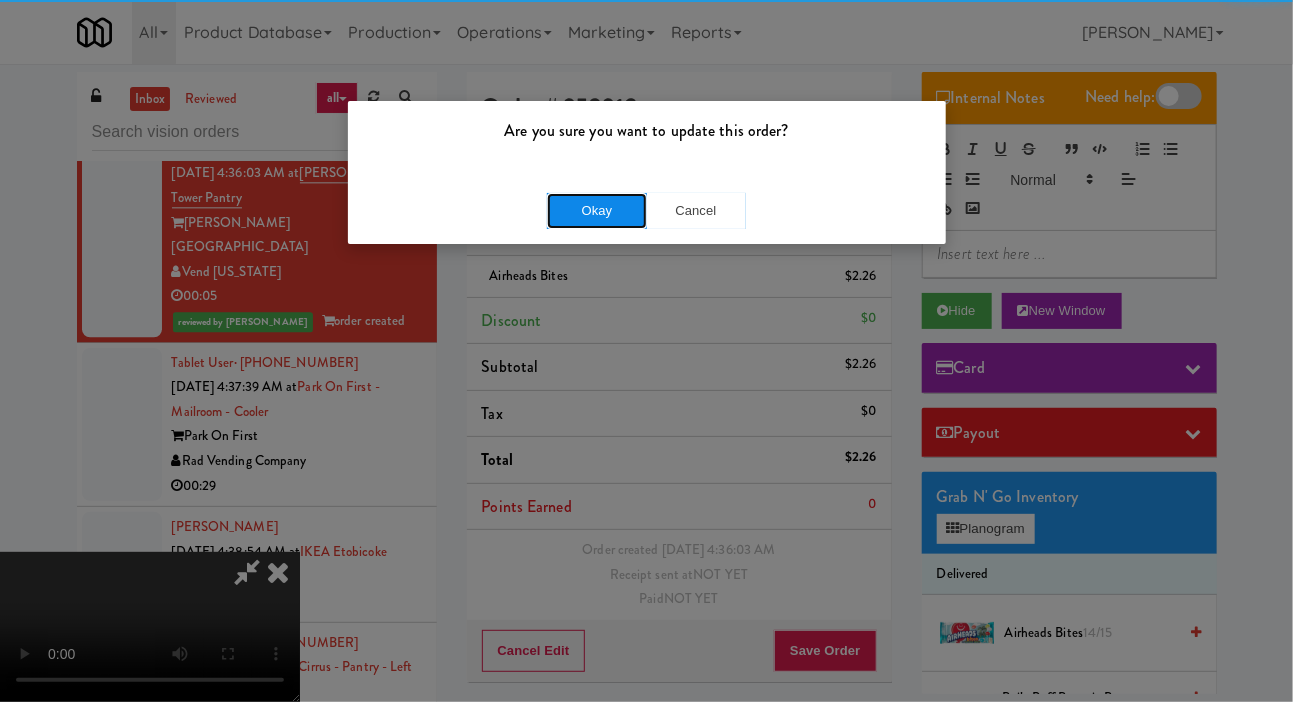 click on "Okay" at bounding box center (597, 211) 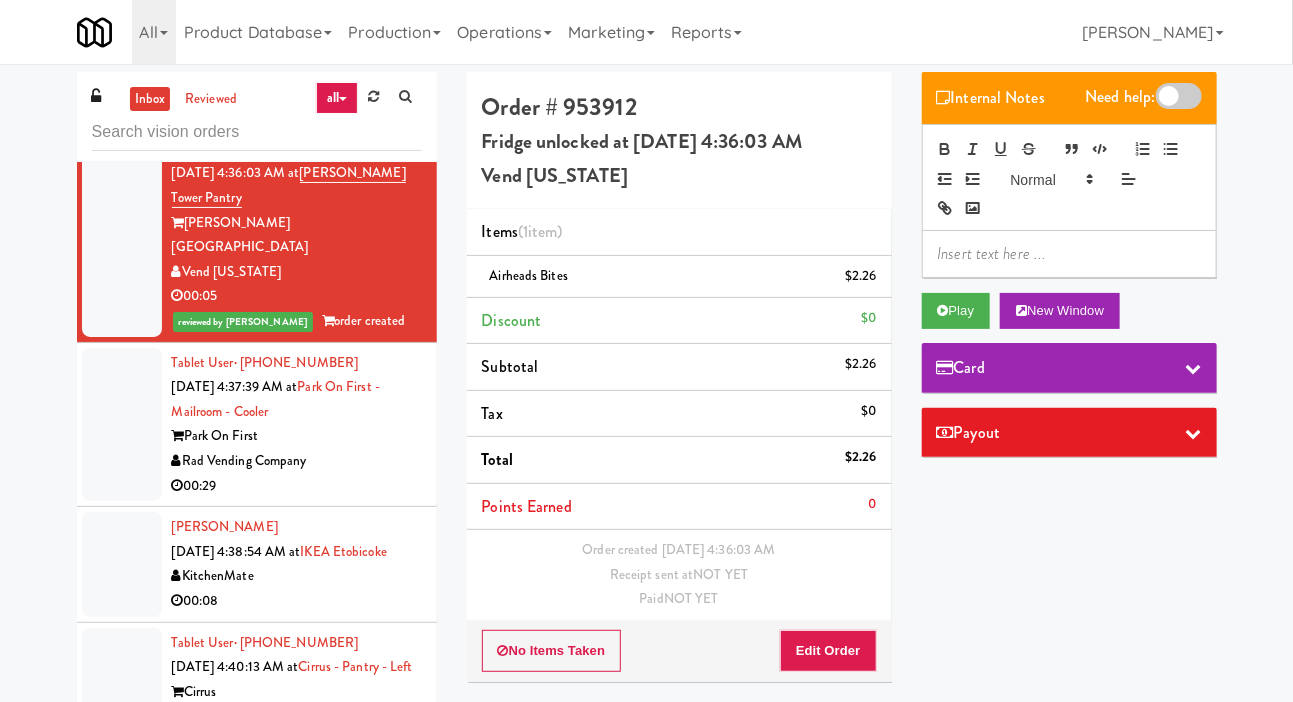 scroll, scrollTop: 5320, scrollLeft: 0, axis: vertical 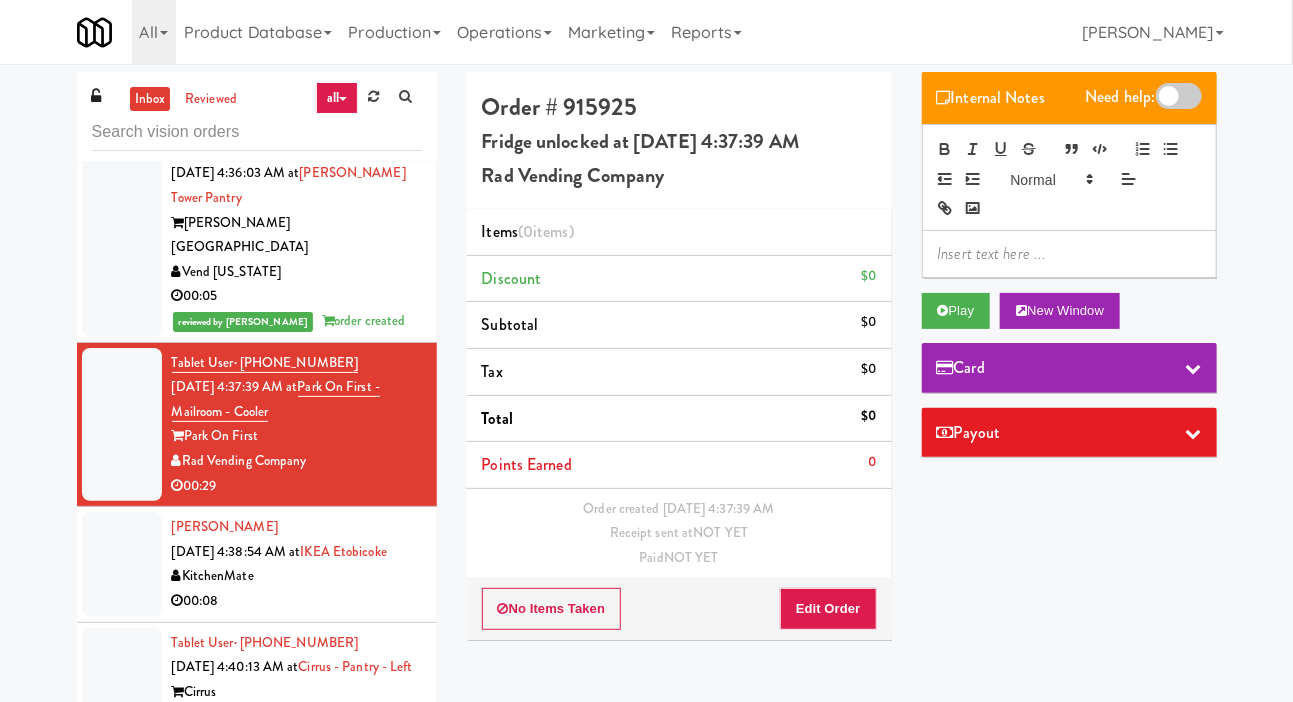 click on "Card" at bounding box center (1069, 368) 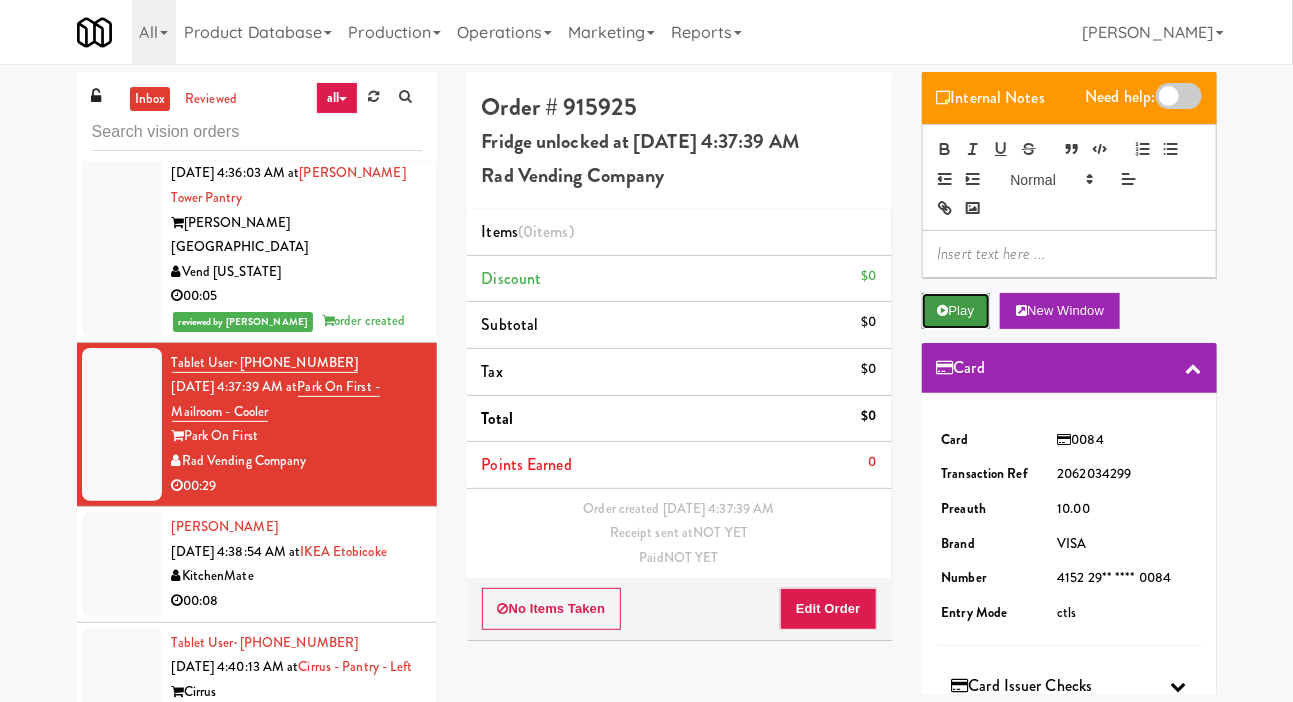 click on "Play" at bounding box center [956, 311] 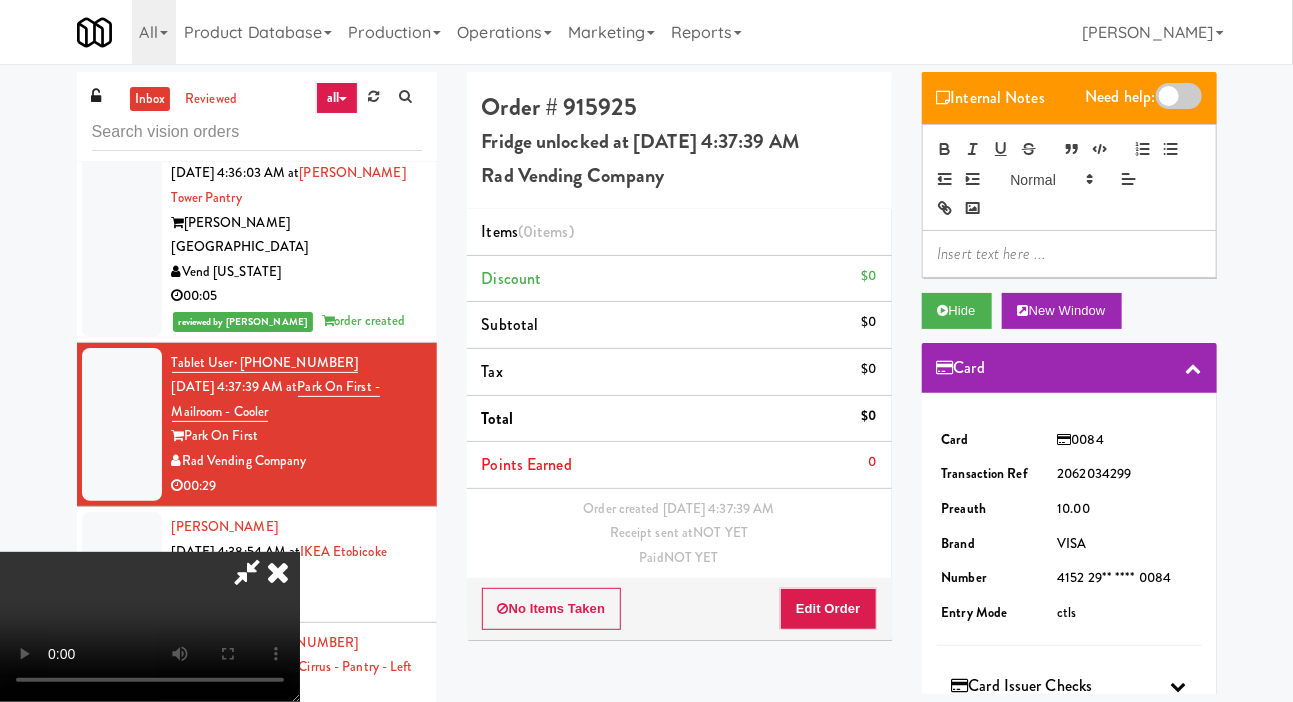 click on "Card" at bounding box center [961, 368] 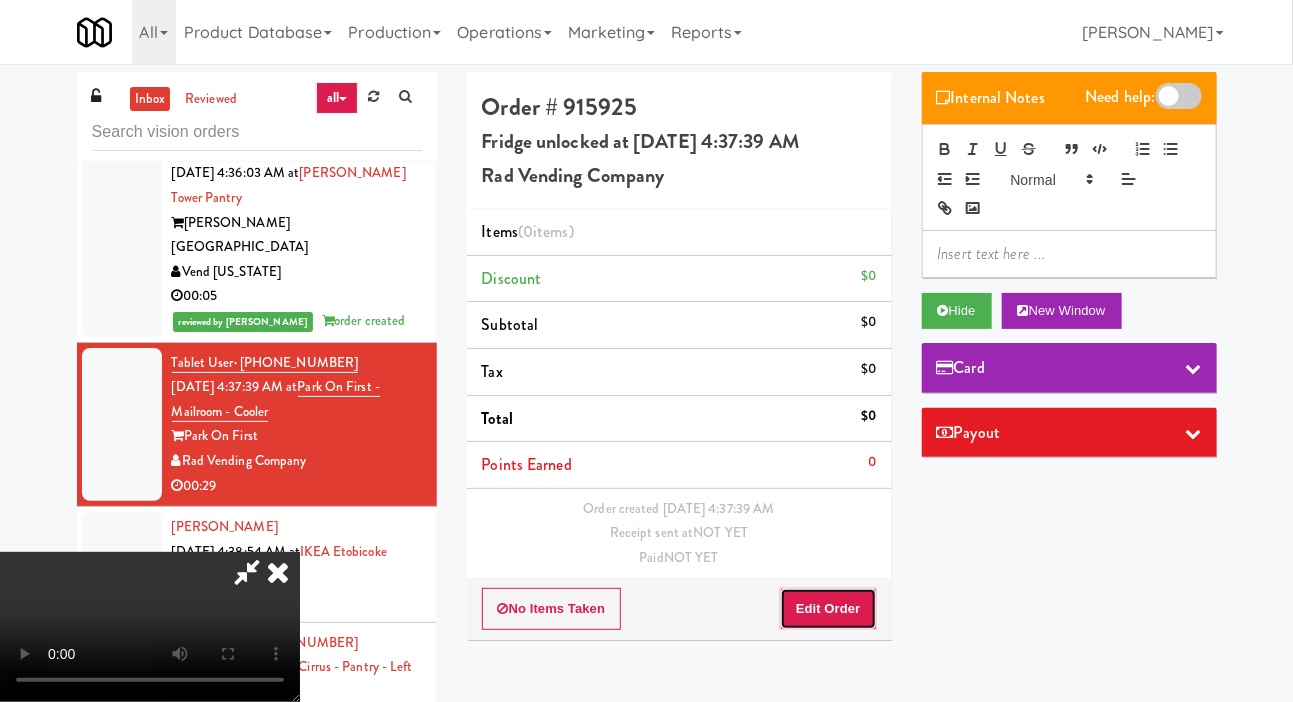 click on "Edit Order" at bounding box center [828, 609] 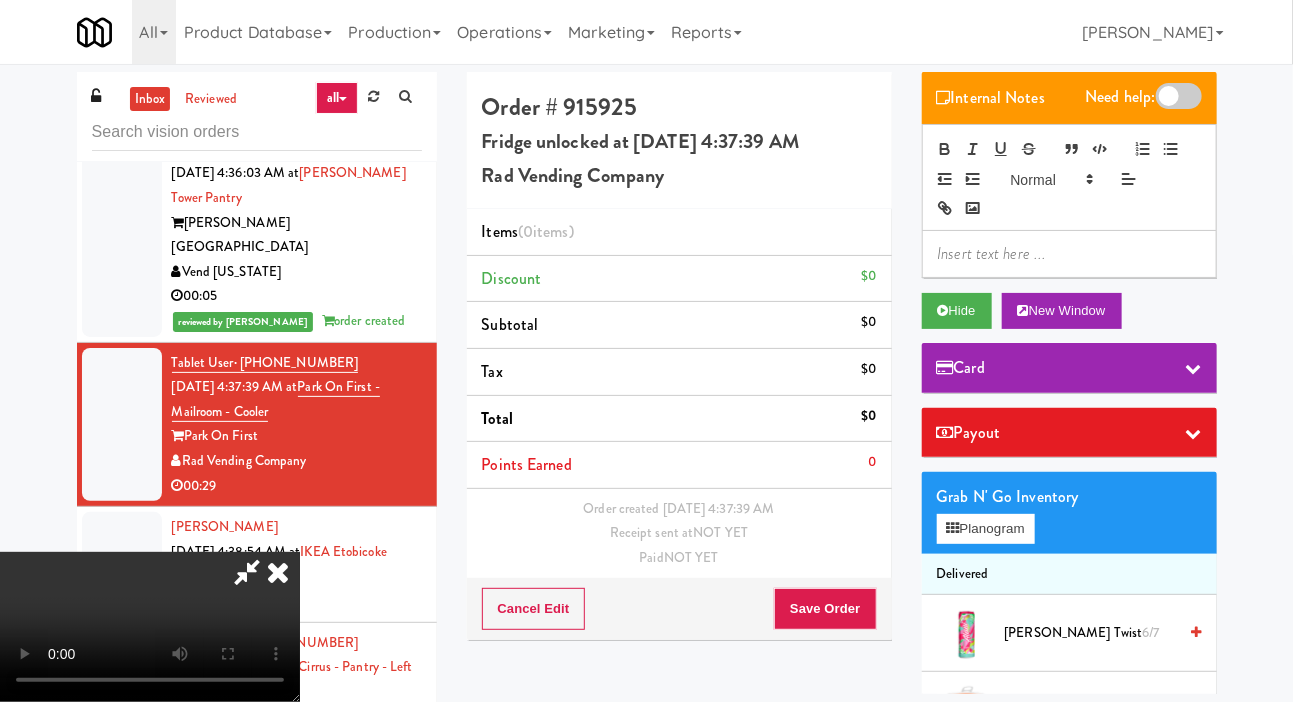 type 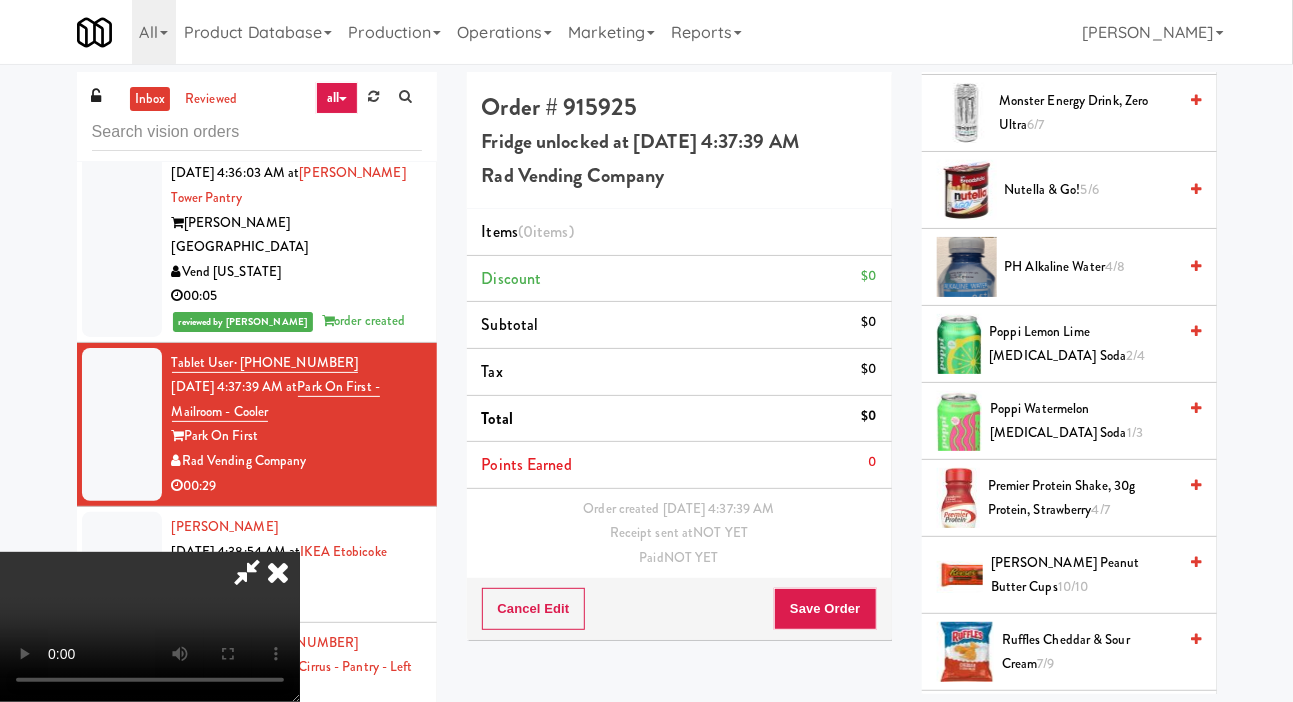 scroll, scrollTop: 1756, scrollLeft: 0, axis: vertical 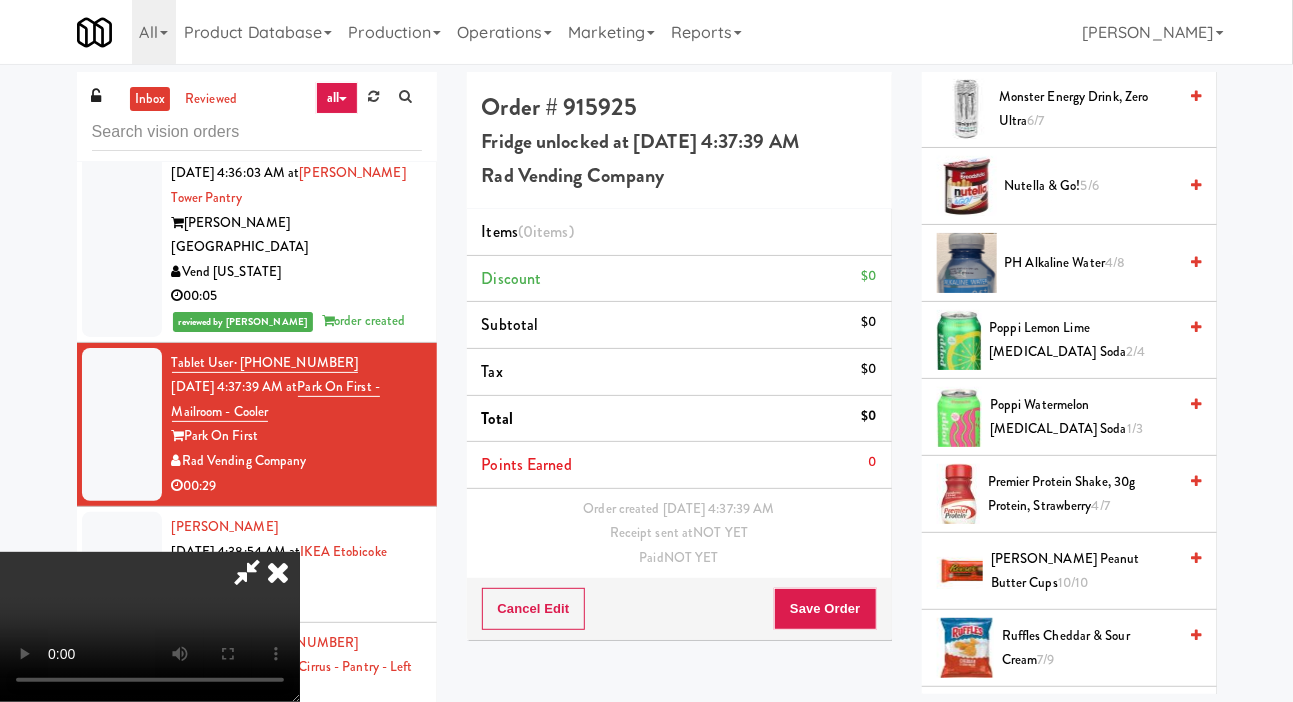 click on "Premier Protein Shake, 30g Protein, Strawberry  4/7" at bounding box center (1082, 494) 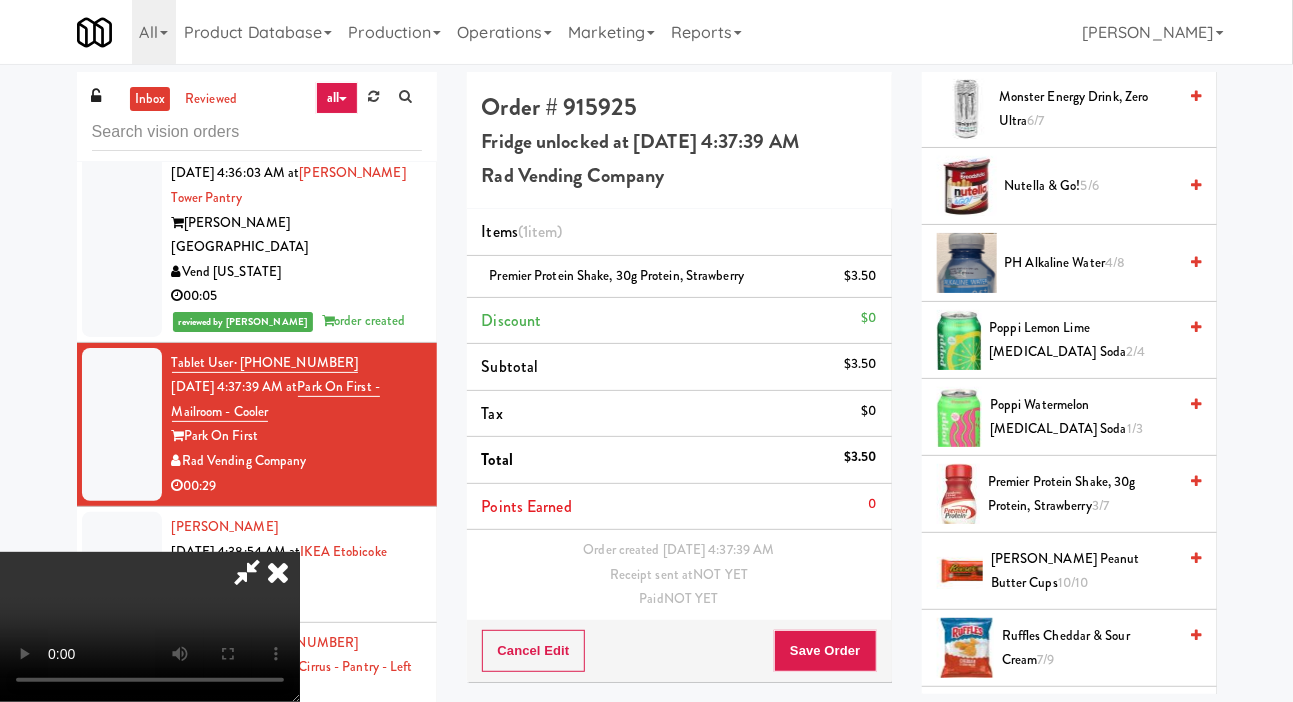click on "Samyang Buldak Stir-Fried Ramen, Carbonara, Spicy Chicken  3/6" at bounding box center (1078, 725) 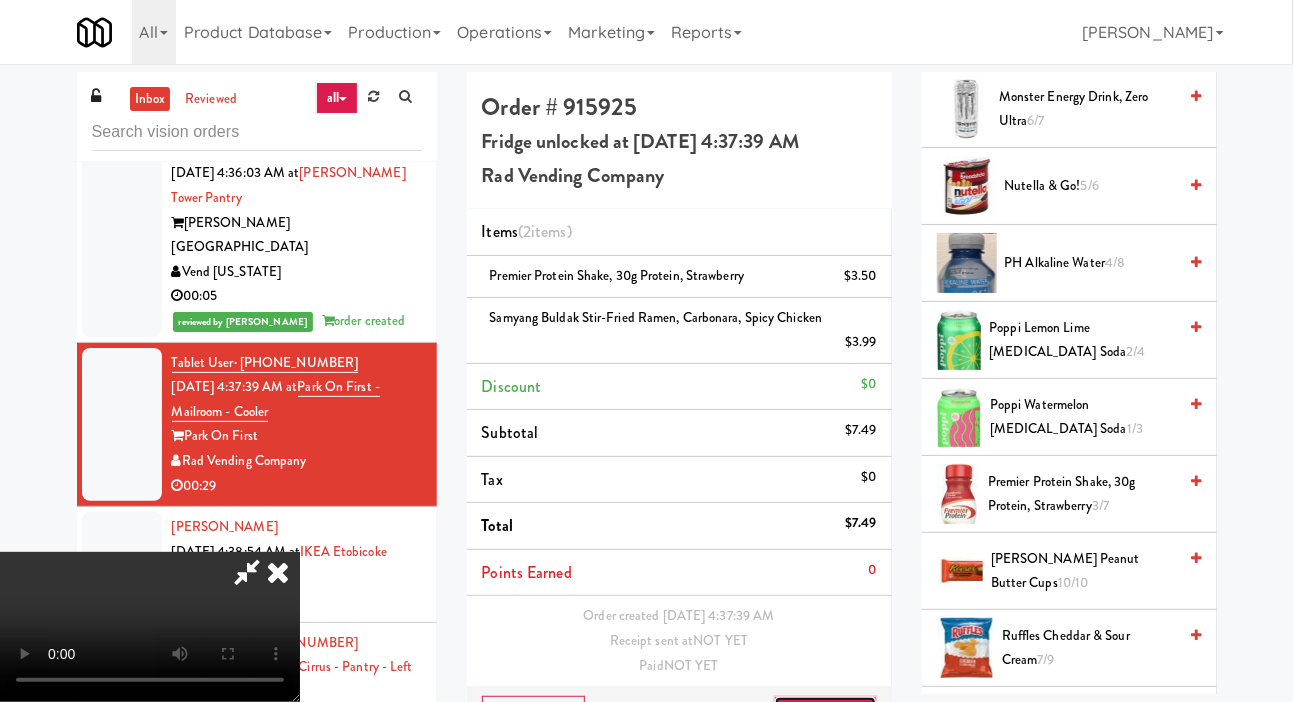 click on "Save Order" at bounding box center [825, 717] 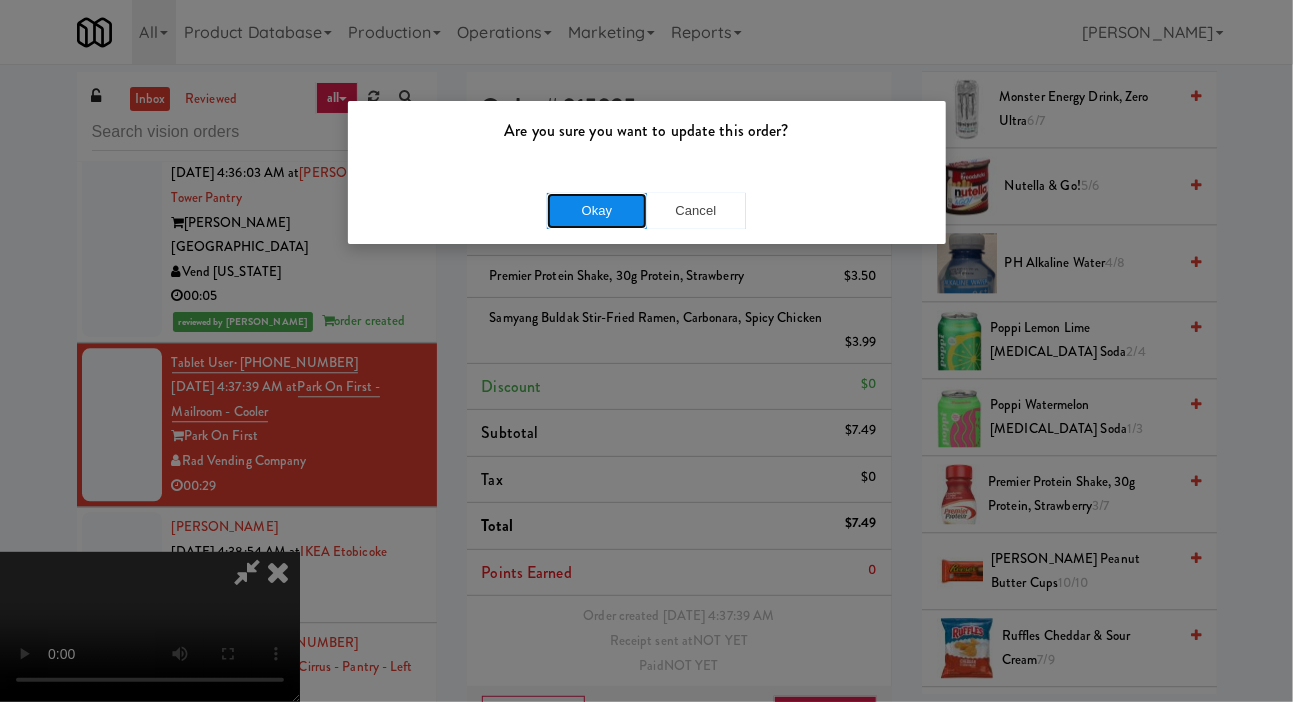 click on "Okay" at bounding box center [597, 211] 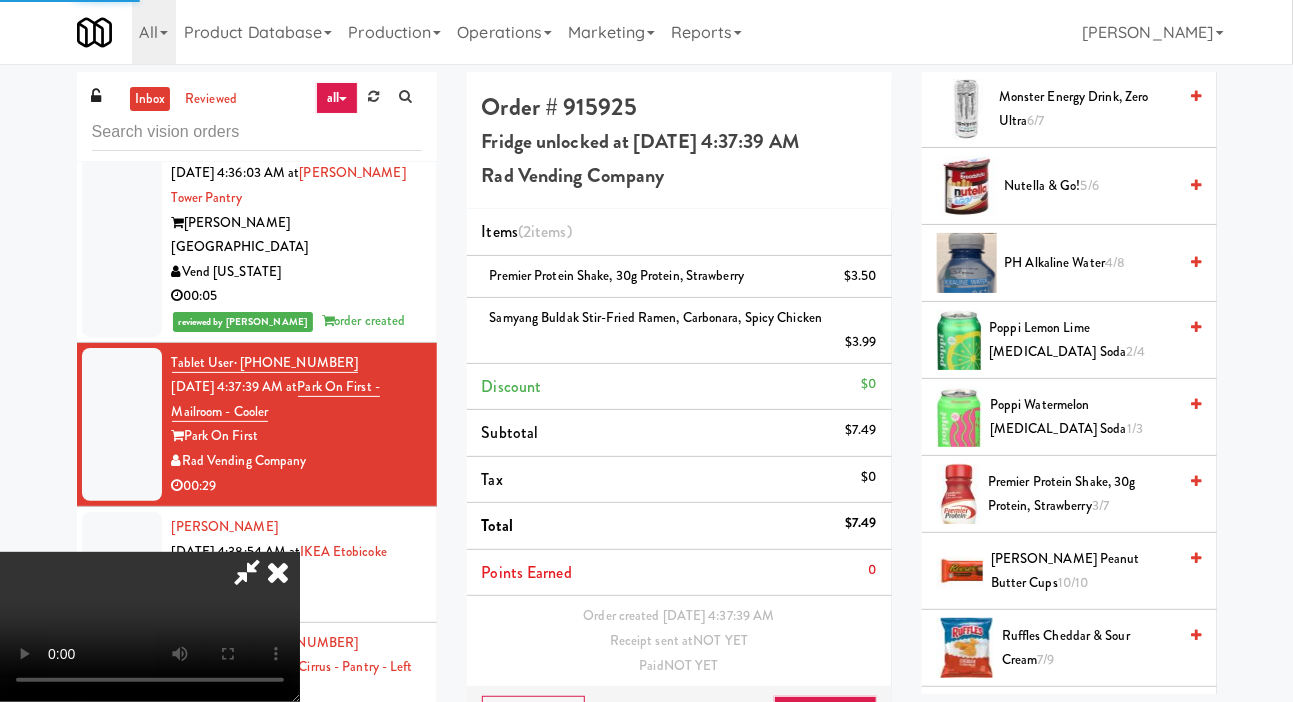 scroll, scrollTop: 0, scrollLeft: 0, axis: both 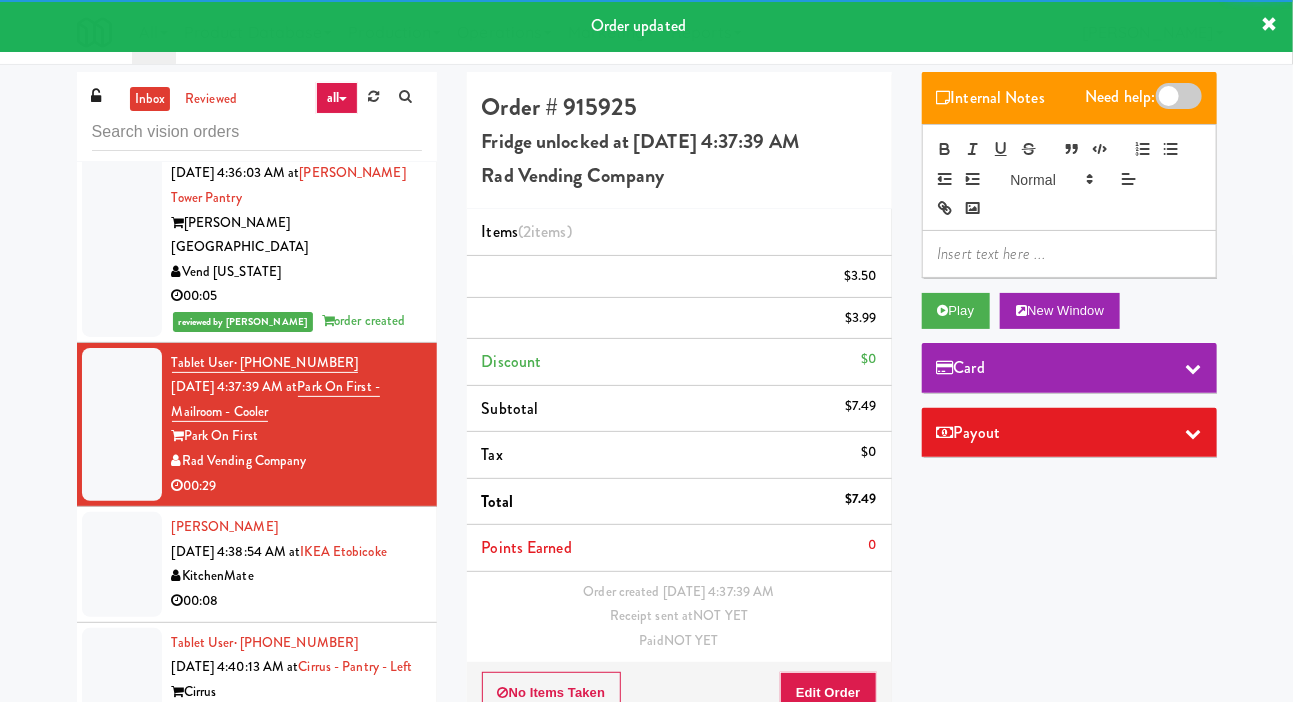 click at bounding box center (122, 564) 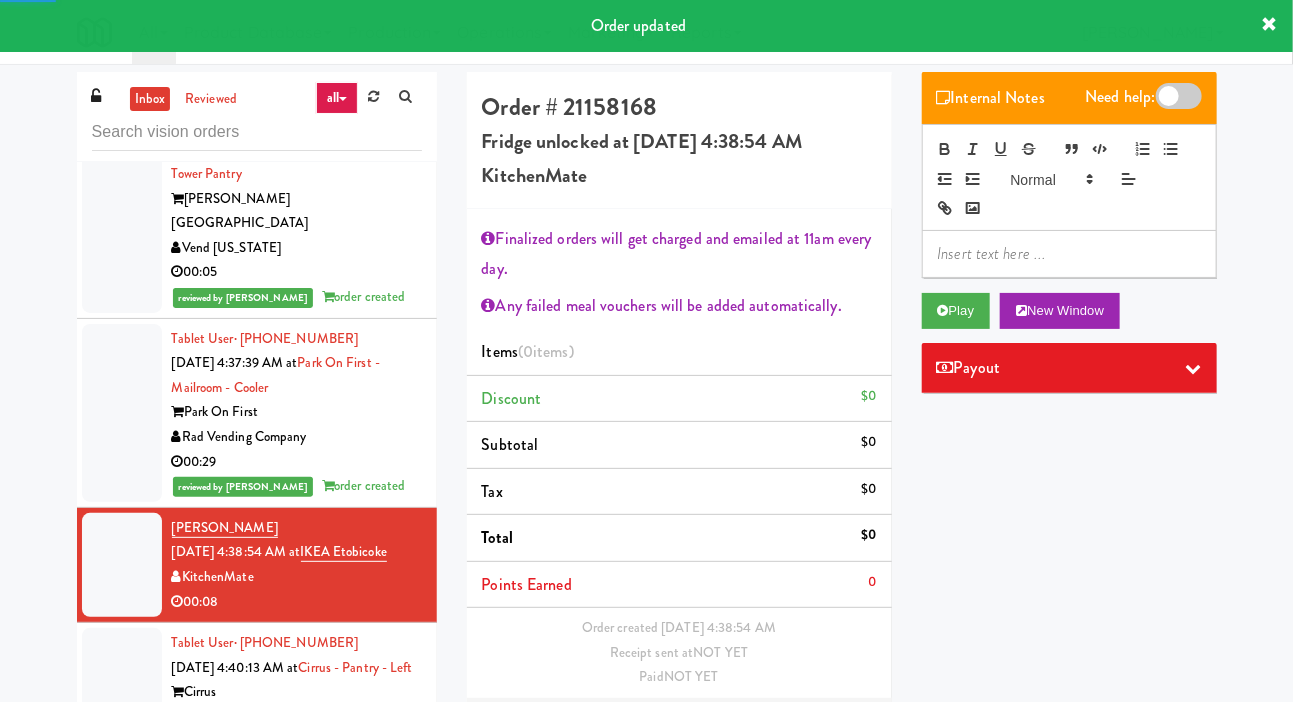 scroll, scrollTop: 5345, scrollLeft: 0, axis: vertical 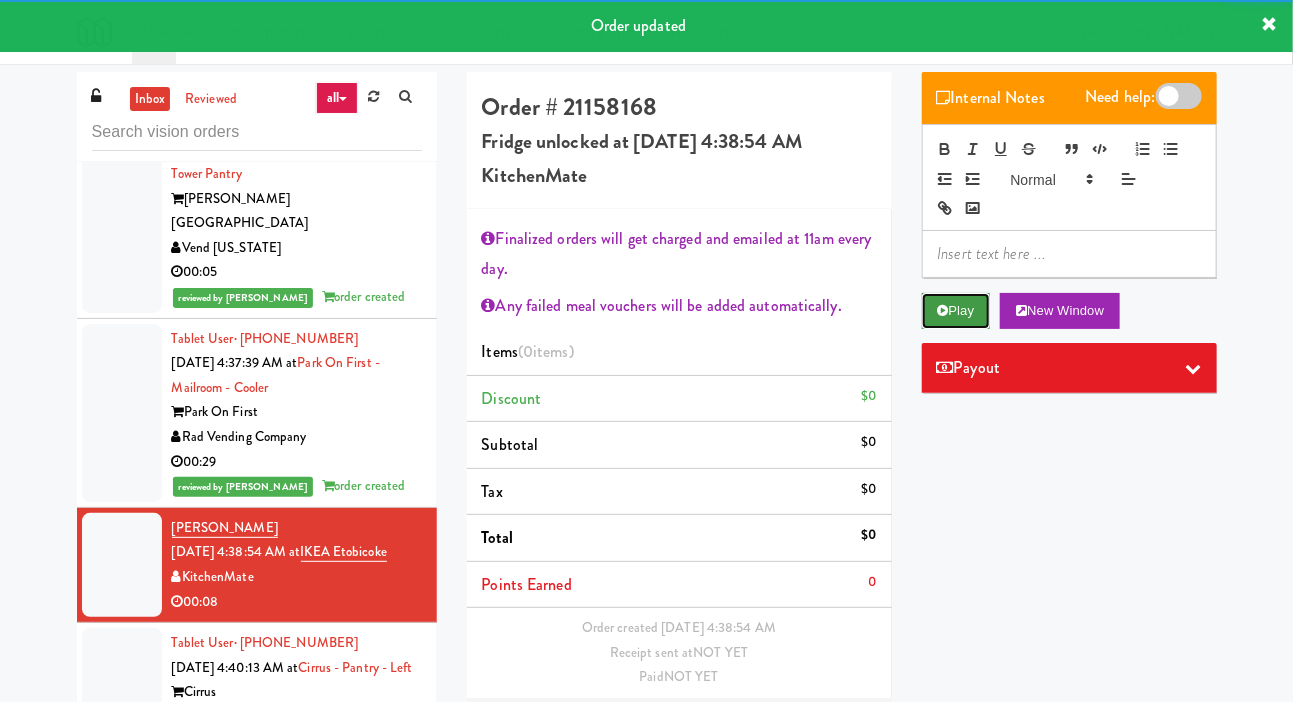 click on "Play" at bounding box center (956, 311) 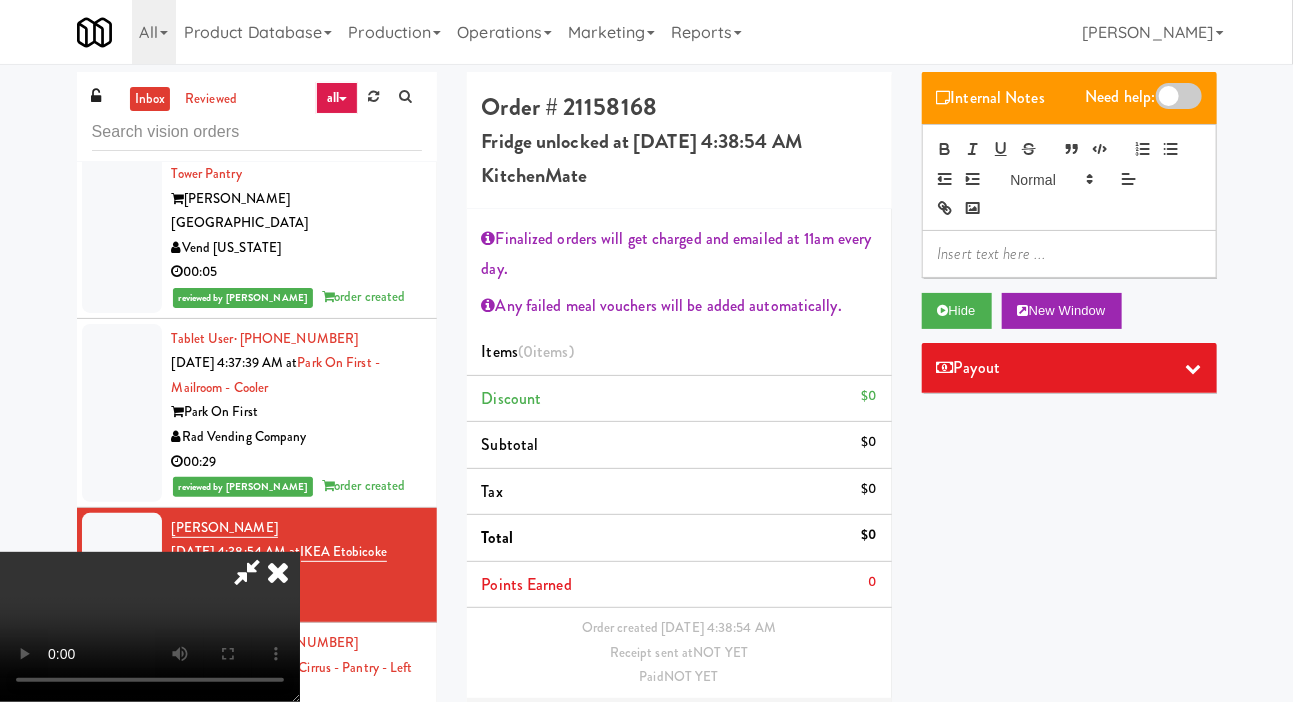 click on "Edit Order" at bounding box center (828, 729) 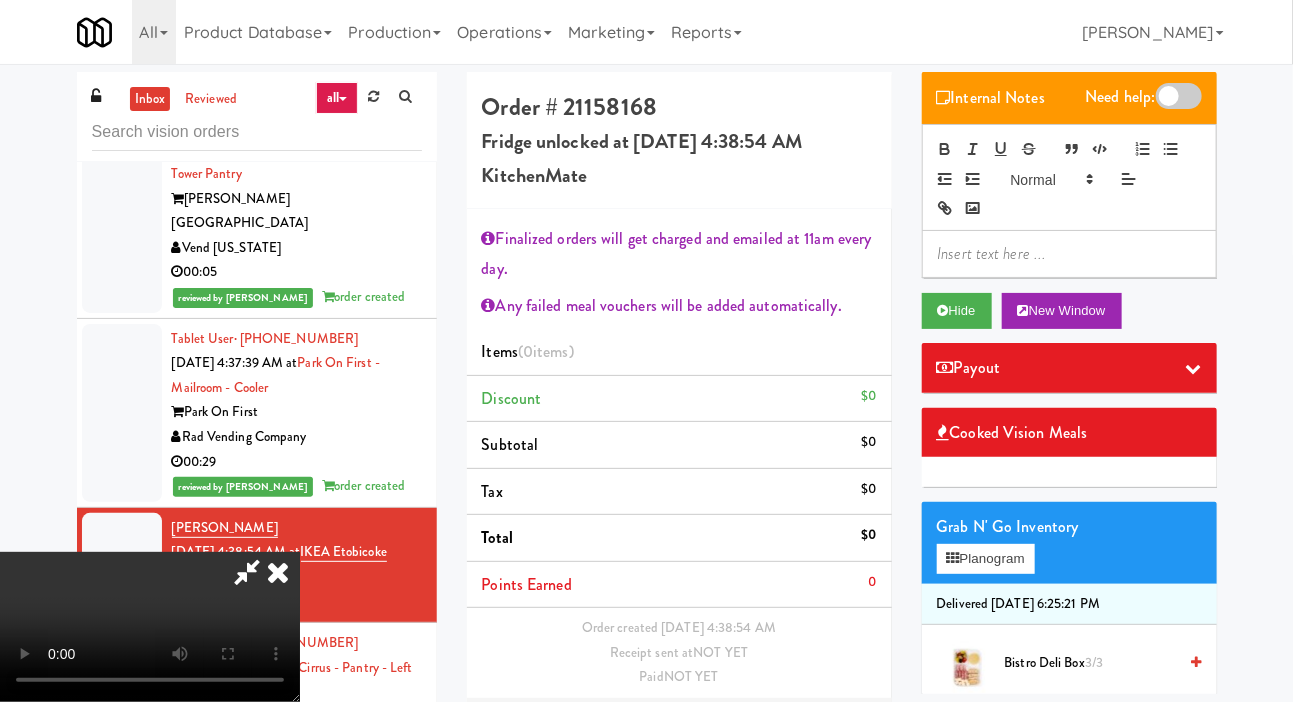 scroll, scrollTop: 127, scrollLeft: 0, axis: vertical 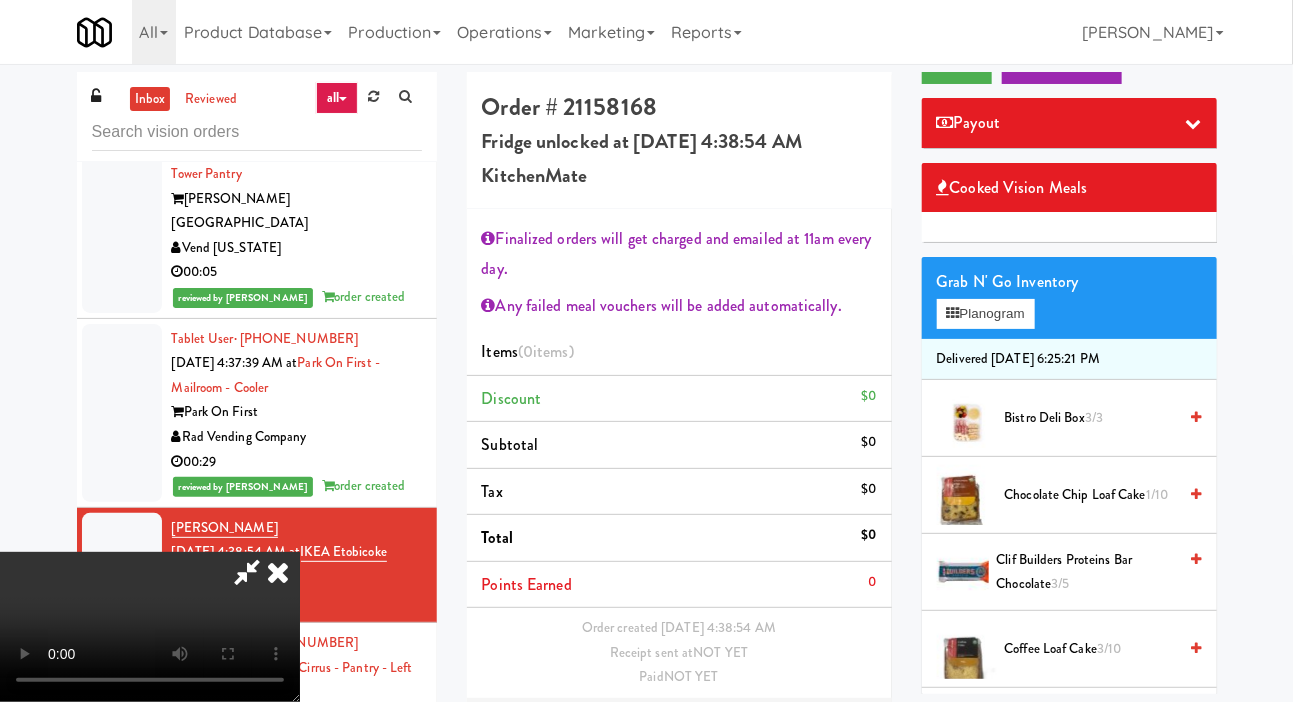 click on "Coffee Loaf Cake  3/10" at bounding box center (1091, 649) 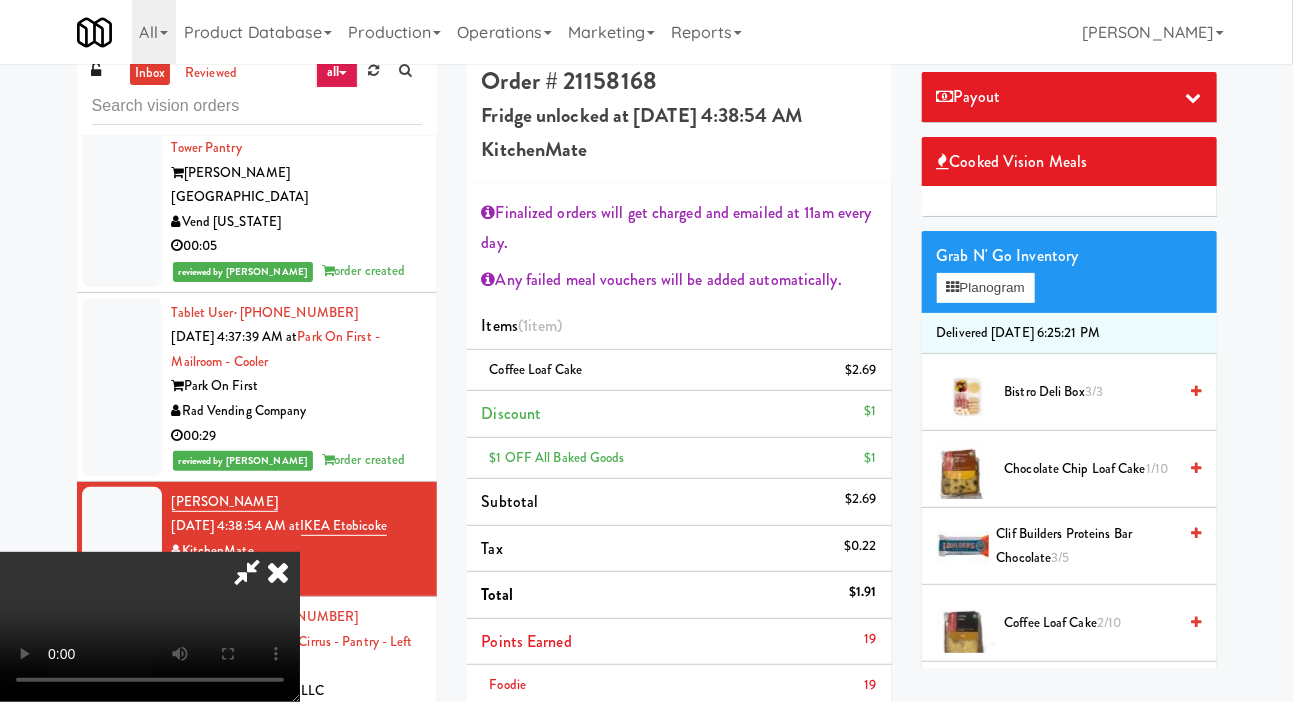 scroll, scrollTop: 109, scrollLeft: 0, axis: vertical 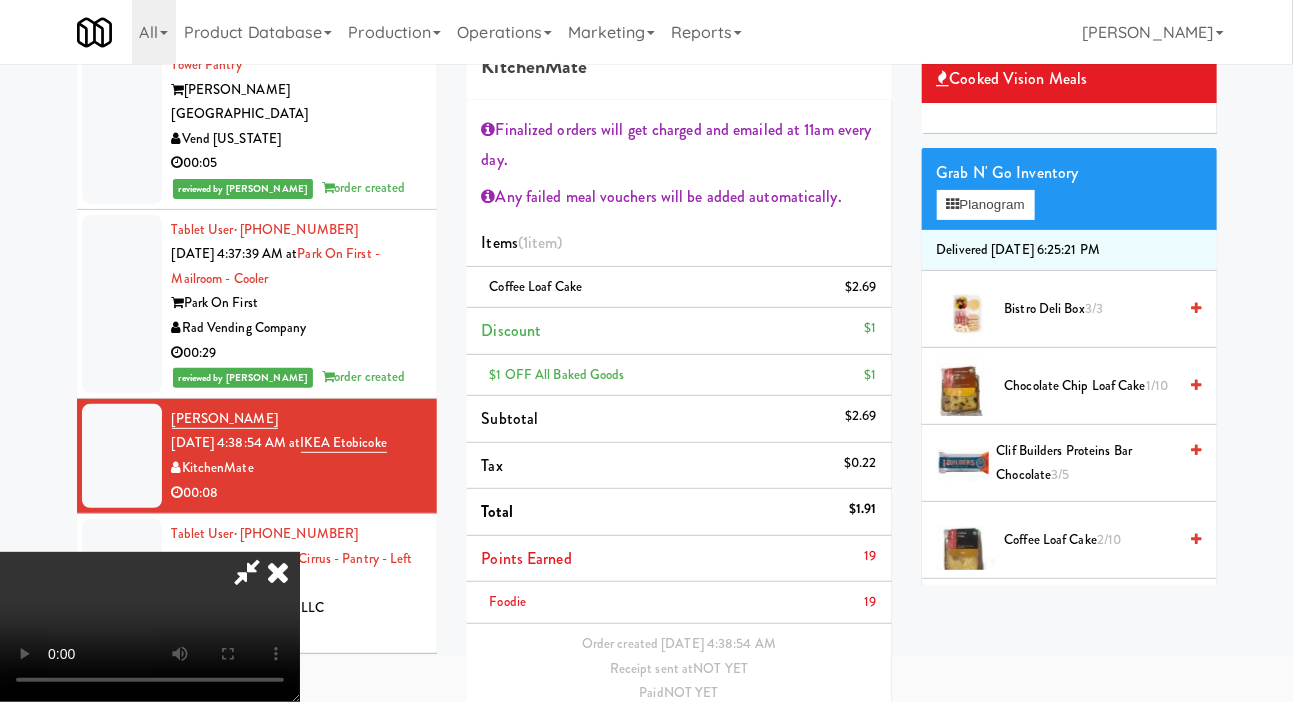 click on "Save Order" at bounding box center [825, 745] 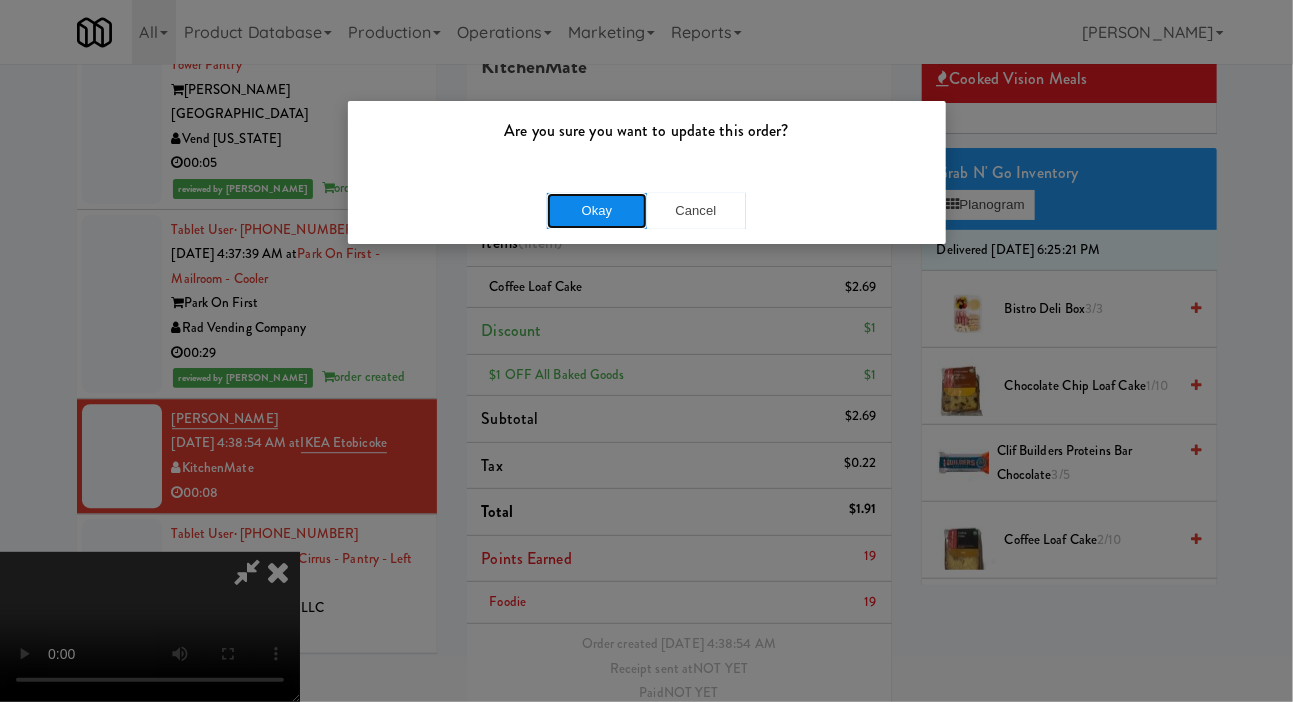 click on "Okay" at bounding box center [597, 211] 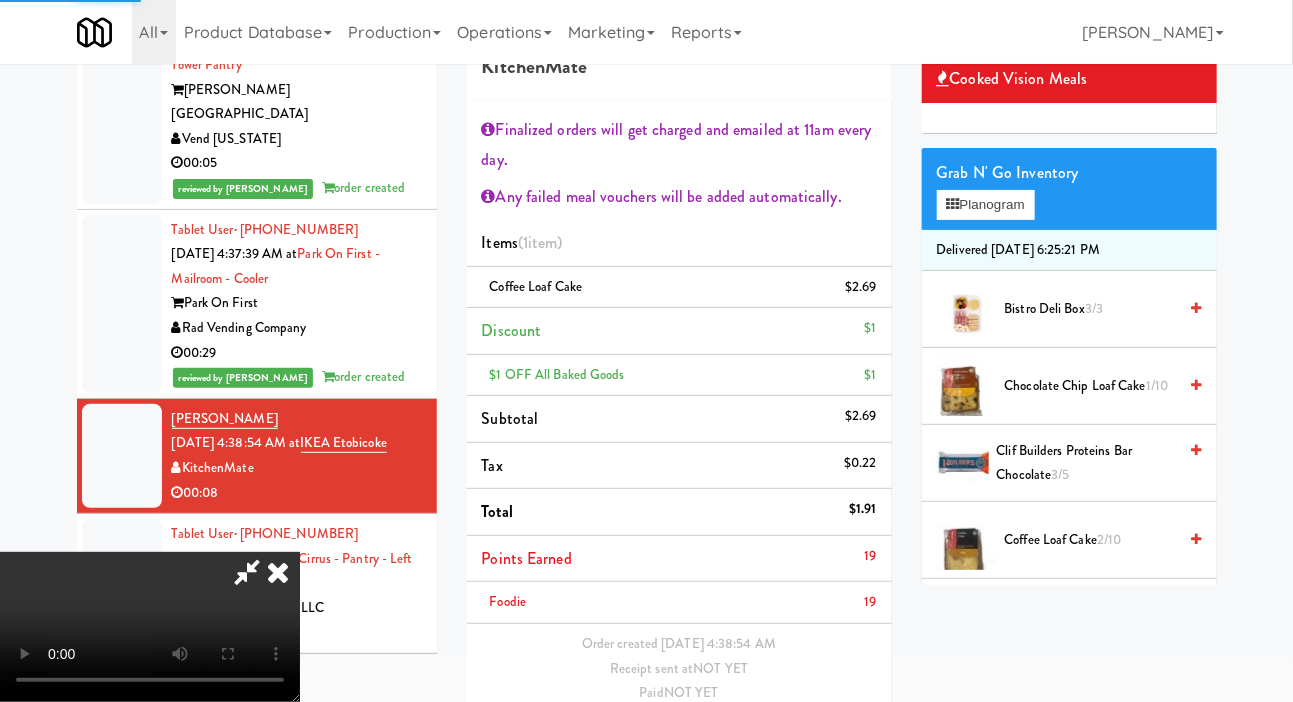 scroll, scrollTop: 0, scrollLeft: 0, axis: both 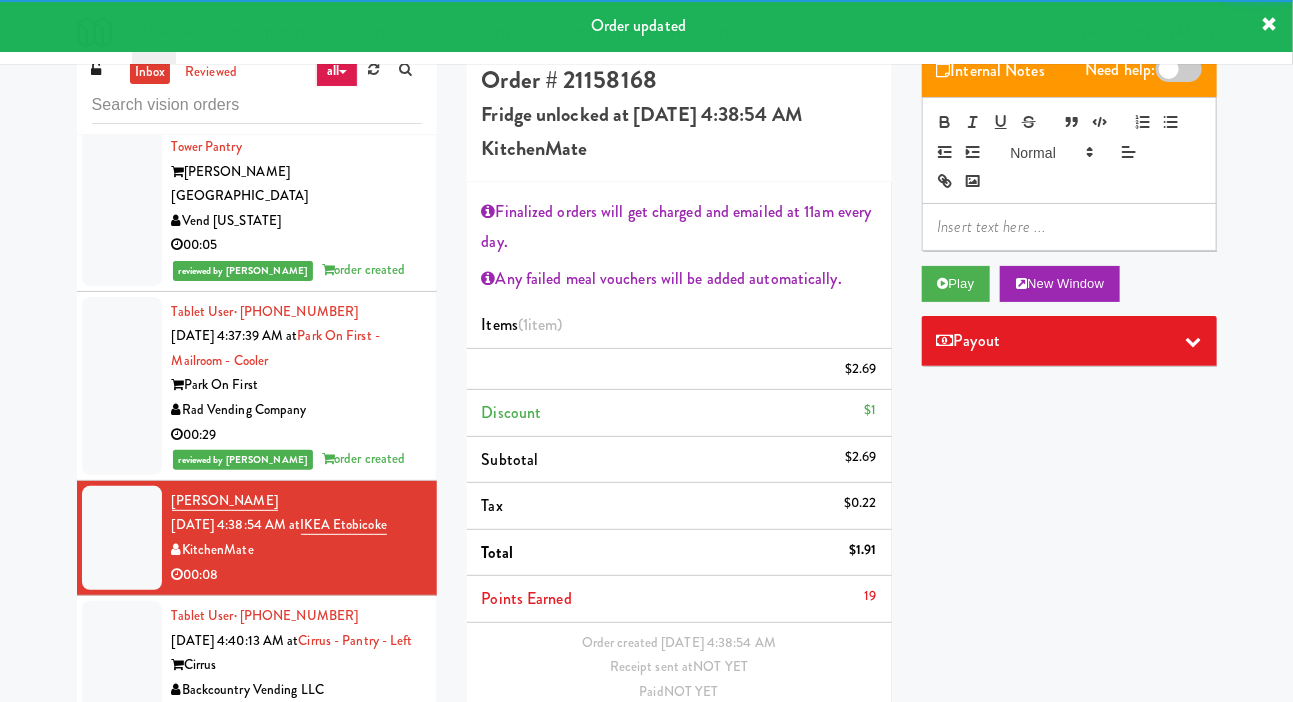 click at bounding box center (122, 665) 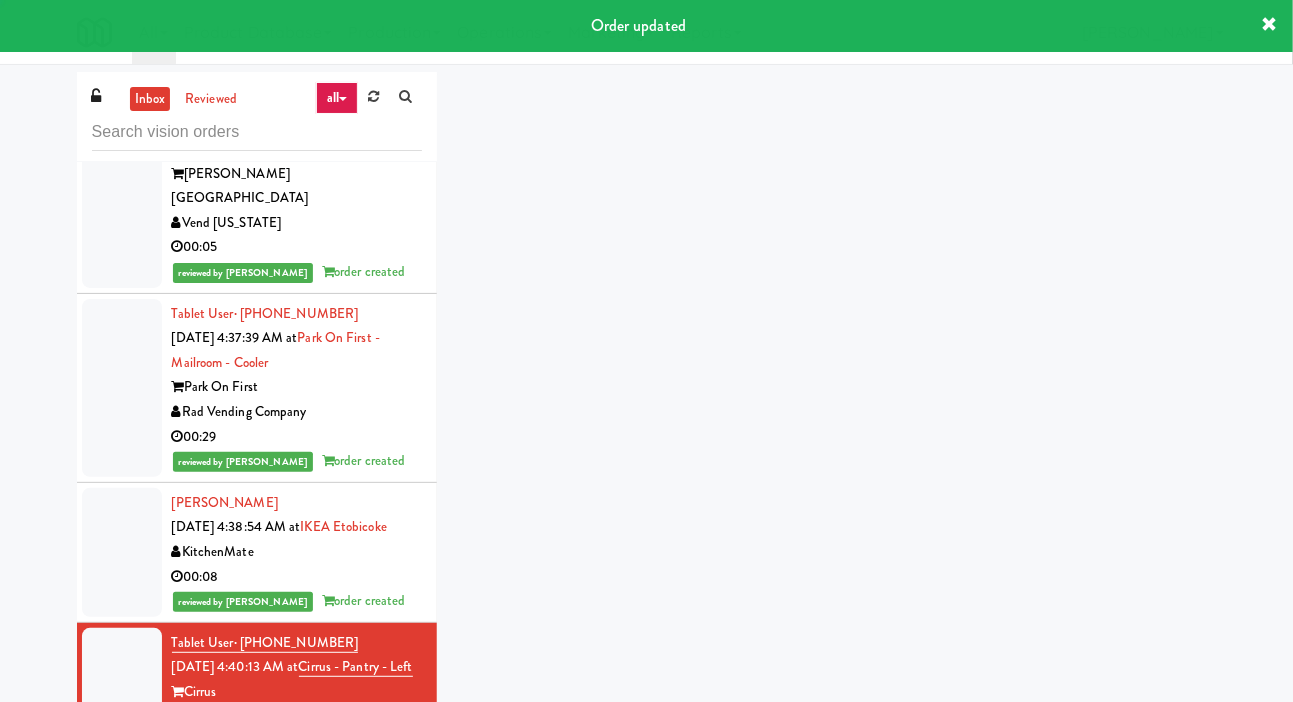 scroll, scrollTop: 5370, scrollLeft: 0, axis: vertical 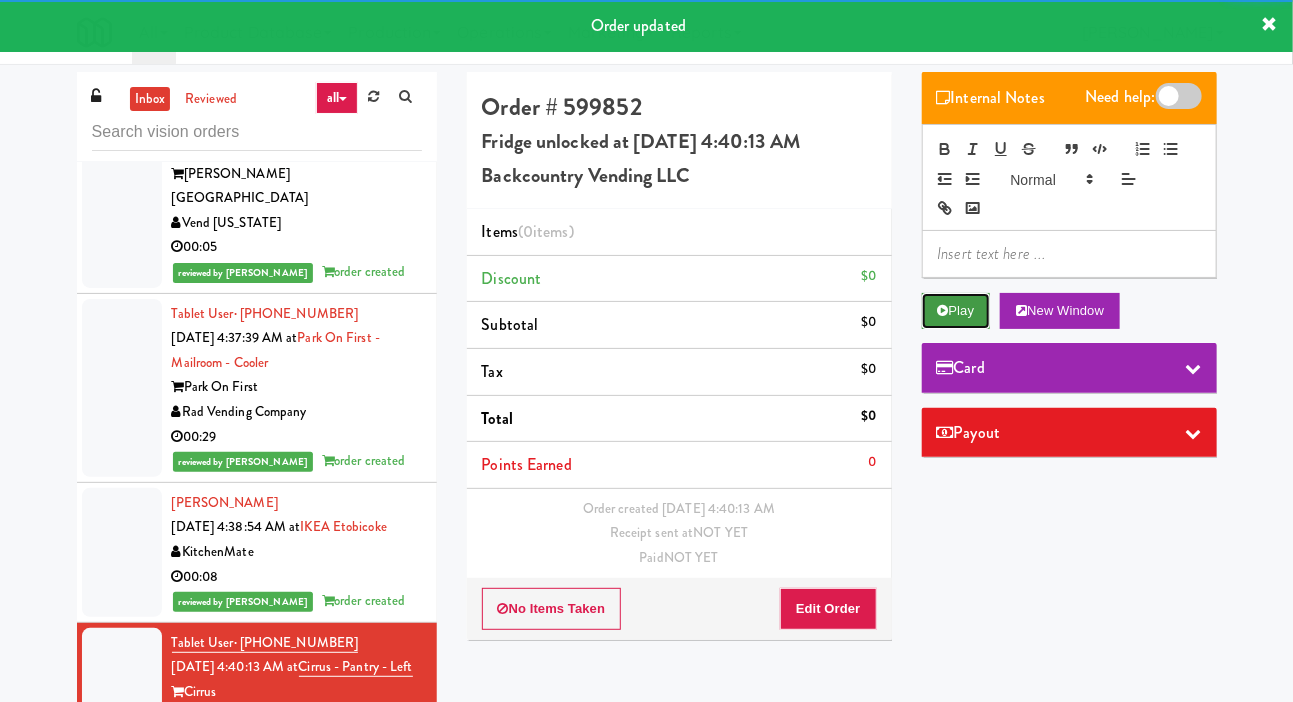 click at bounding box center (943, 310) 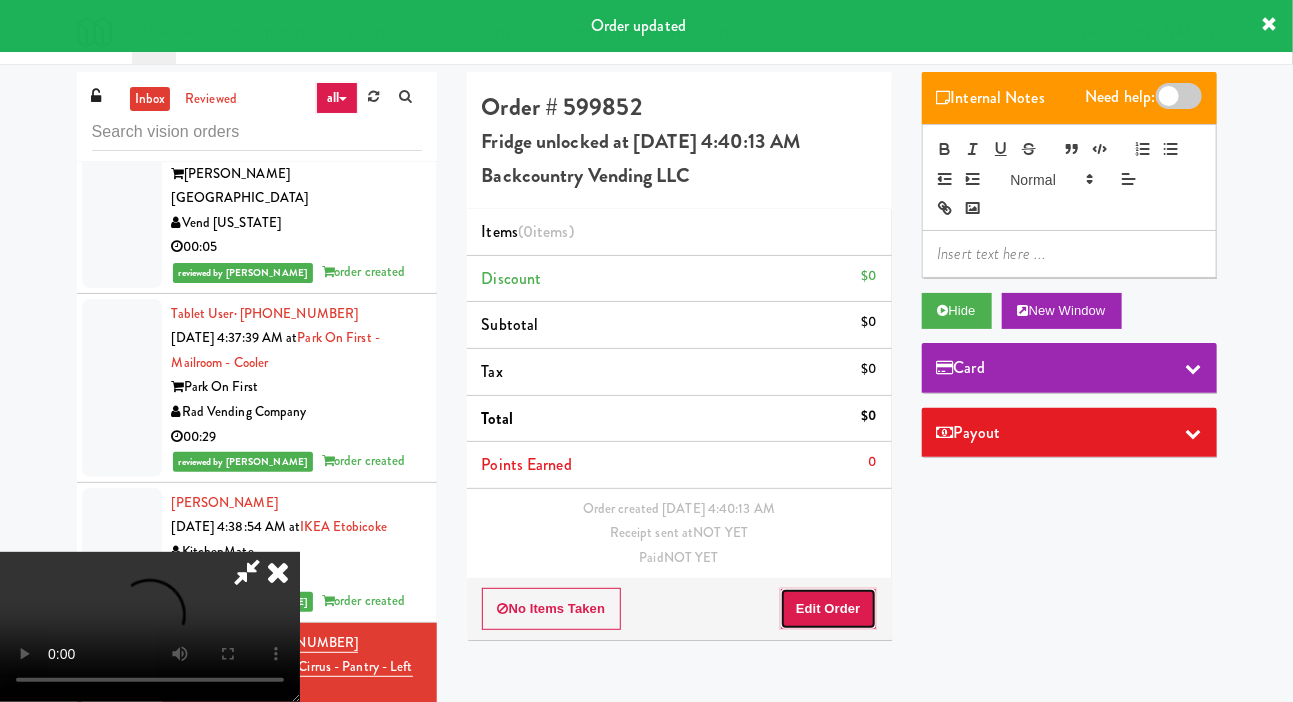 click on "Edit Order" at bounding box center (828, 609) 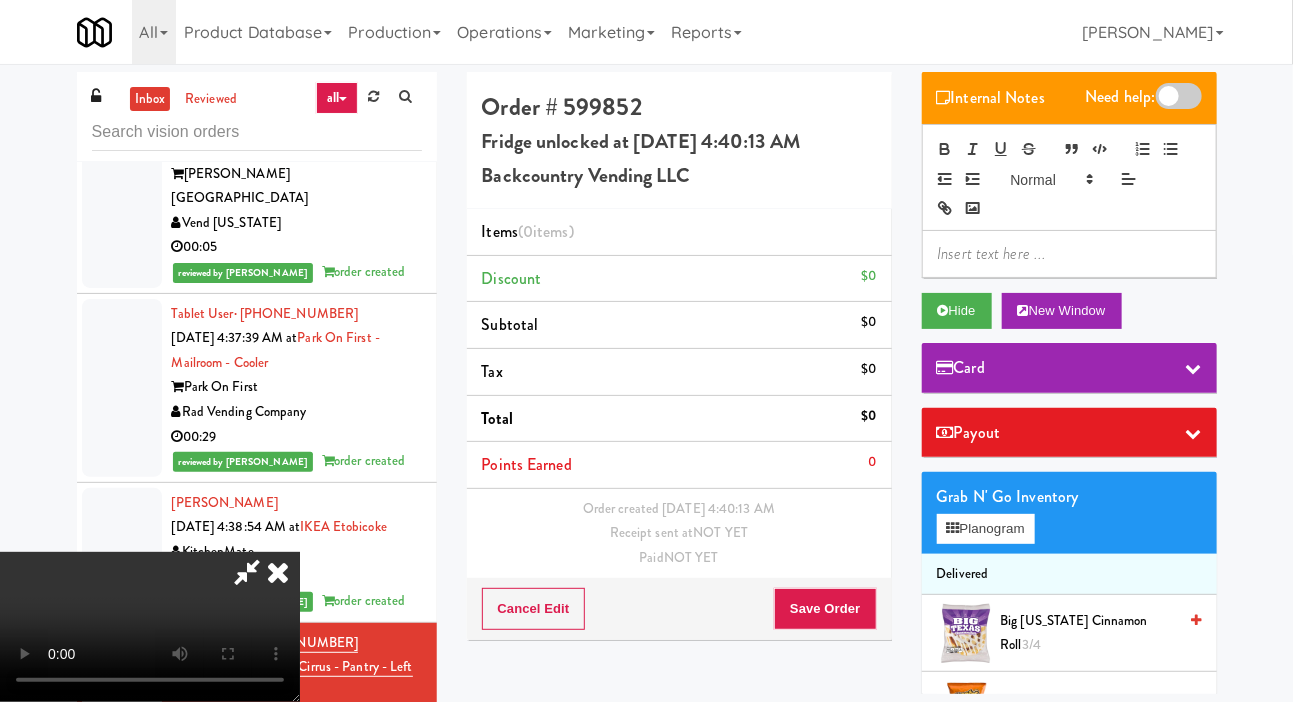 type 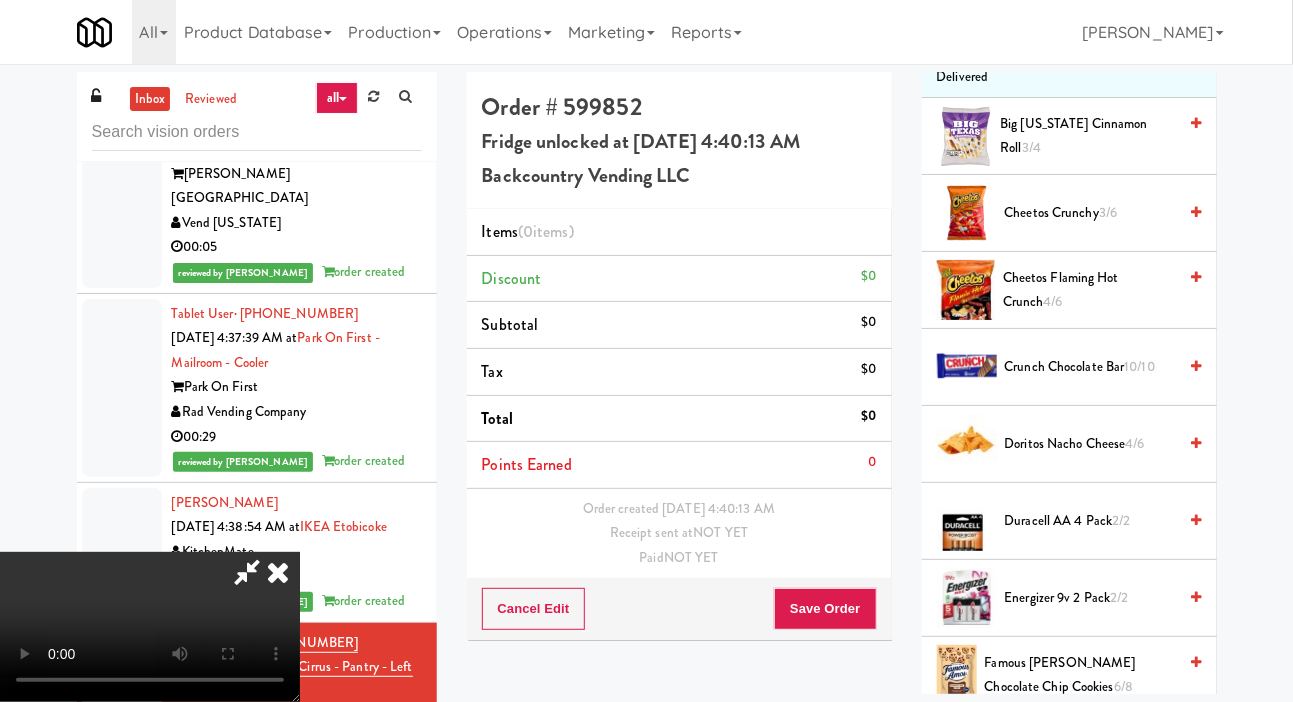 scroll, scrollTop: 509, scrollLeft: 0, axis: vertical 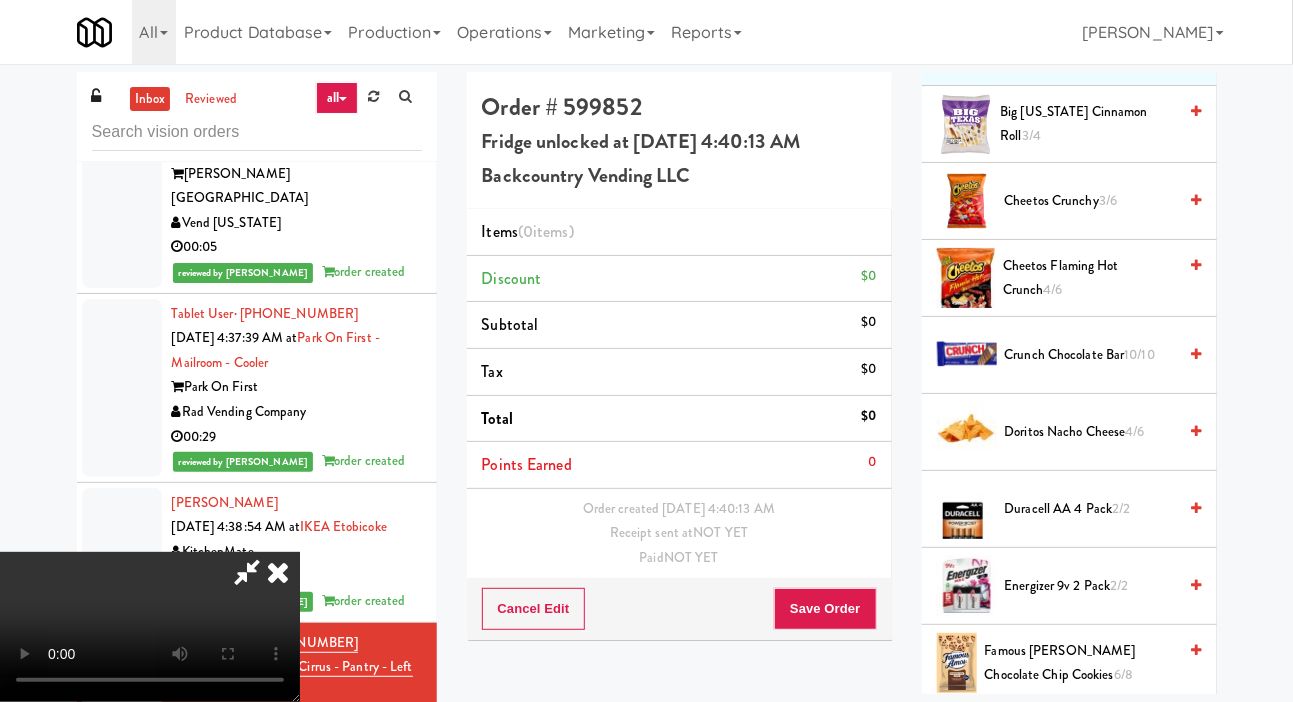 click on "10/10" at bounding box center [1140, 354] 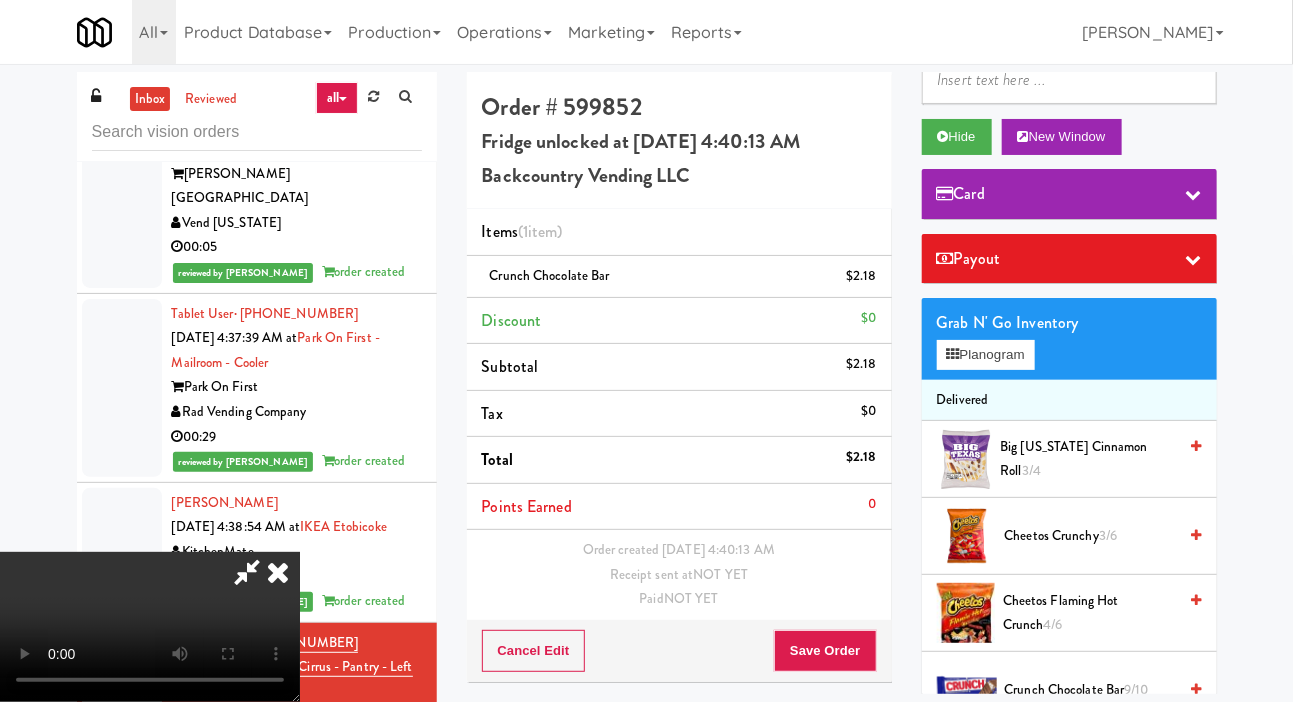 scroll, scrollTop: 173, scrollLeft: 0, axis: vertical 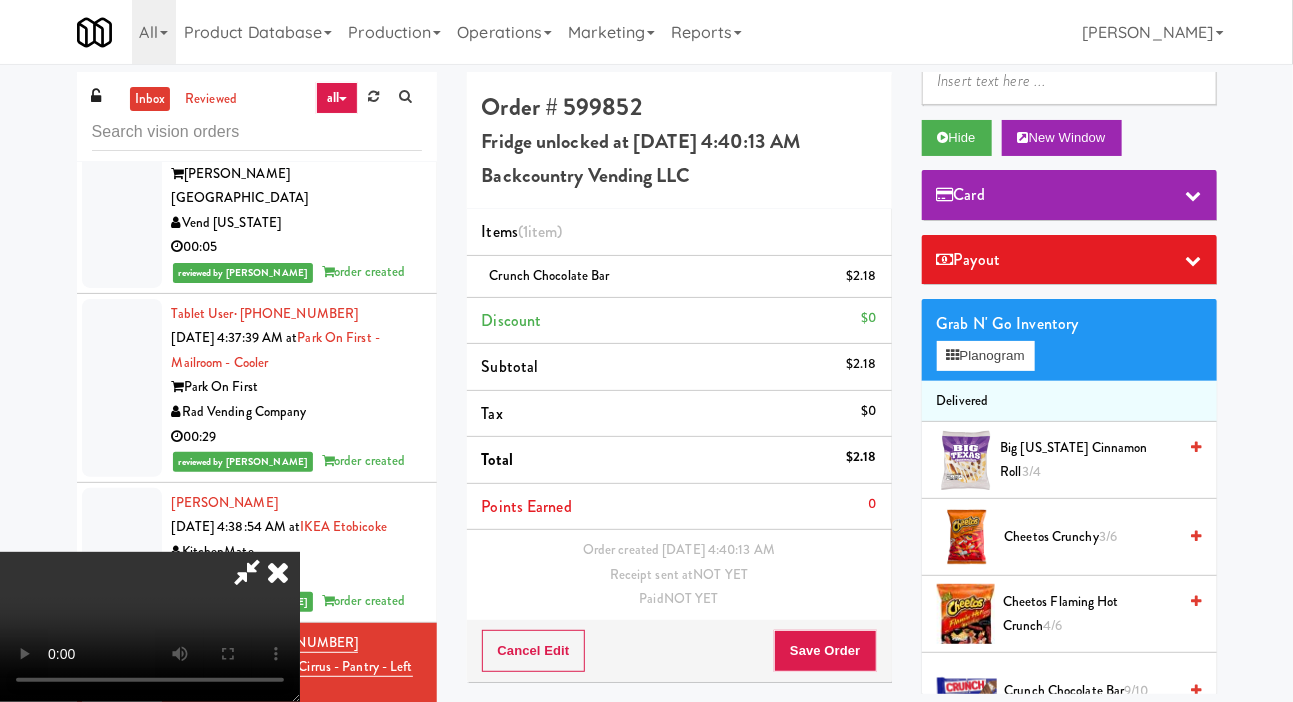 click on "Cheetos Crunchy  3/6" at bounding box center (1091, 537) 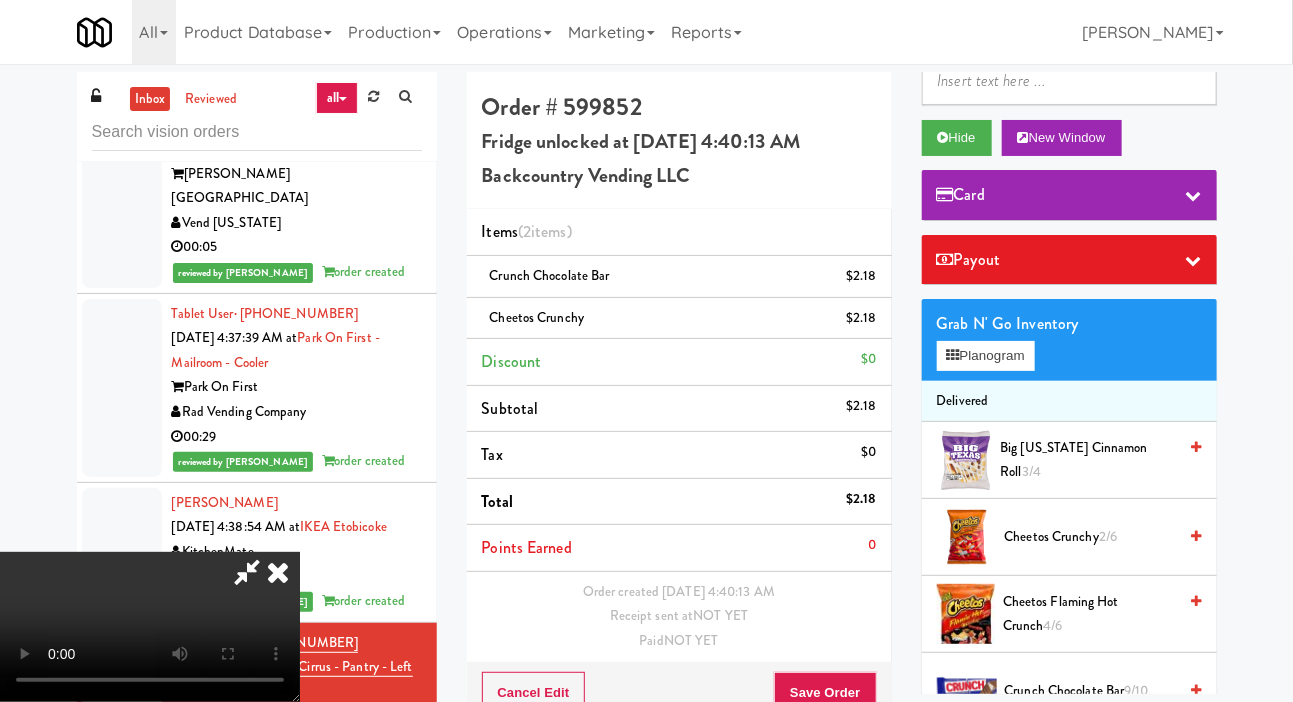 click on "2/6" at bounding box center (1108, 536) 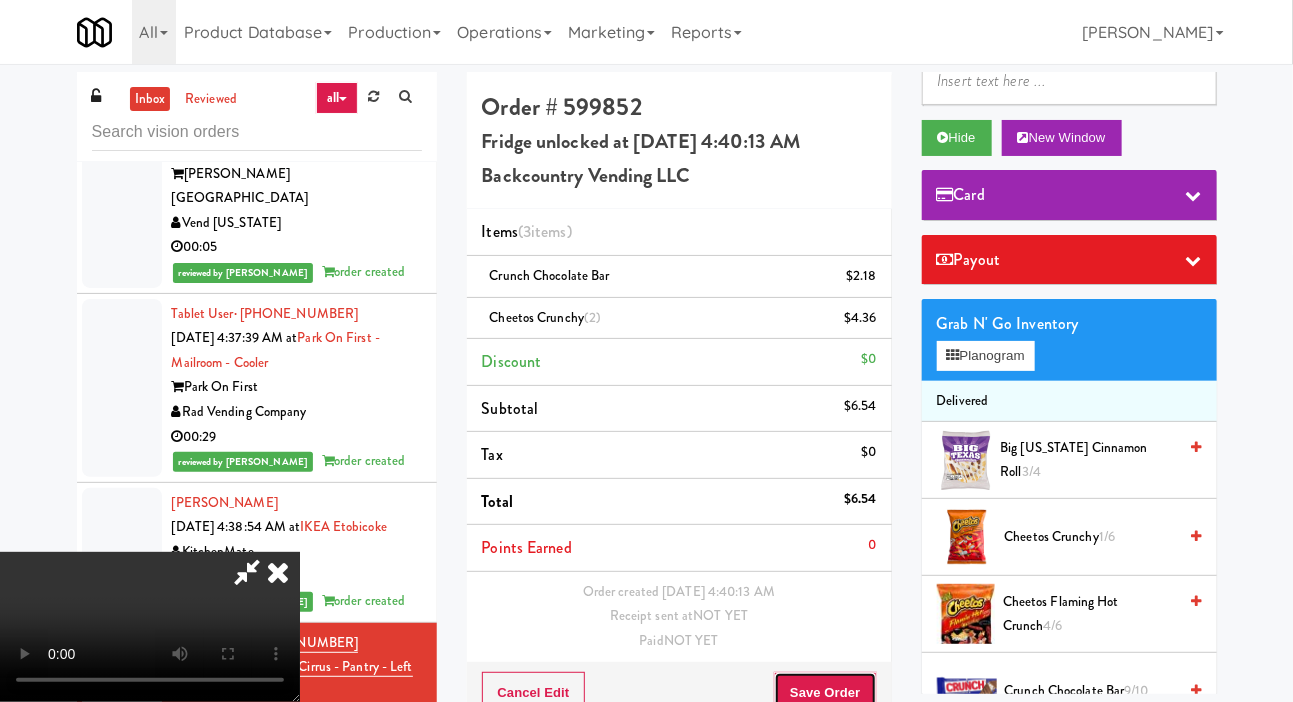 click on "Save Order" at bounding box center (825, 693) 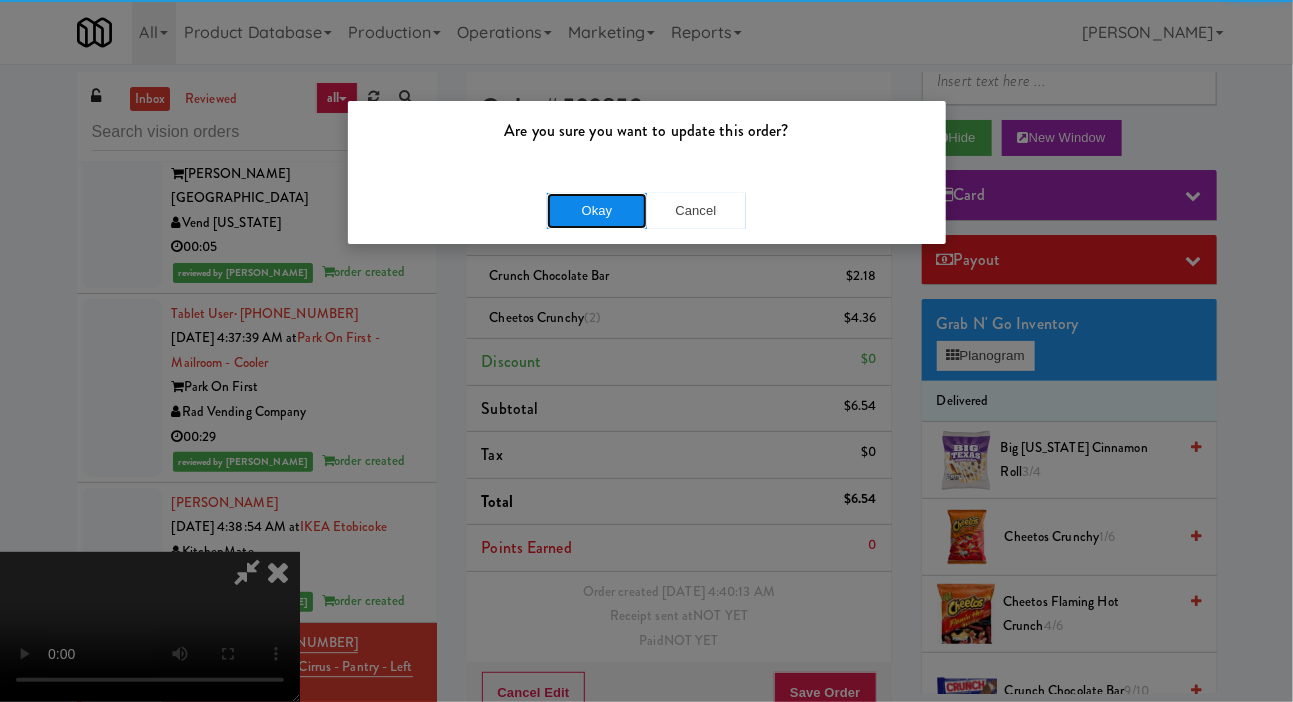 click on "Okay" at bounding box center (597, 211) 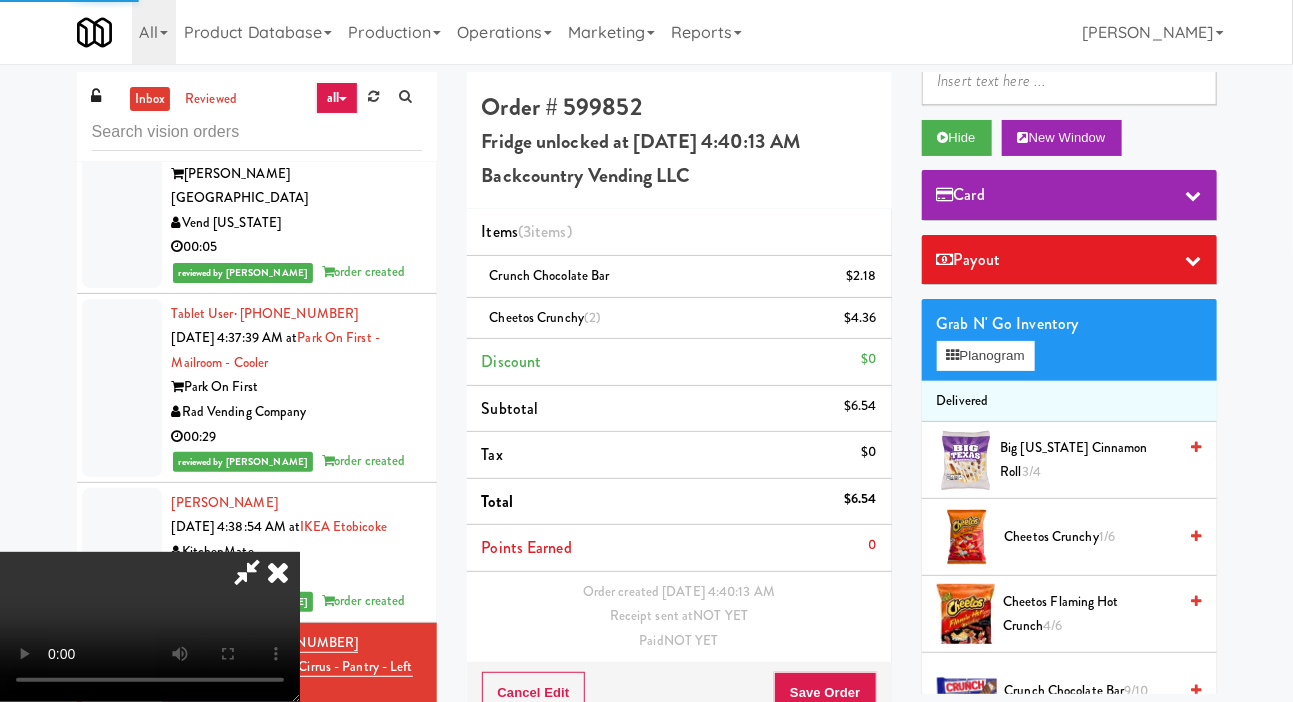 scroll, scrollTop: 0, scrollLeft: 0, axis: both 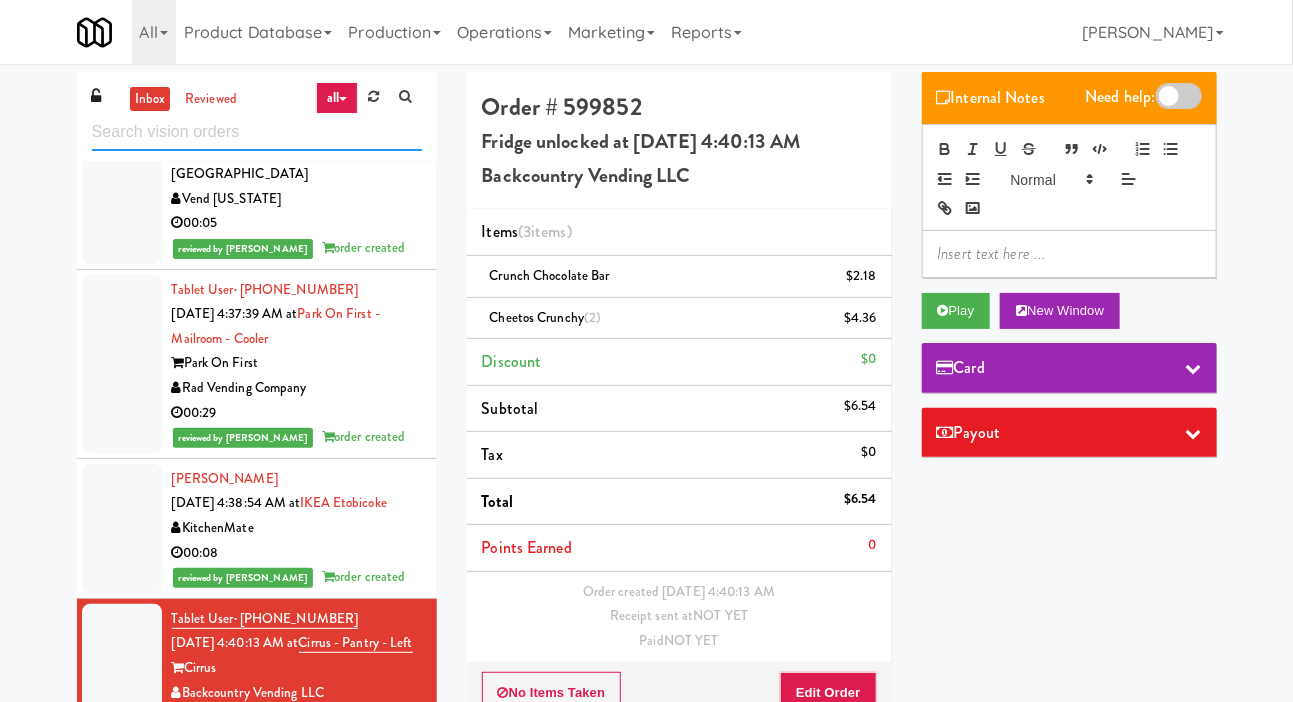 click at bounding box center (257, 132) 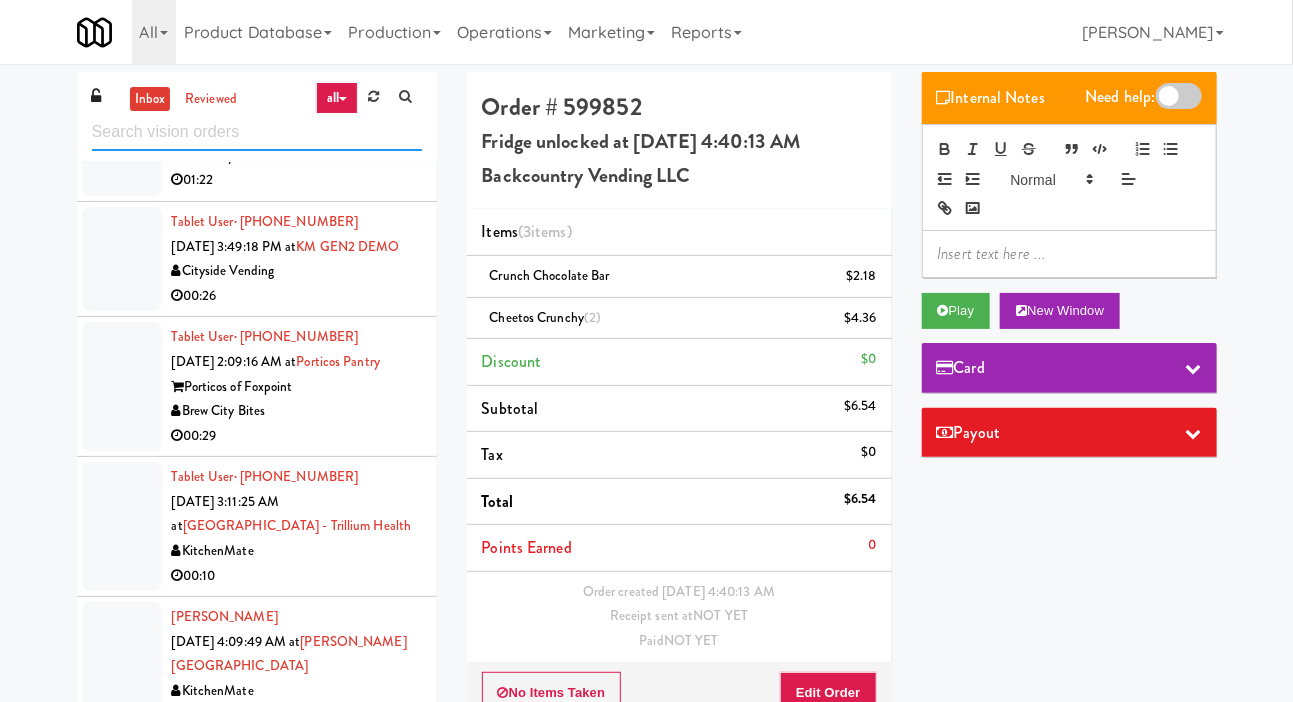 scroll, scrollTop: 2875, scrollLeft: 0, axis: vertical 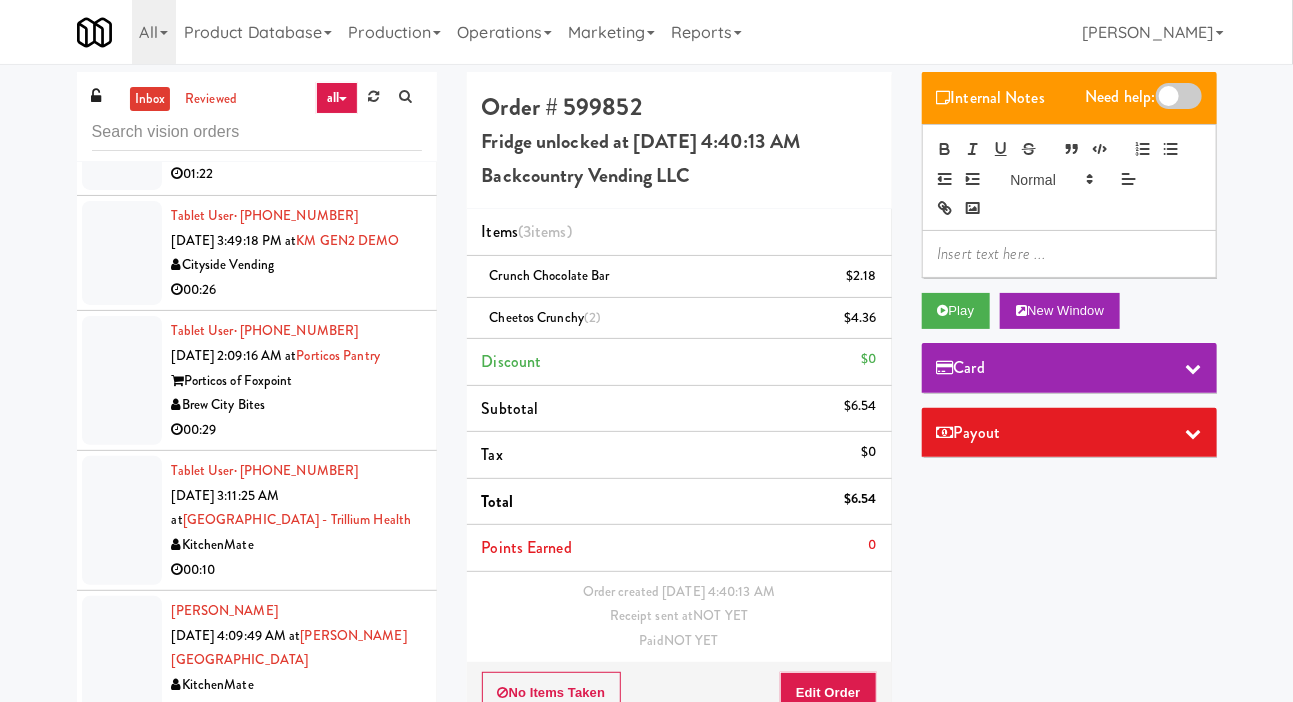 click at bounding box center (122, 125) 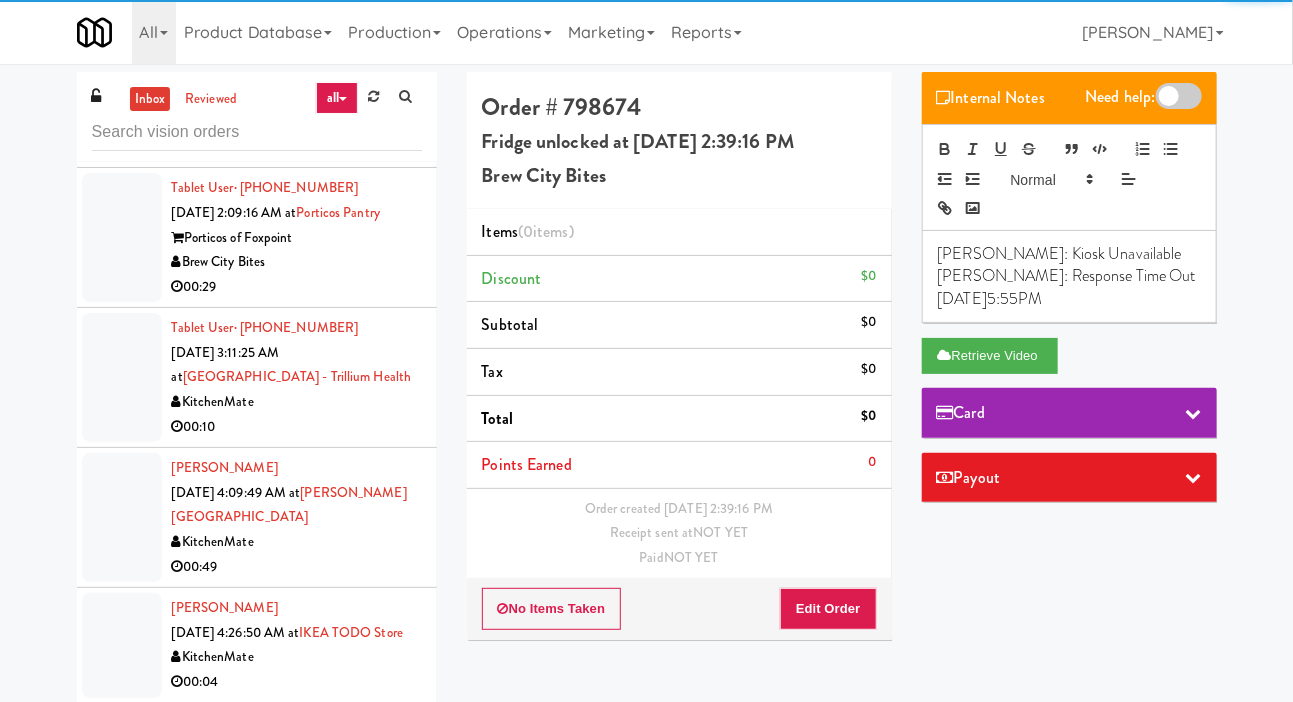 click at bounding box center (122, 110) 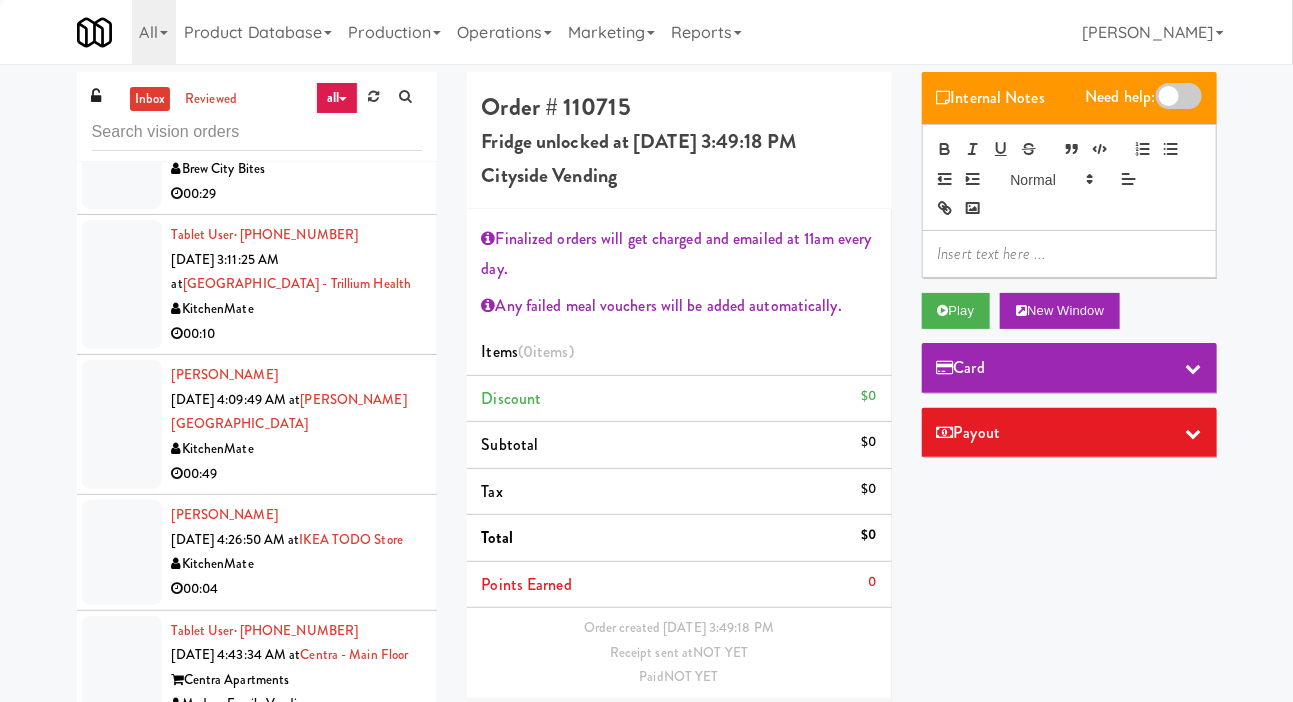 click at bounding box center [122, 144] 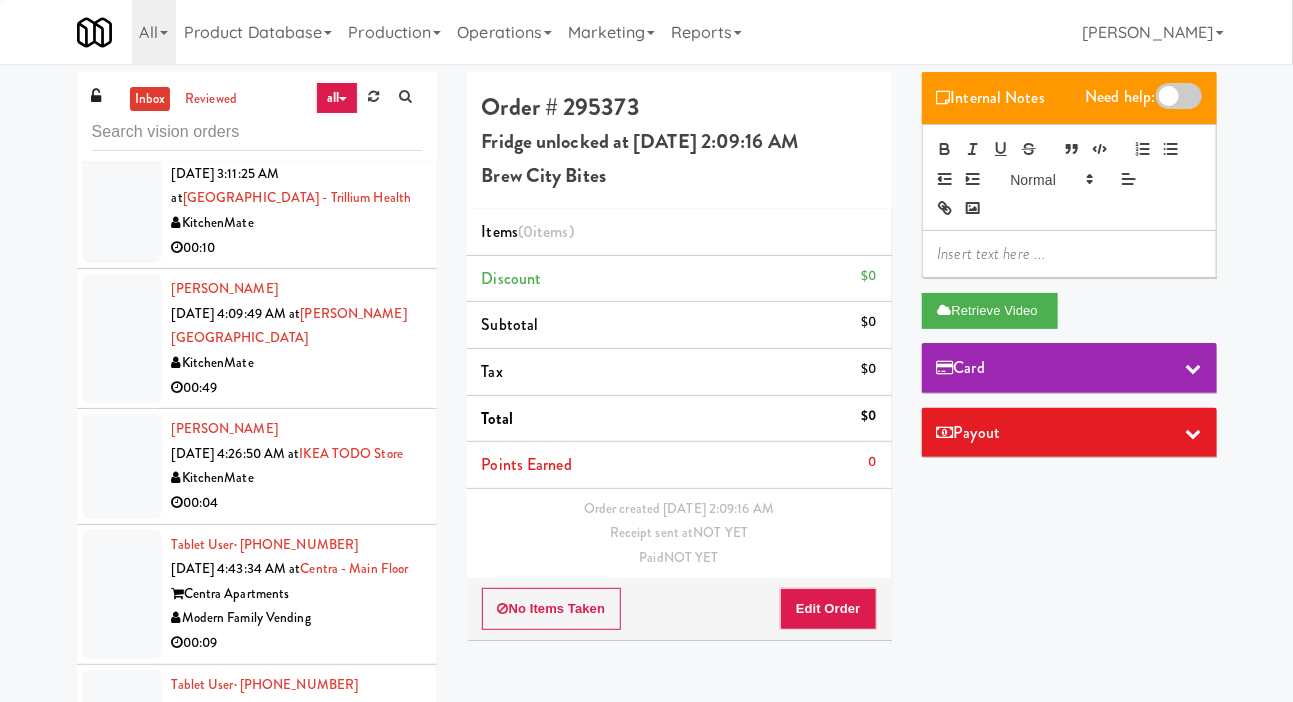 click at bounding box center [122, 198] 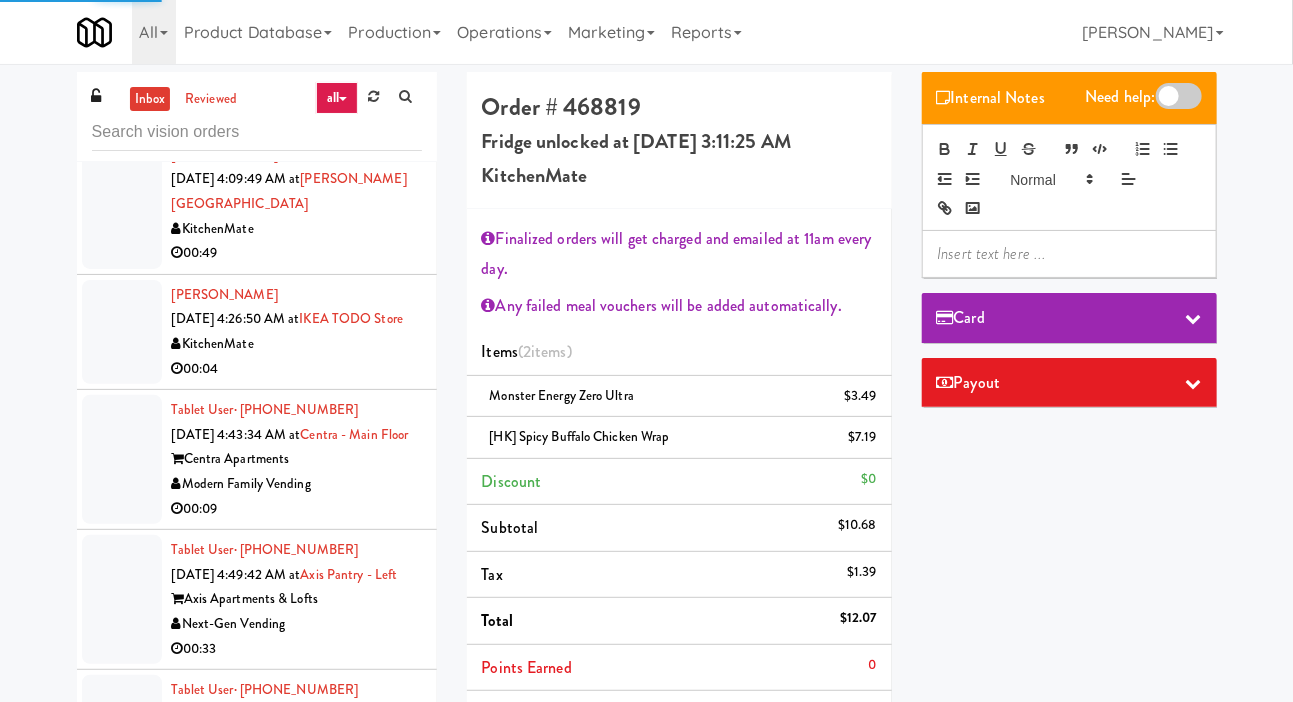 click at bounding box center [122, 204] 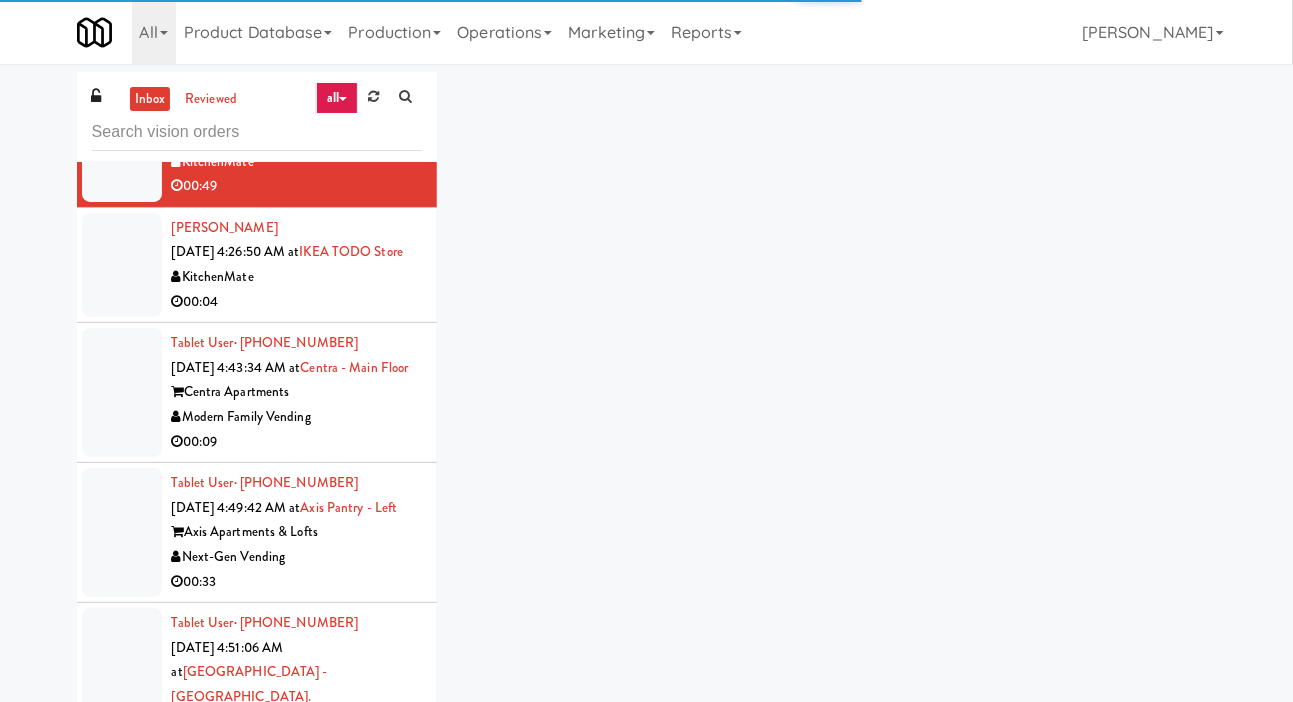 scroll, scrollTop: 3455, scrollLeft: 0, axis: vertical 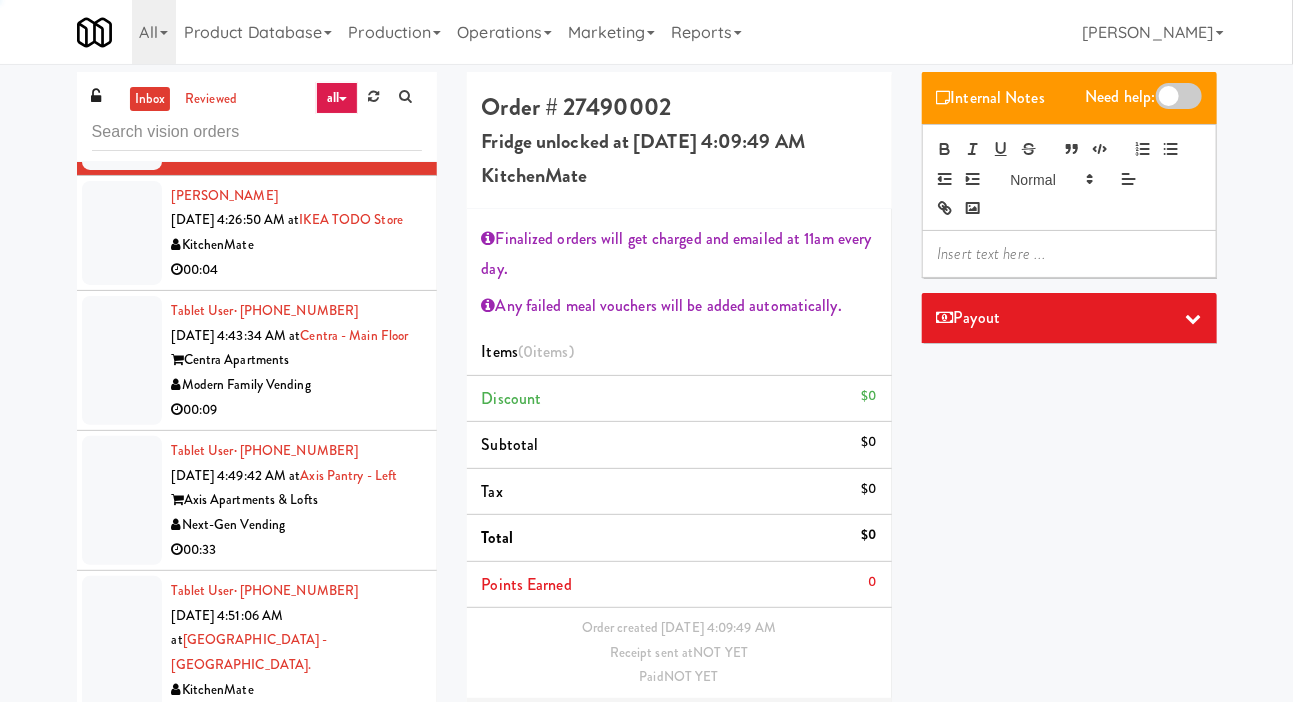 click at bounding box center [122, 233] 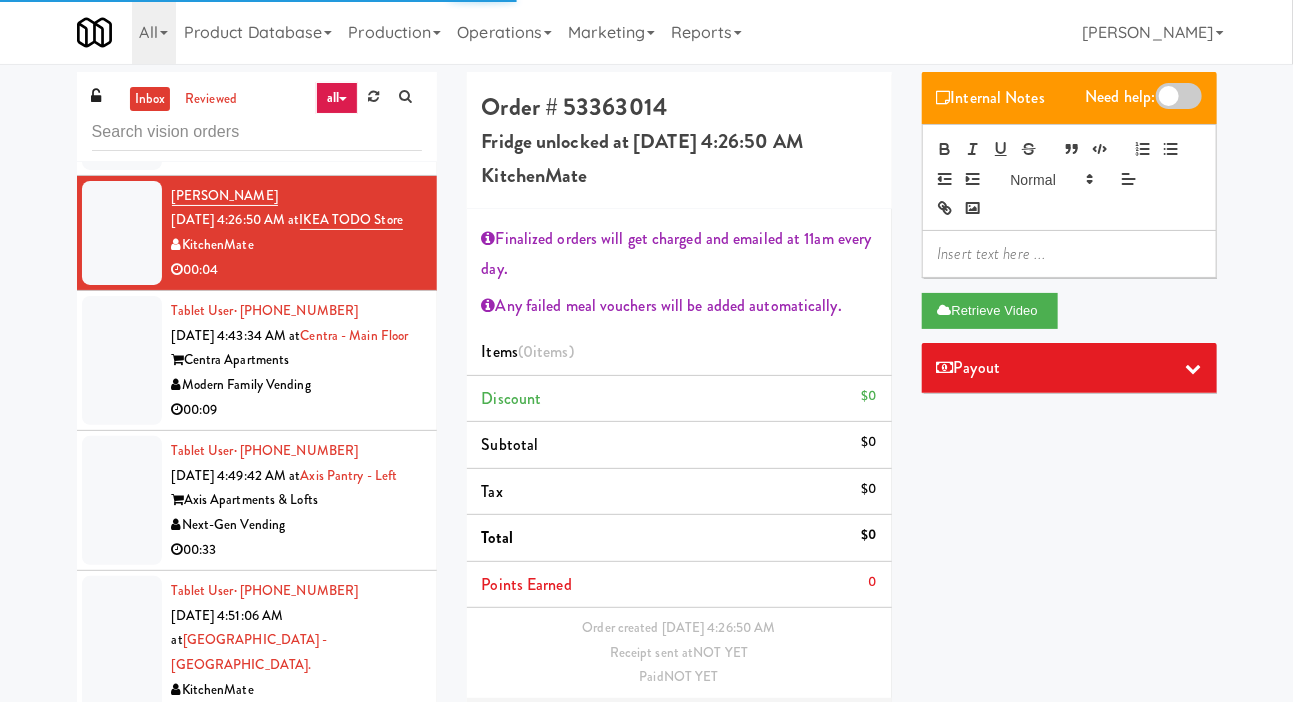 click at bounding box center [122, 105] 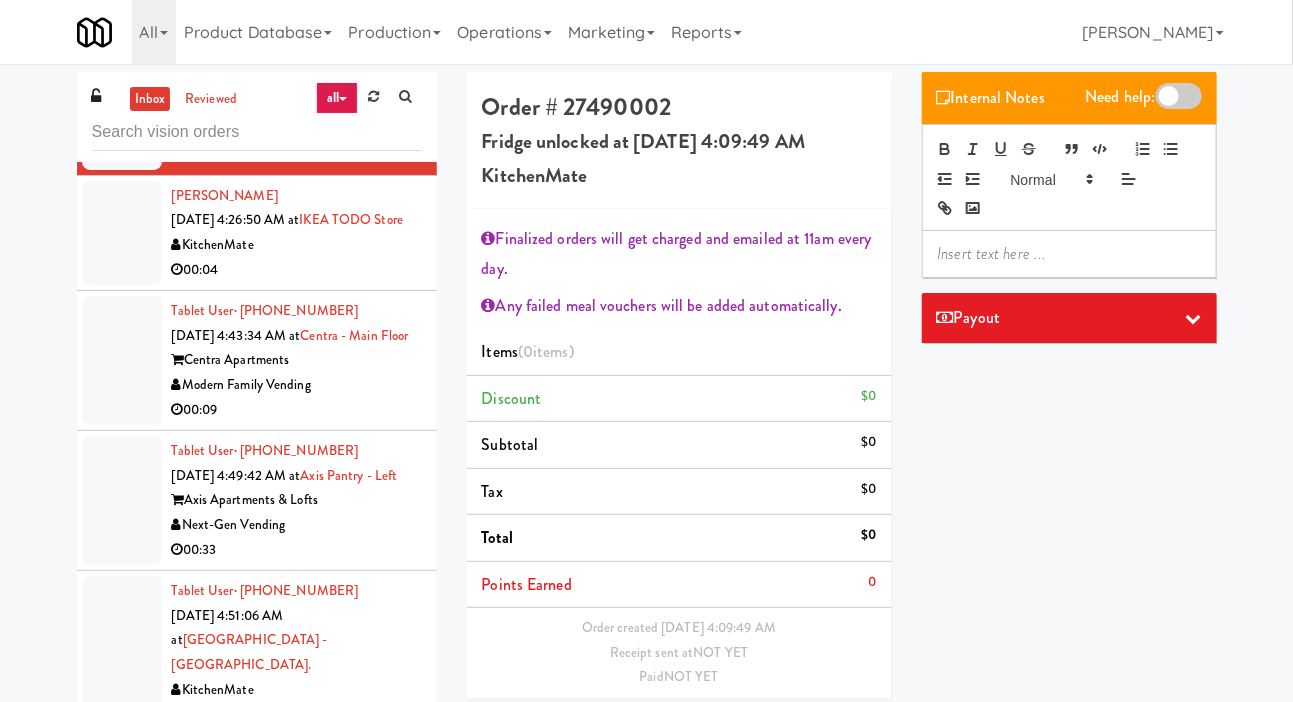 scroll, scrollTop: 92, scrollLeft: 0, axis: vertical 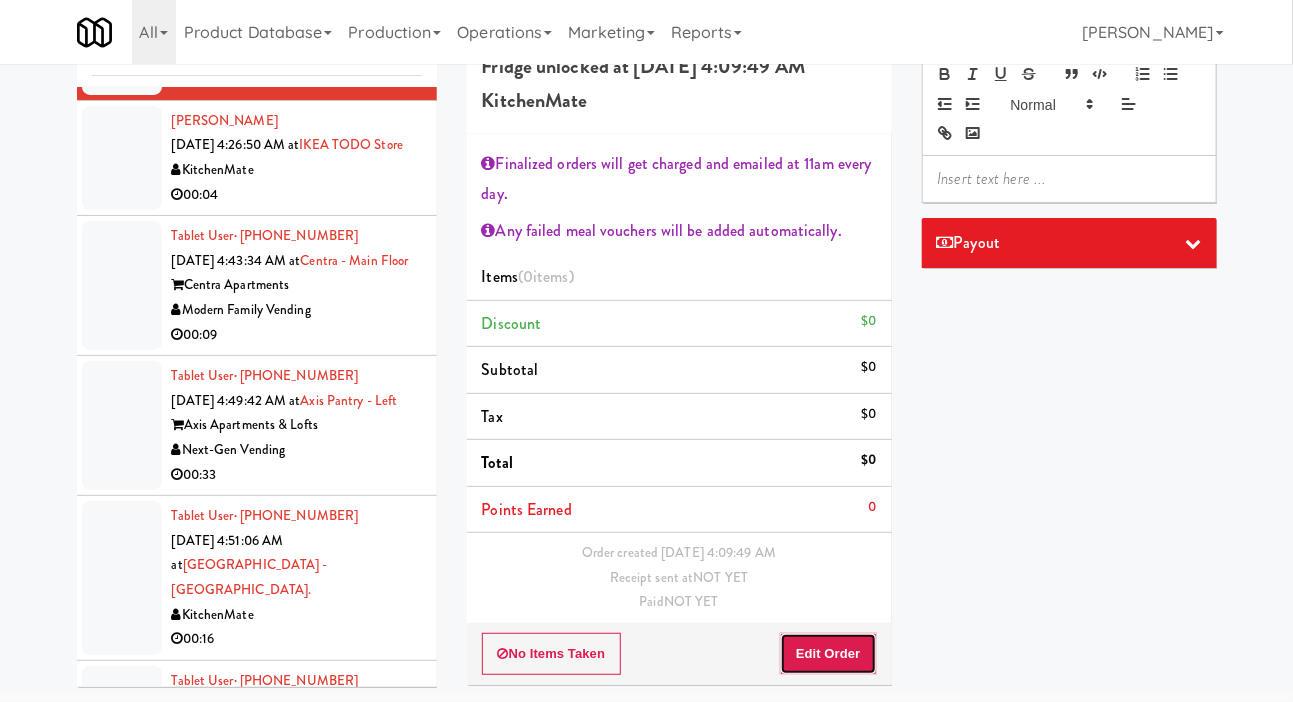 click on "Edit Order" at bounding box center [828, 654] 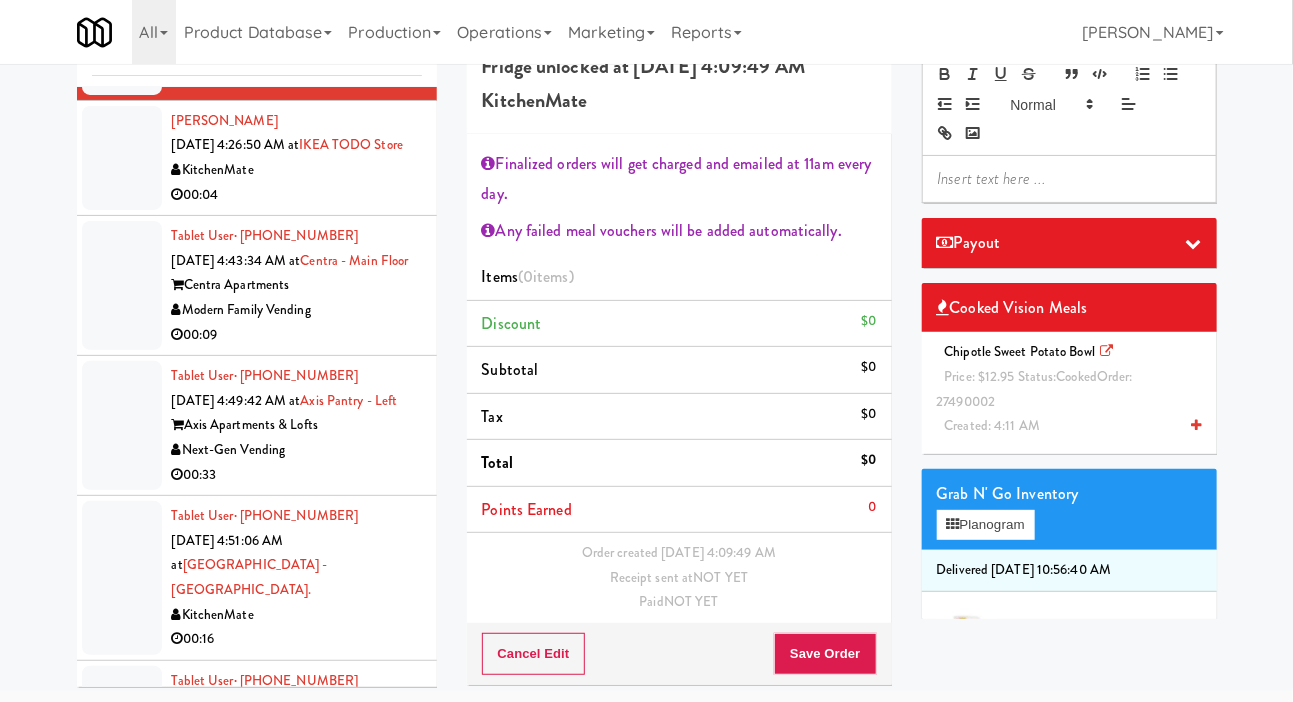 click on "Chipotle Sweet Potato Bowl
Price: $12.95
Status:  cooked  Order: 27490002 Created: 4:11 AM" at bounding box center (1069, 389) 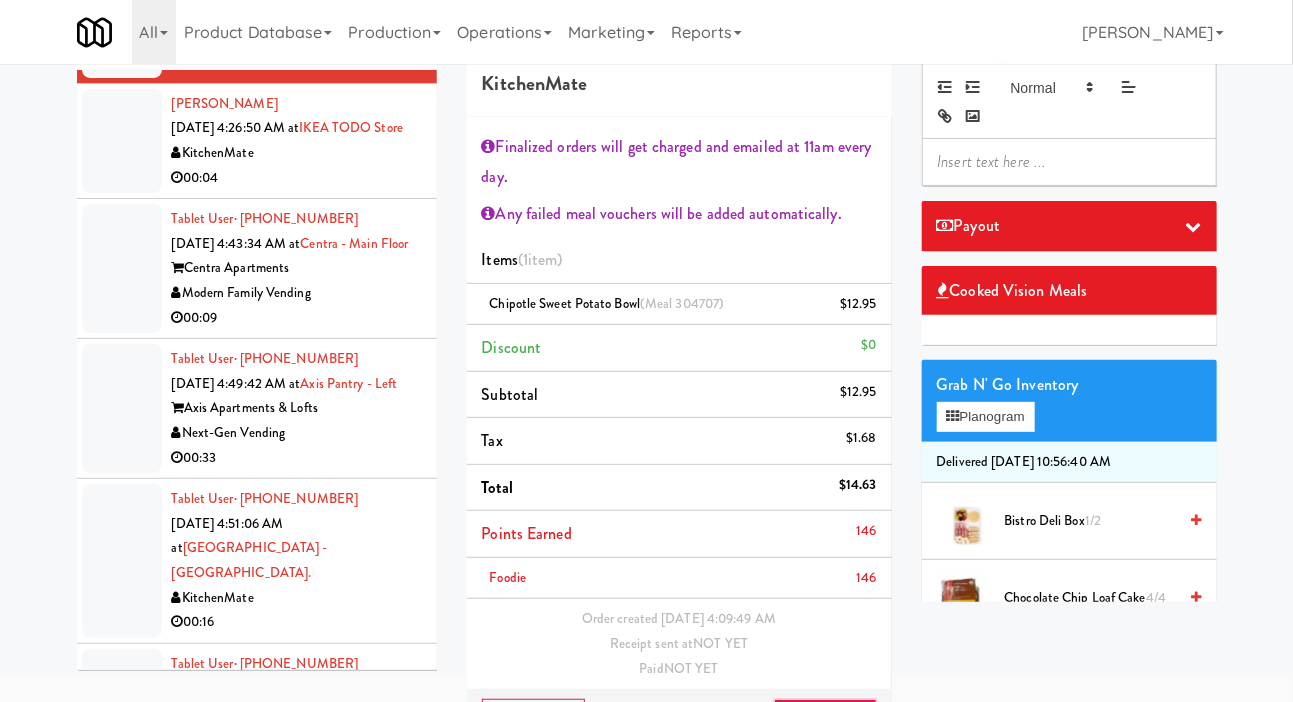 click at bounding box center (1069, 162) 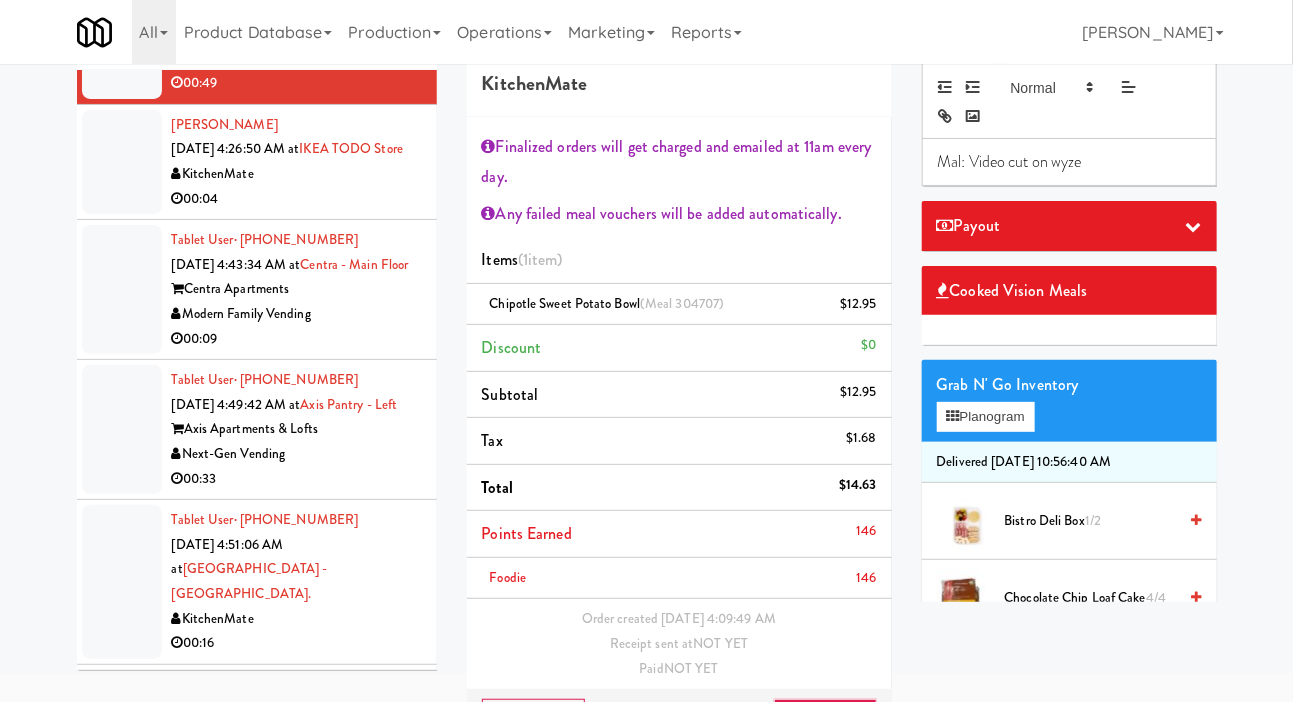 scroll, scrollTop: 3421, scrollLeft: 0, axis: vertical 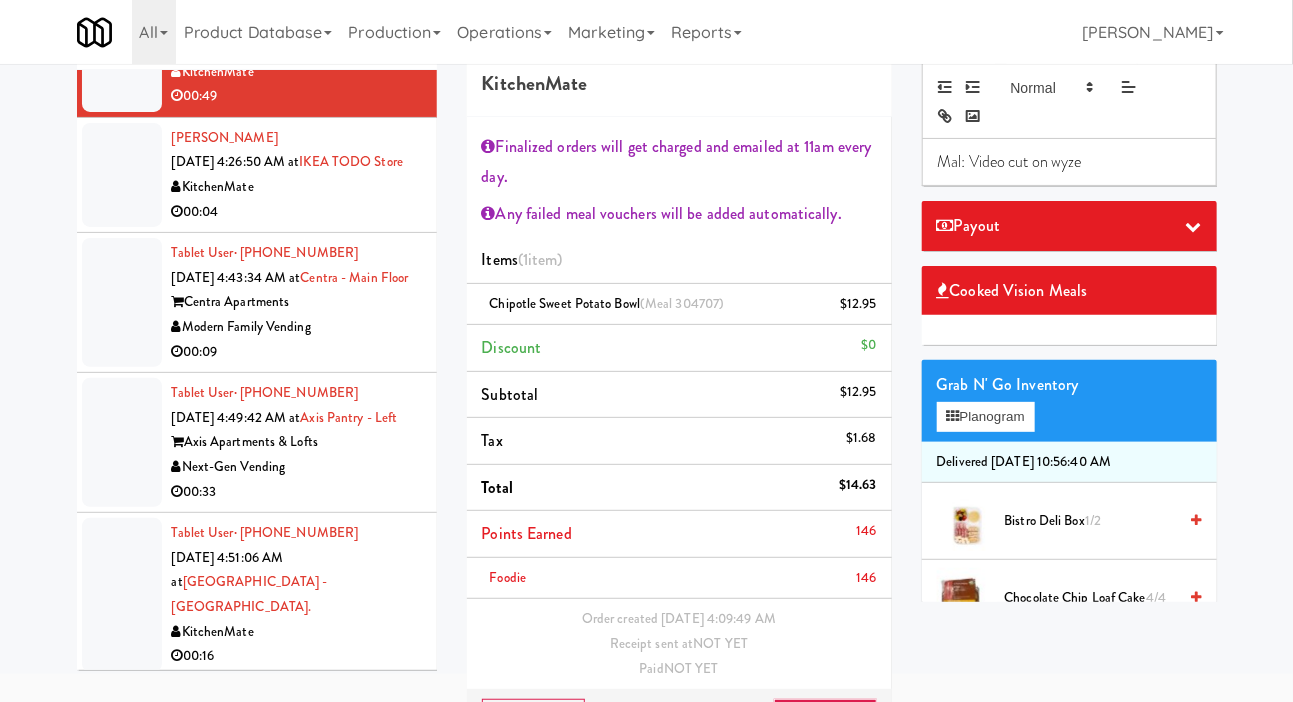 click at bounding box center [122, 175] 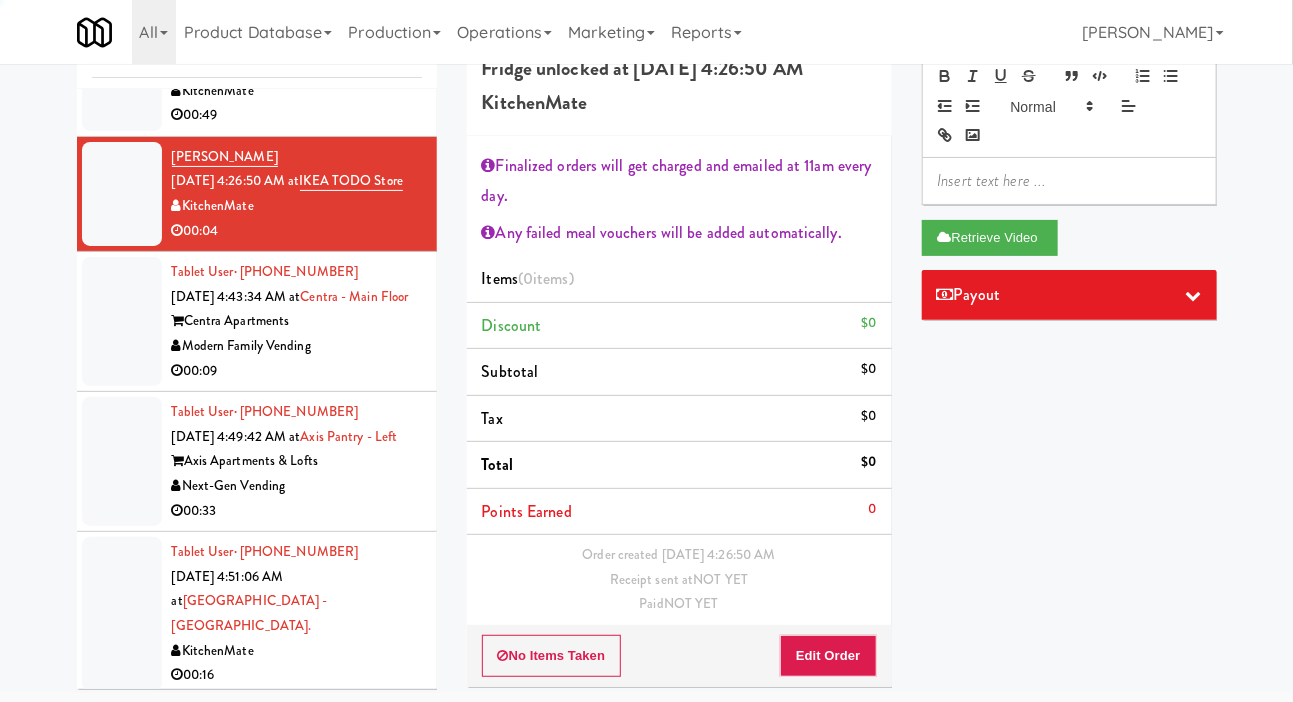 scroll, scrollTop: 92, scrollLeft: 0, axis: vertical 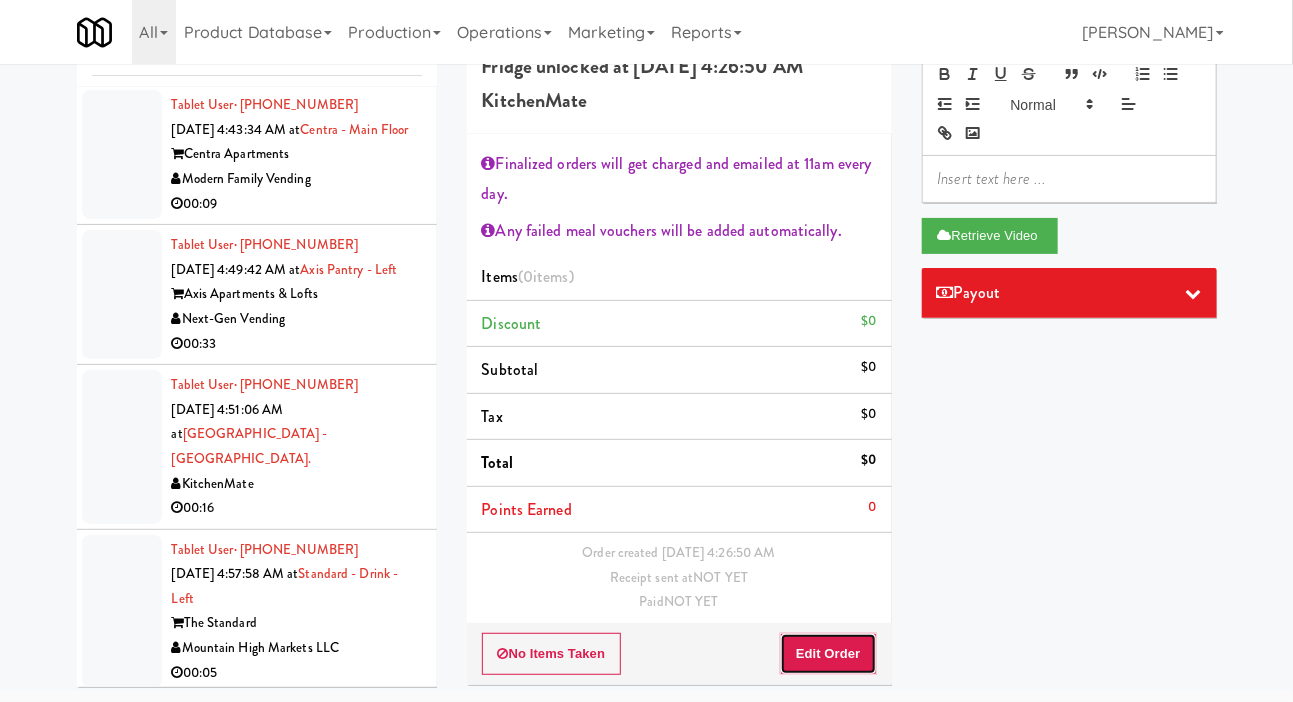 click on "Edit Order" at bounding box center [828, 654] 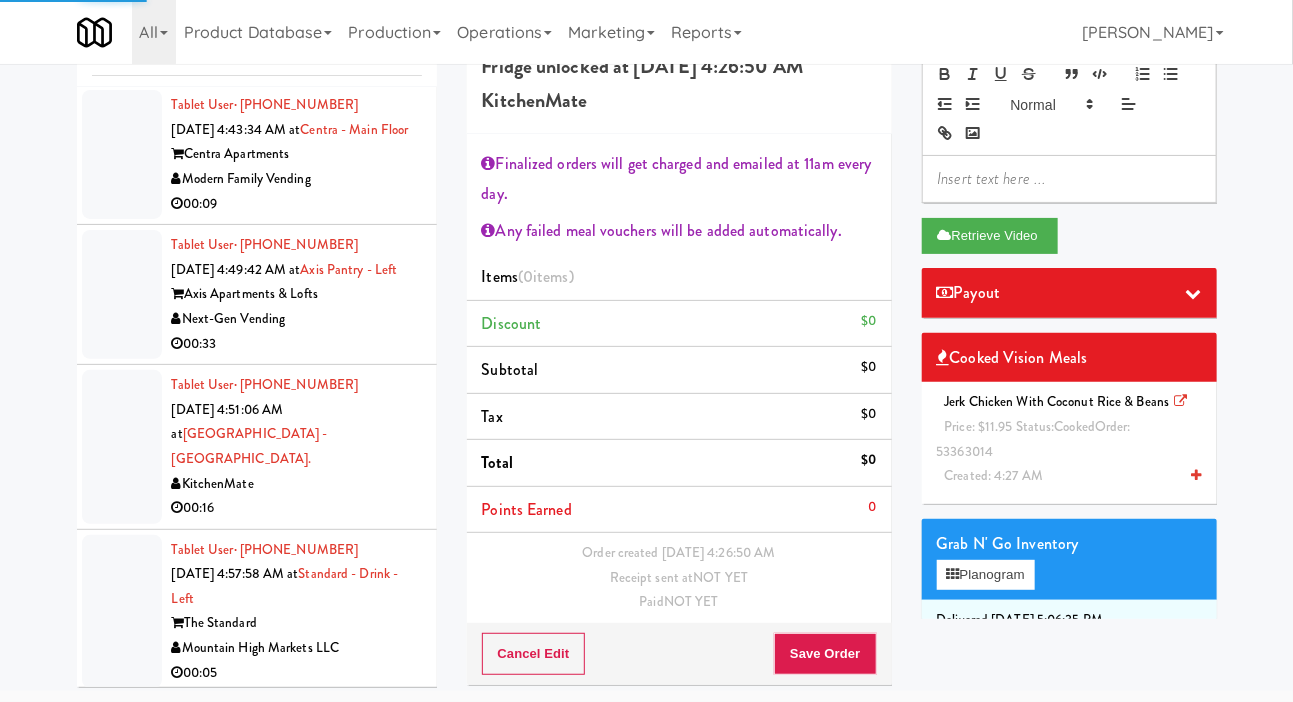 click on "Jerk Chicken with Coconut Rice & Beans
Price: $11.95
Status:  cooked  Order: 53363014 Created: 4:27 AM" at bounding box center [1069, 439] 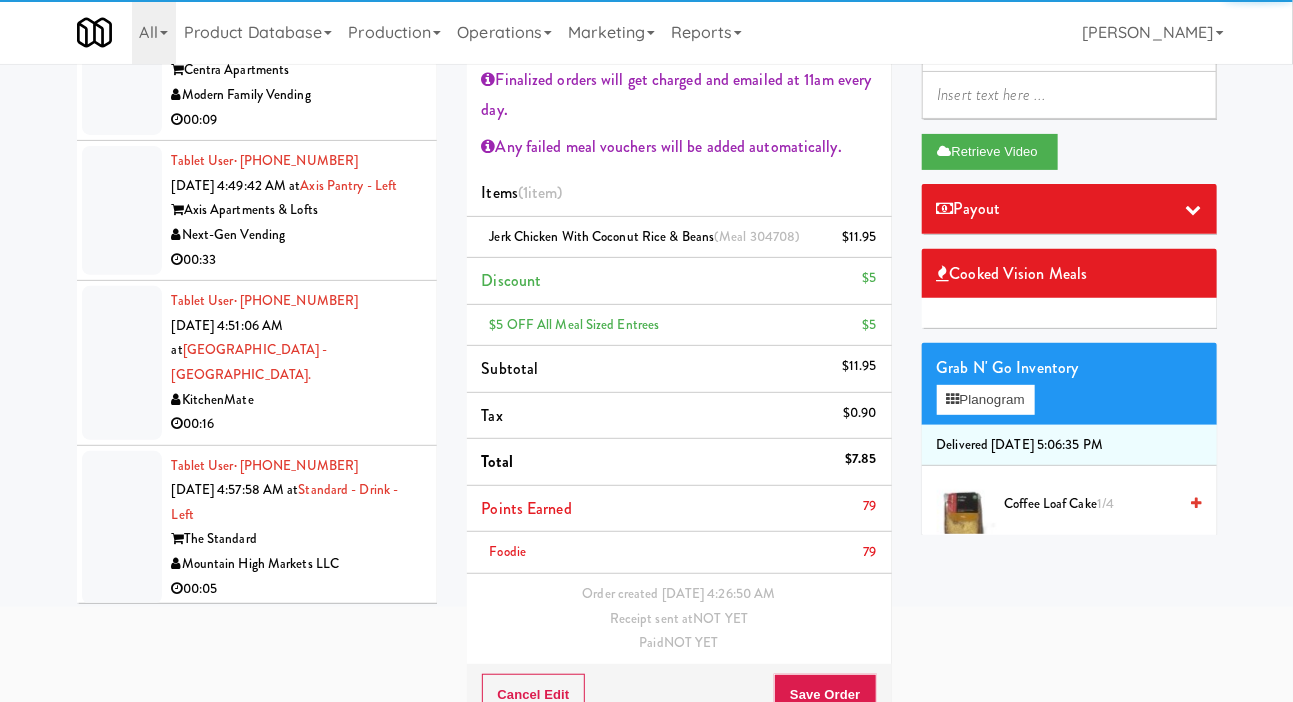 scroll, scrollTop: 216, scrollLeft: 0, axis: vertical 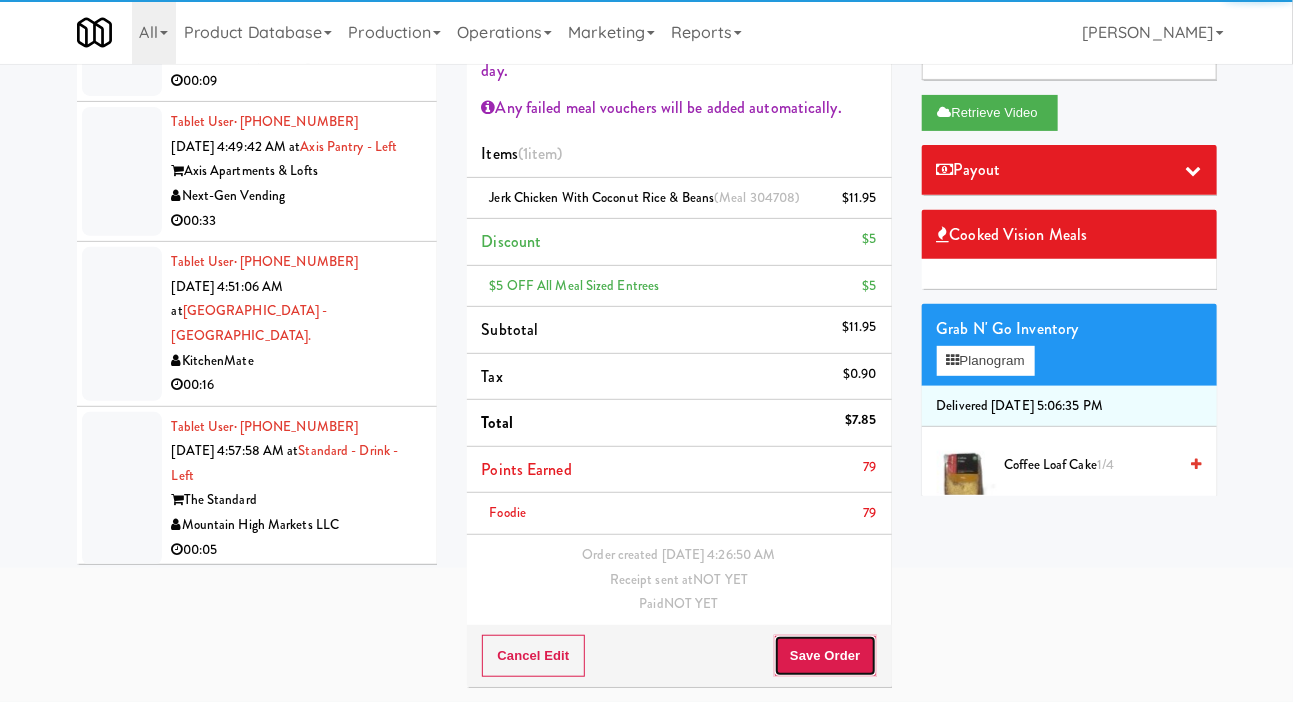 click on "Save Order" at bounding box center [825, 656] 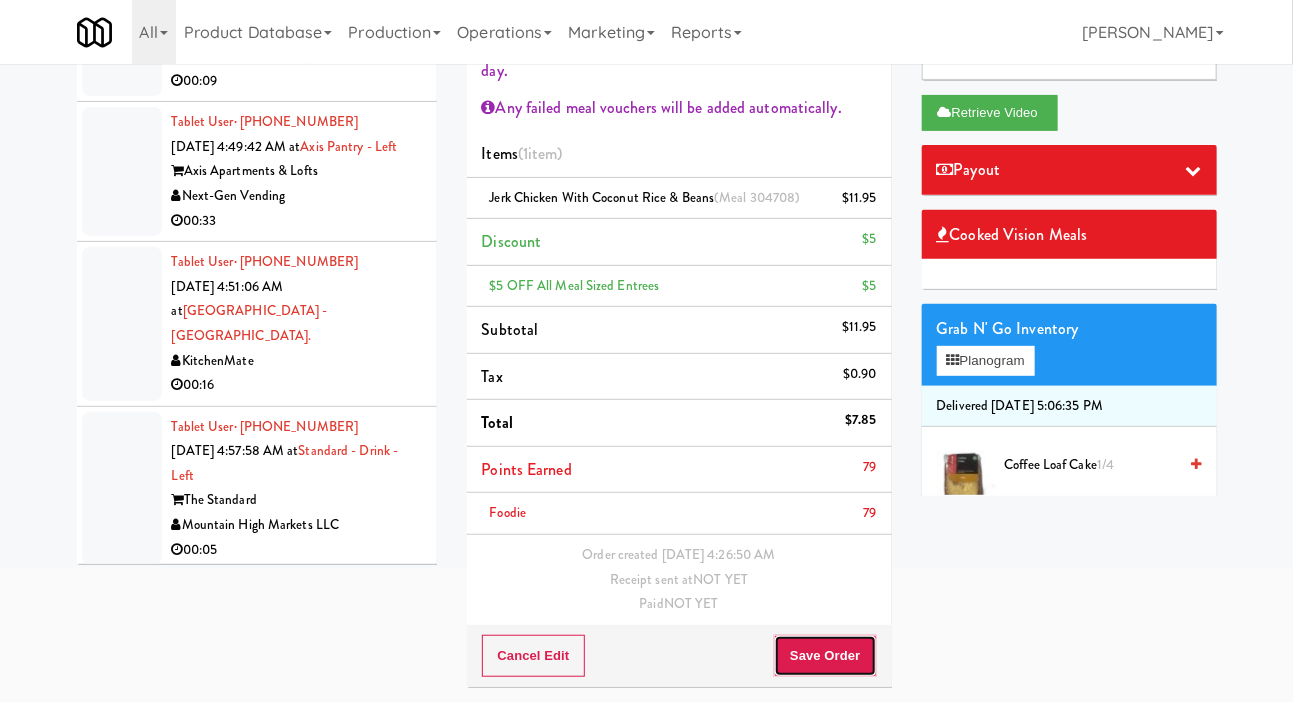 click on "Save Order" at bounding box center [825, 656] 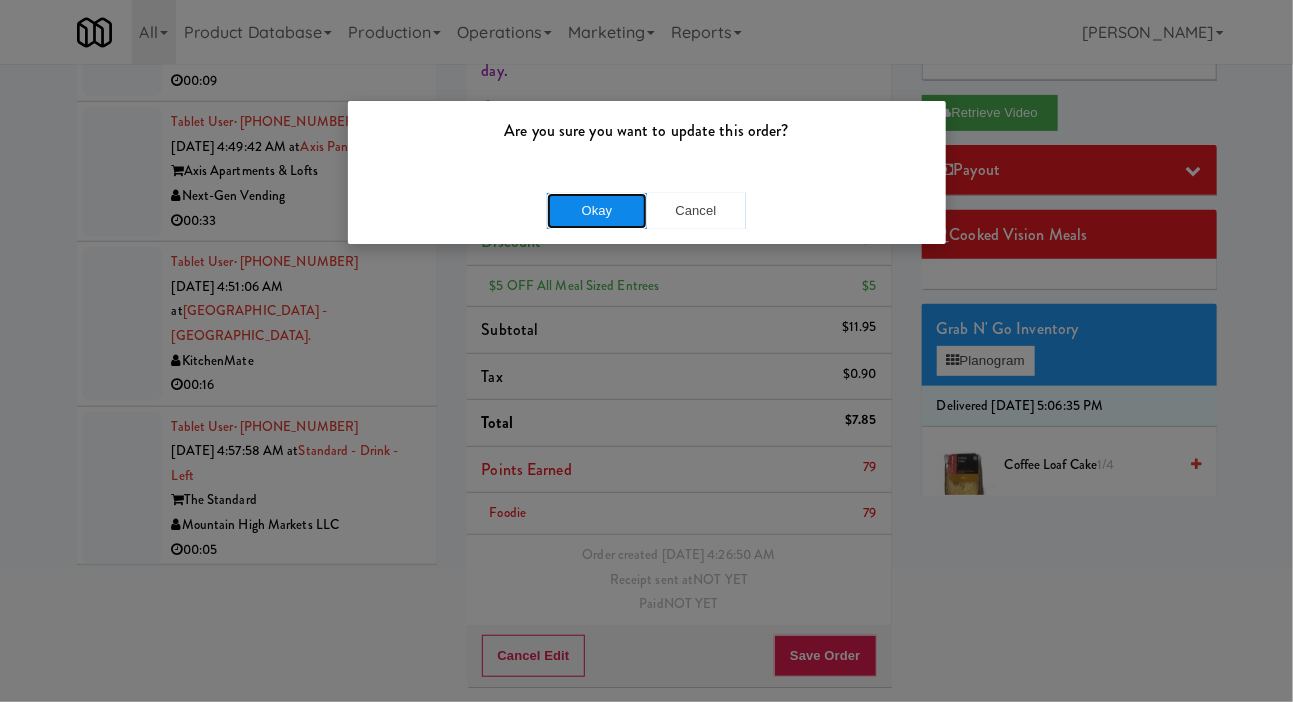 click on "Okay" at bounding box center [597, 211] 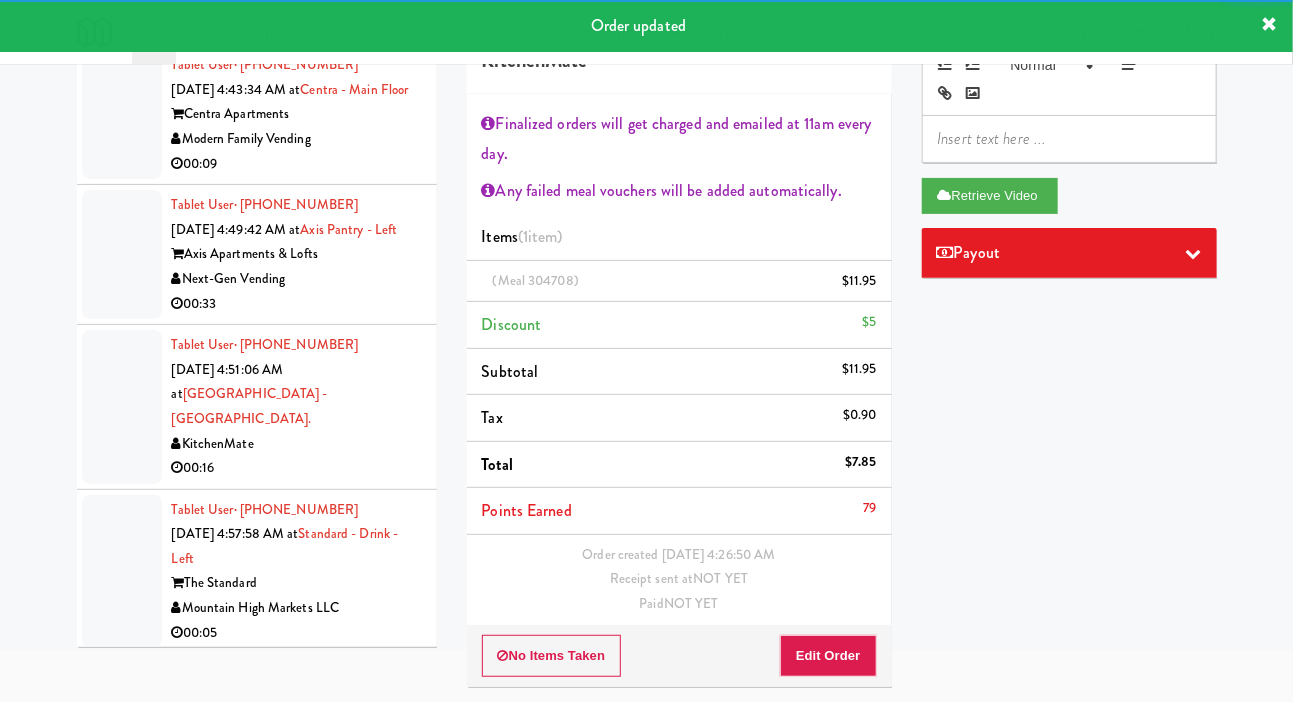 click at bounding box center (122, 114) 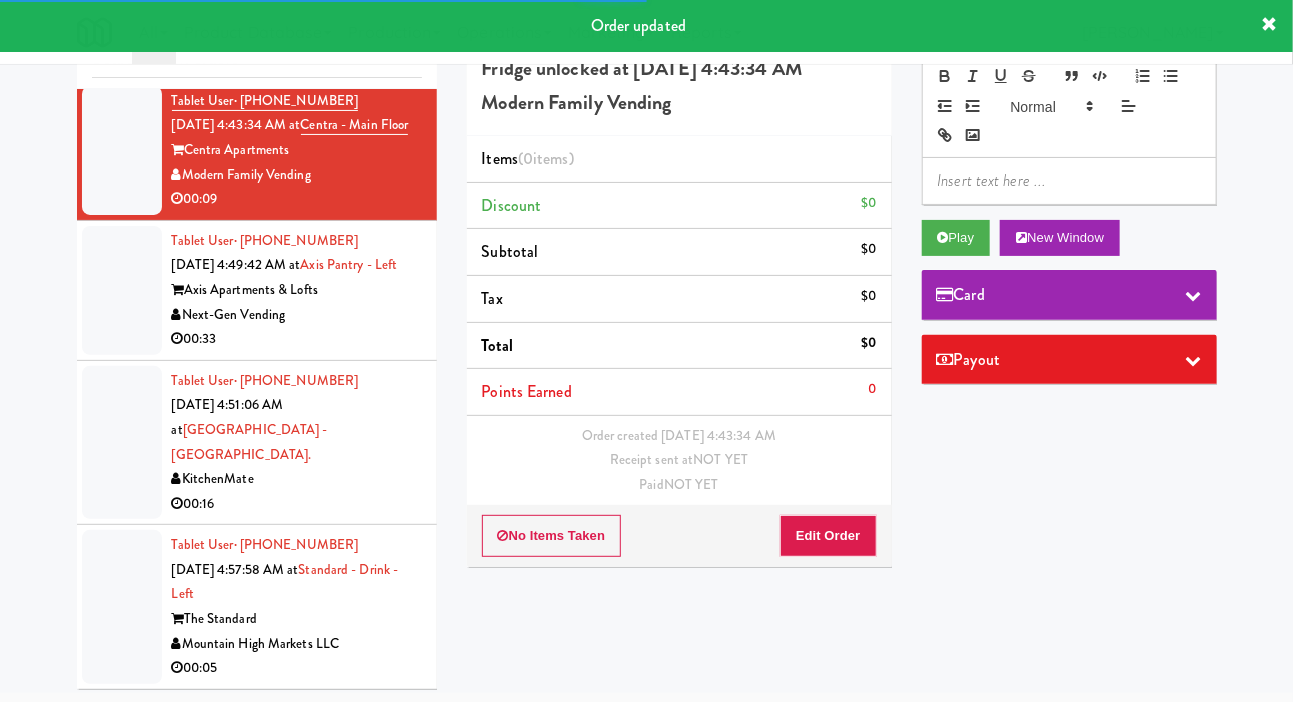 scroll, scrollTop: 3820, scrollLeft: 0, axis: vertical 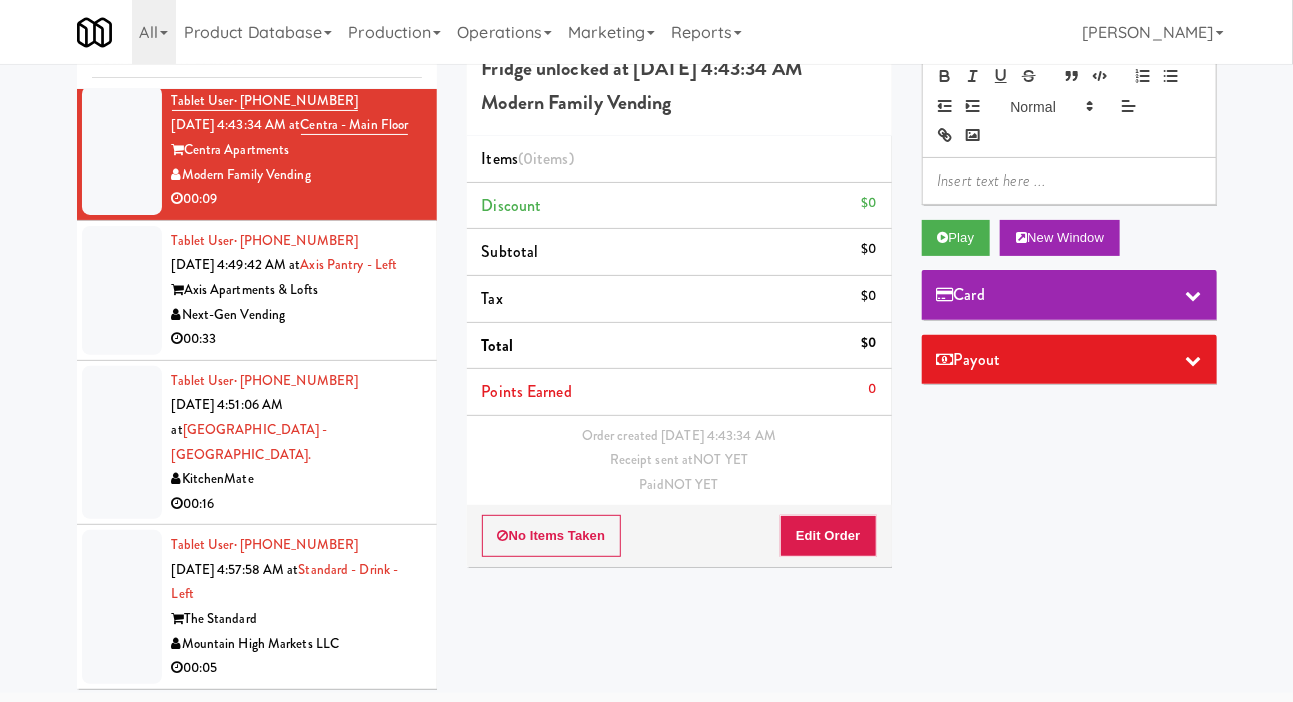 click at bounding box center (122, 290) 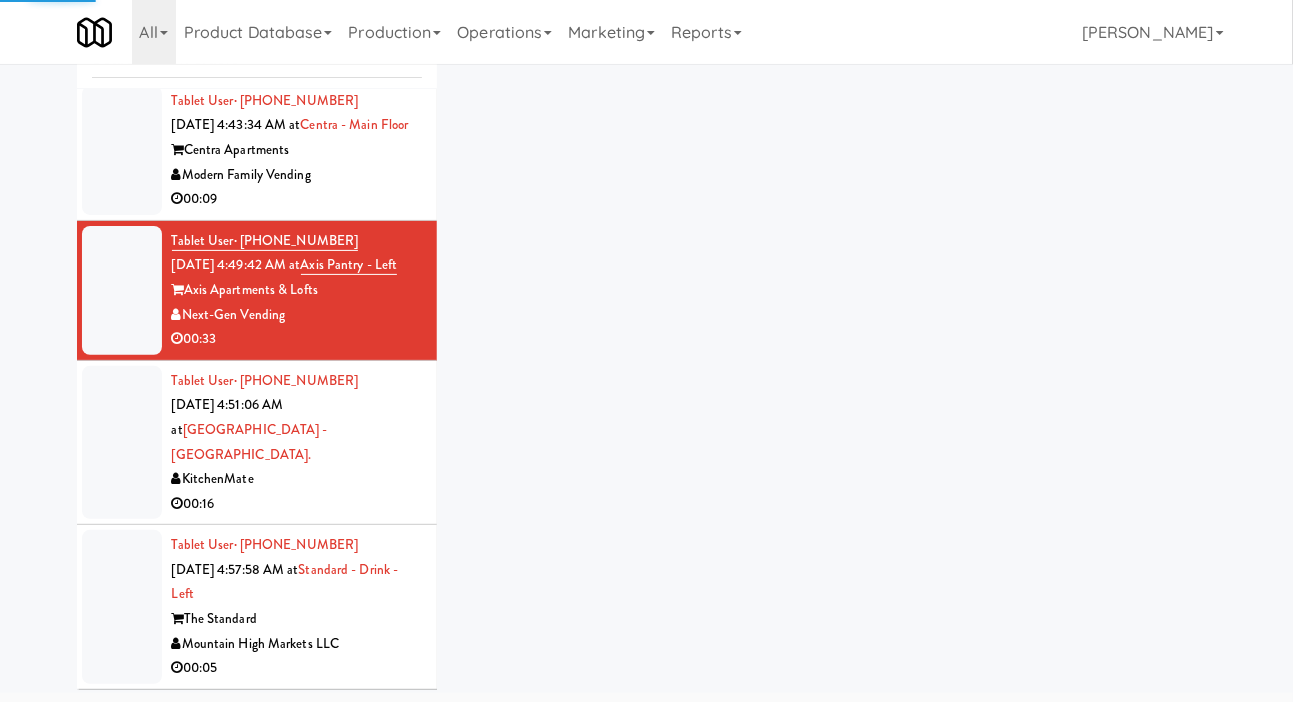 click at bounding box center (122, 150) 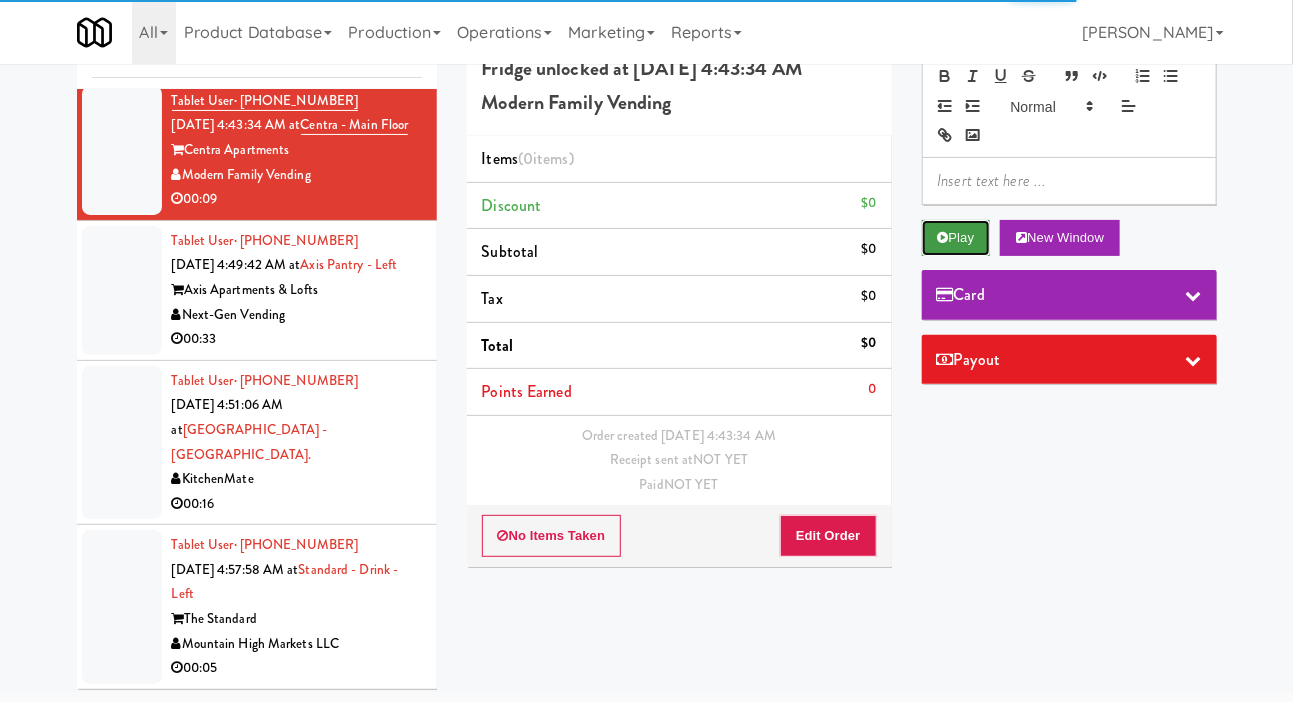 click on "Play" at bounding box center [956, 238] 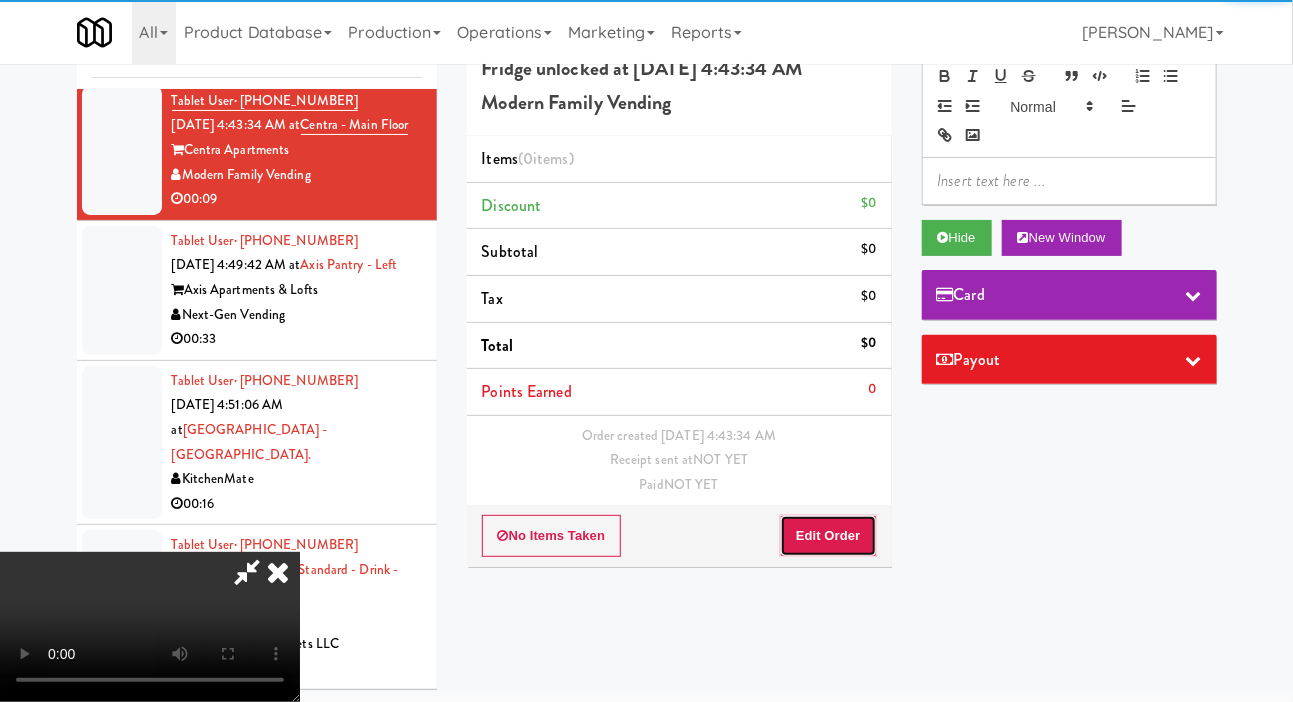 click on "Edit Order" at bounding box center (828, 536) 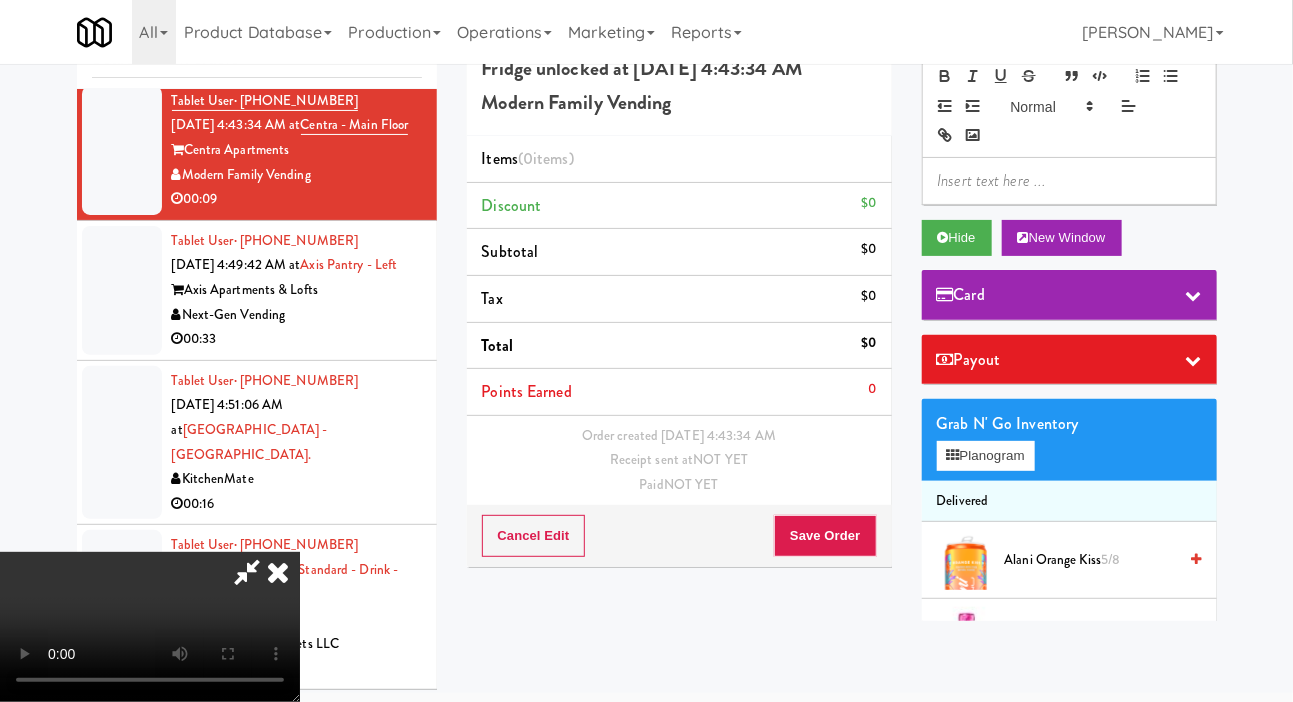 type 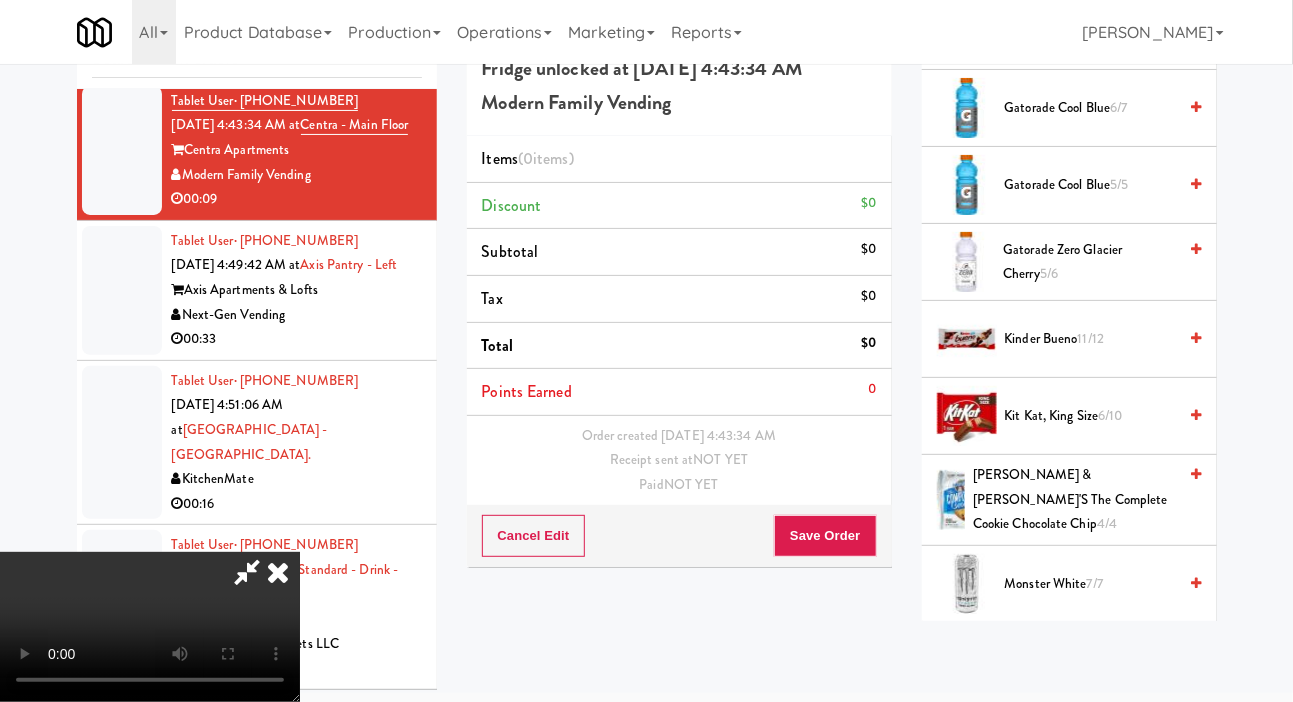 scroll, scrollTop: 1759, scrollLeft: 0, axis: vertical 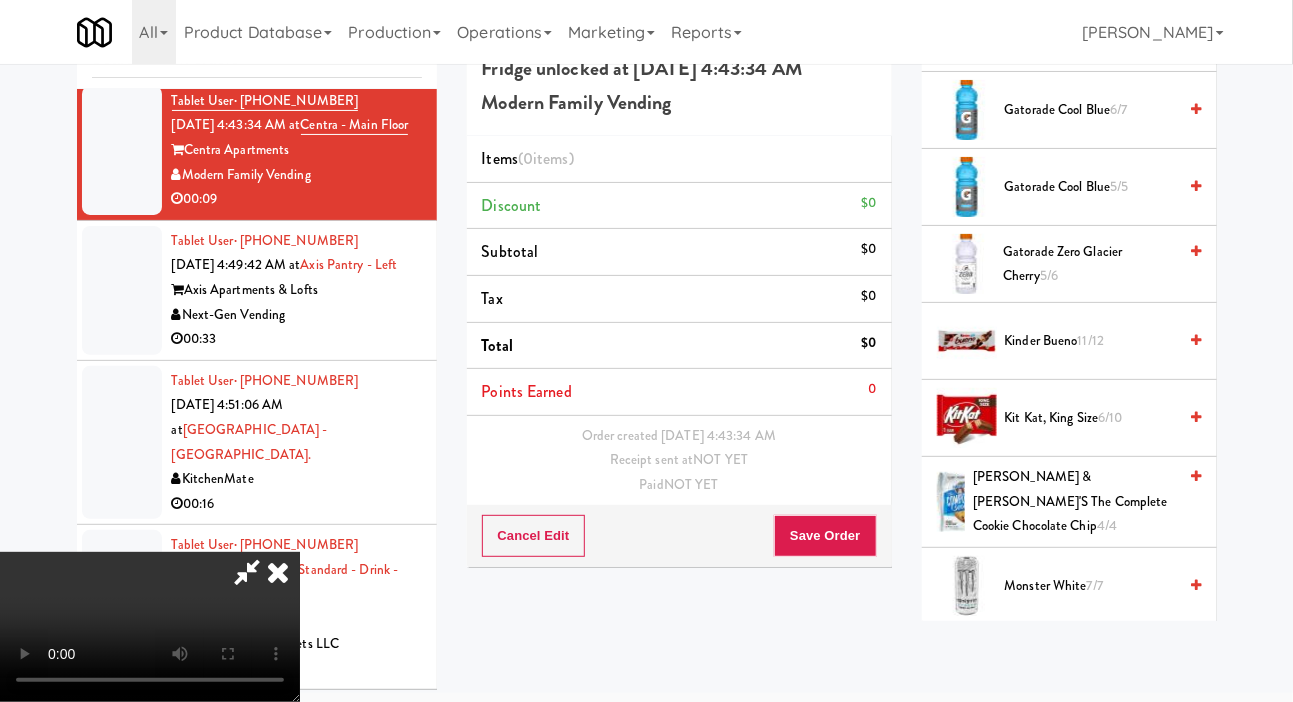 click on "[PERSON_NAME] & [PERSON_NAME]'s The Complete Cookie Chocolate Chip  4/4" at bounding box center (1074, 502) 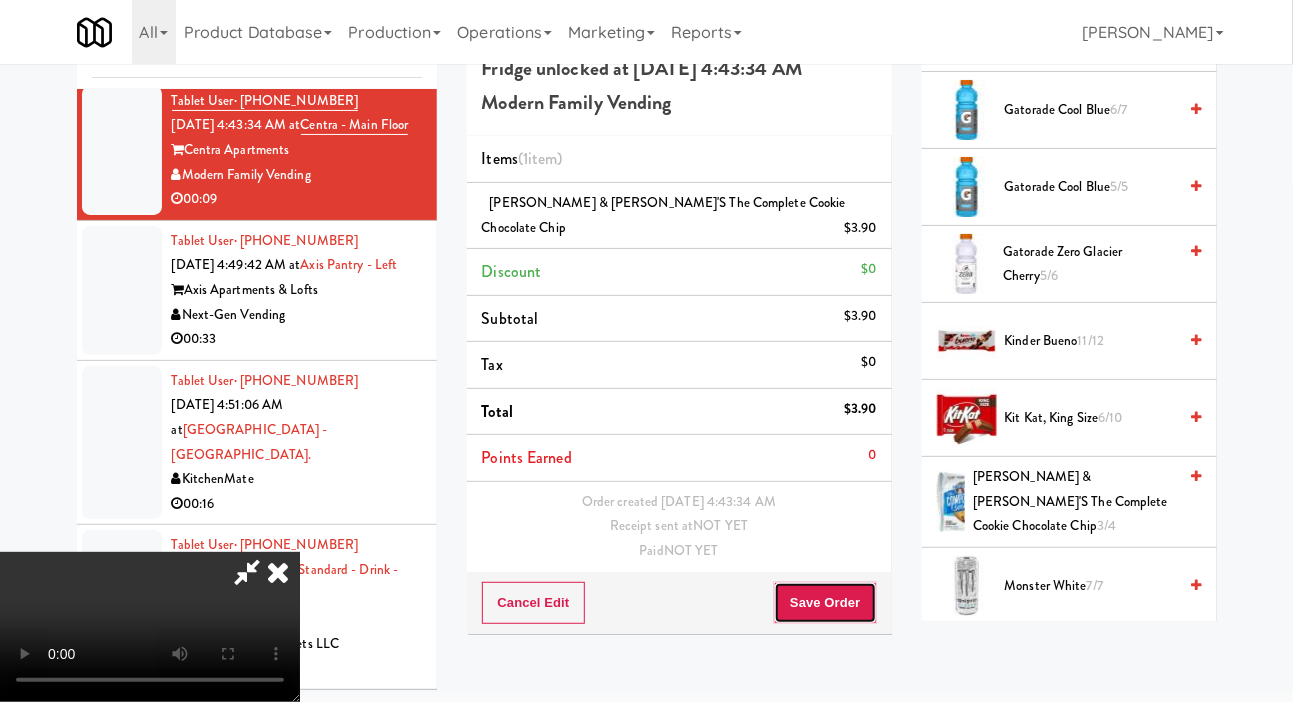 click on "Save Order" at bounding box center (825, 603) 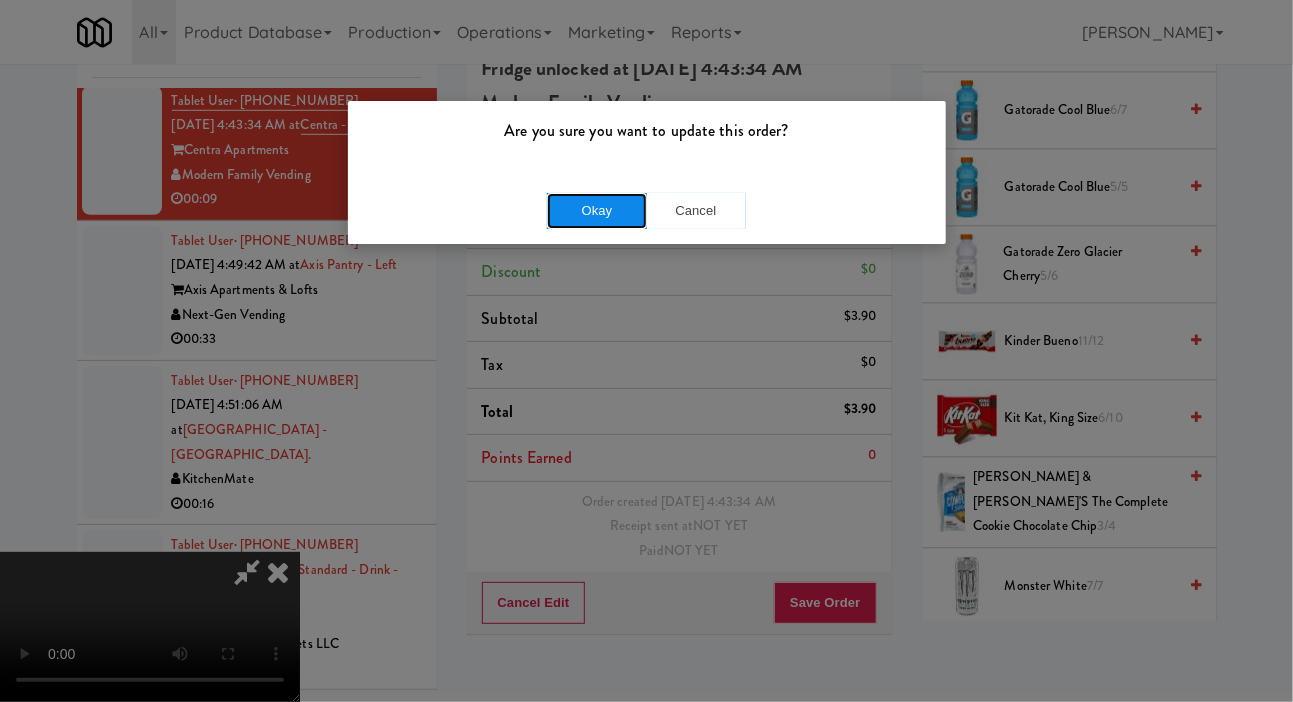click on "Okay" at bounding box center (597, 211) 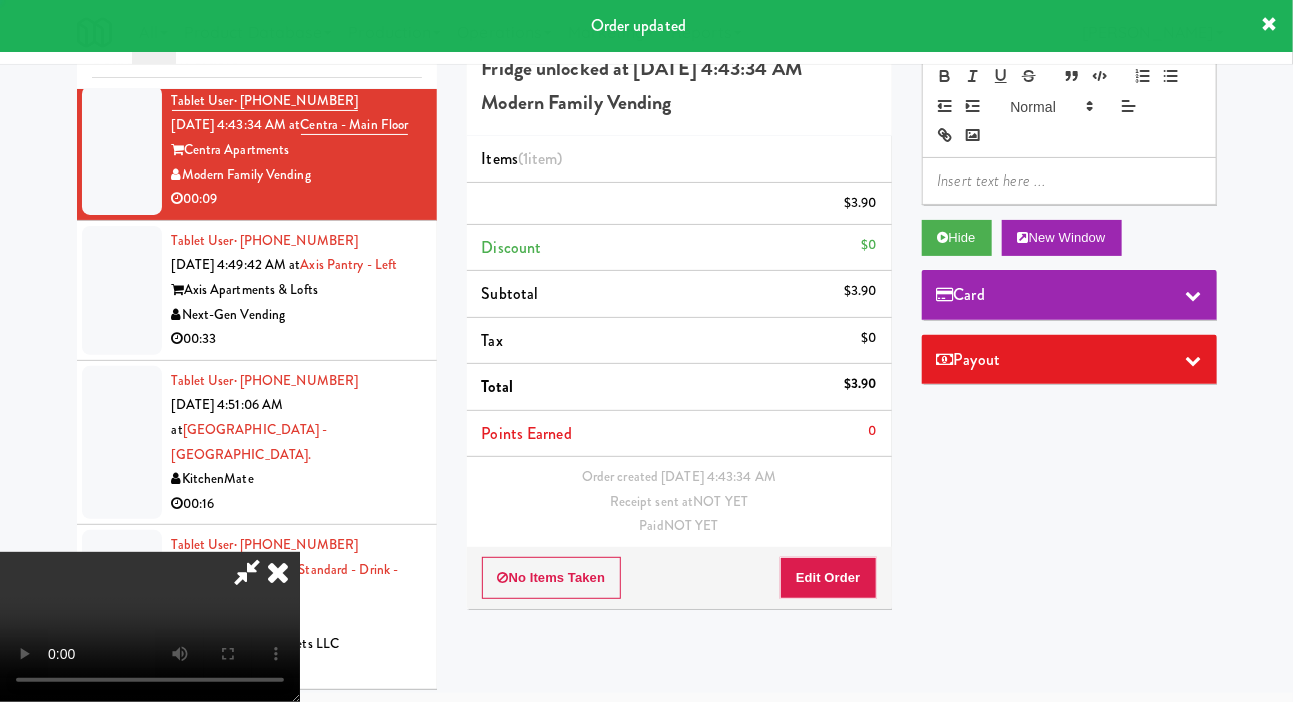 scroll, scrollTop: 0, scrollLeft: 0, axis: both 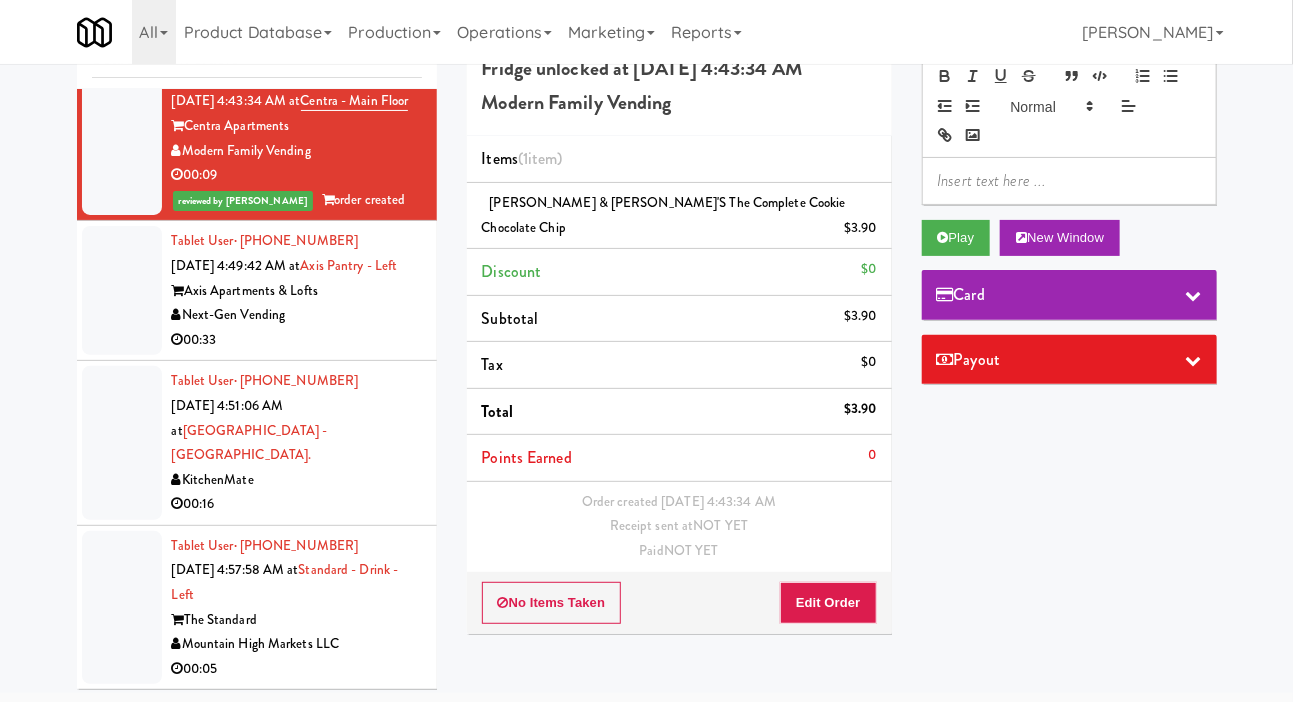click at bounding box center [122, 290] 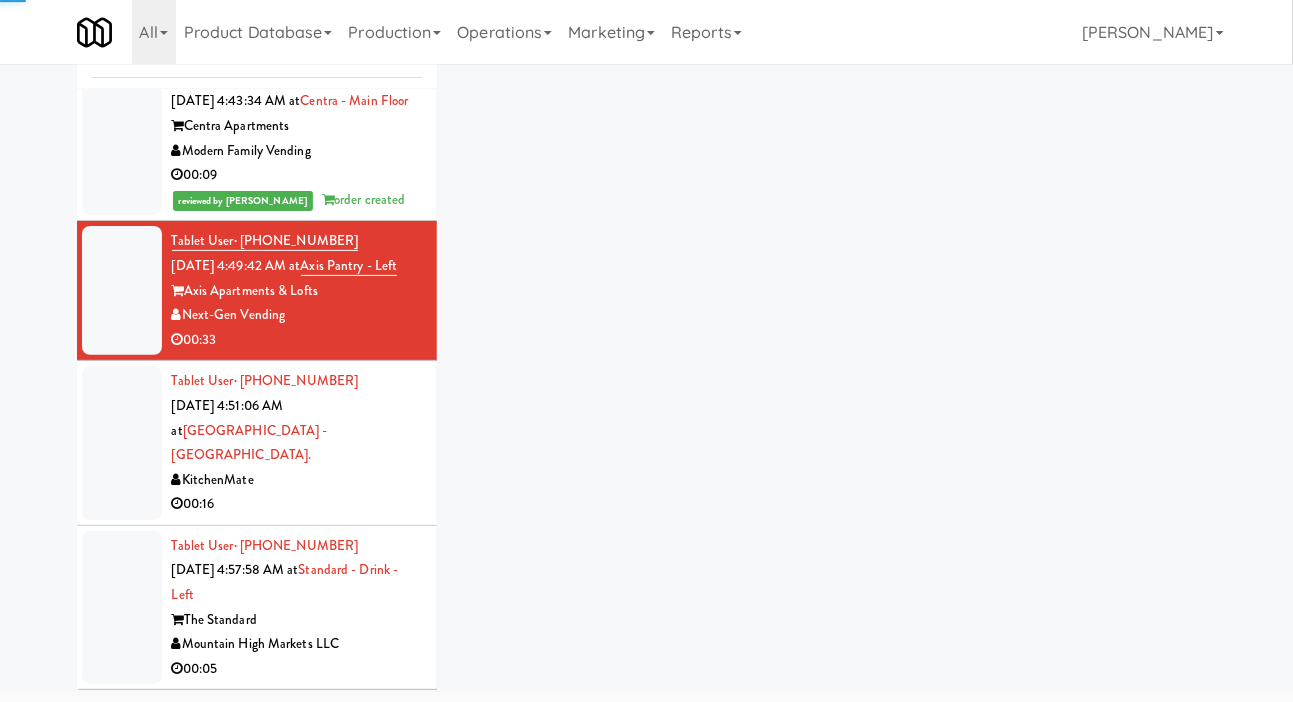 scroll, scrollTop: 4005, scrollLeft: 0, axis: vertical 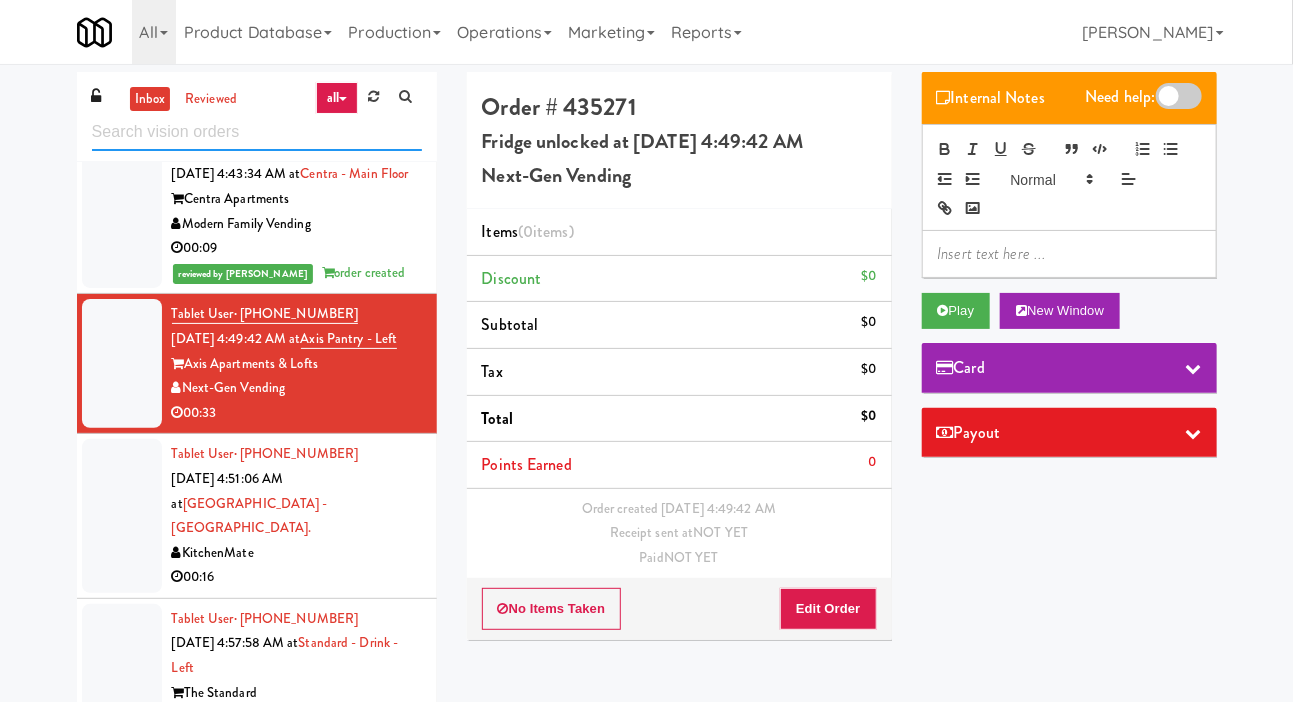 click at bounding box center [257, 132] 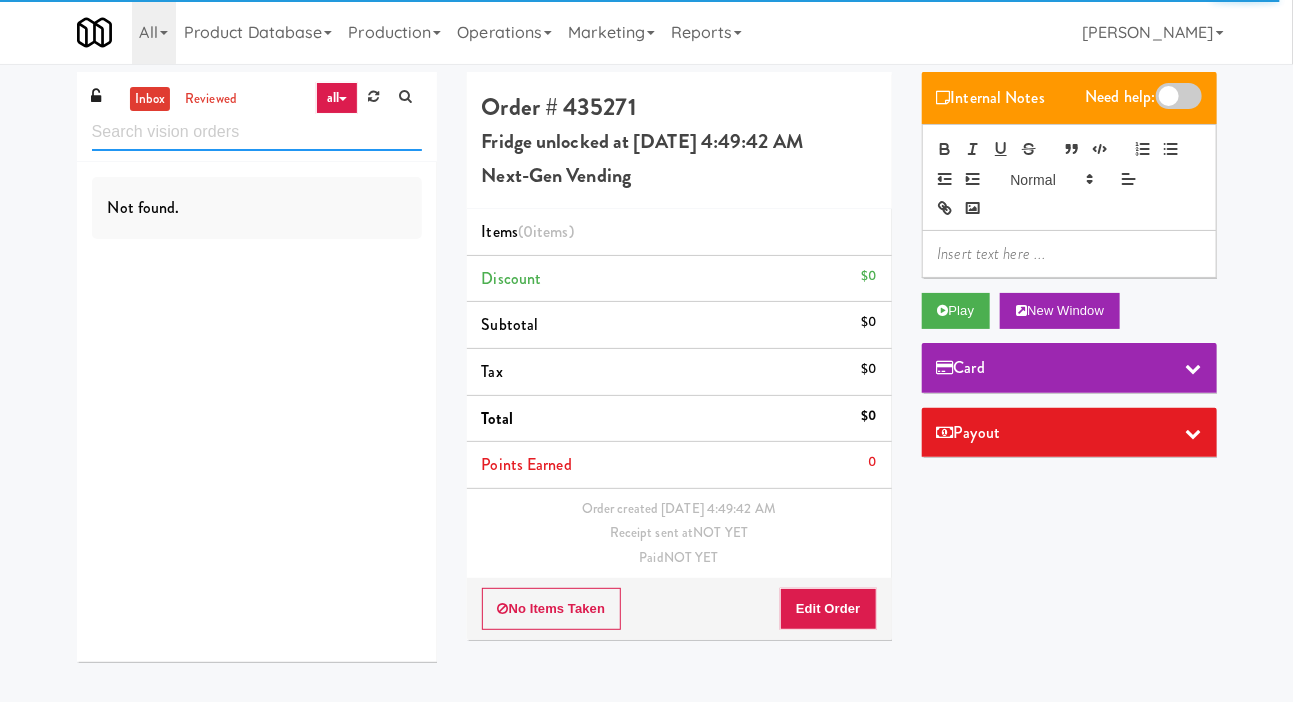 click at bounding box center (257, 132) 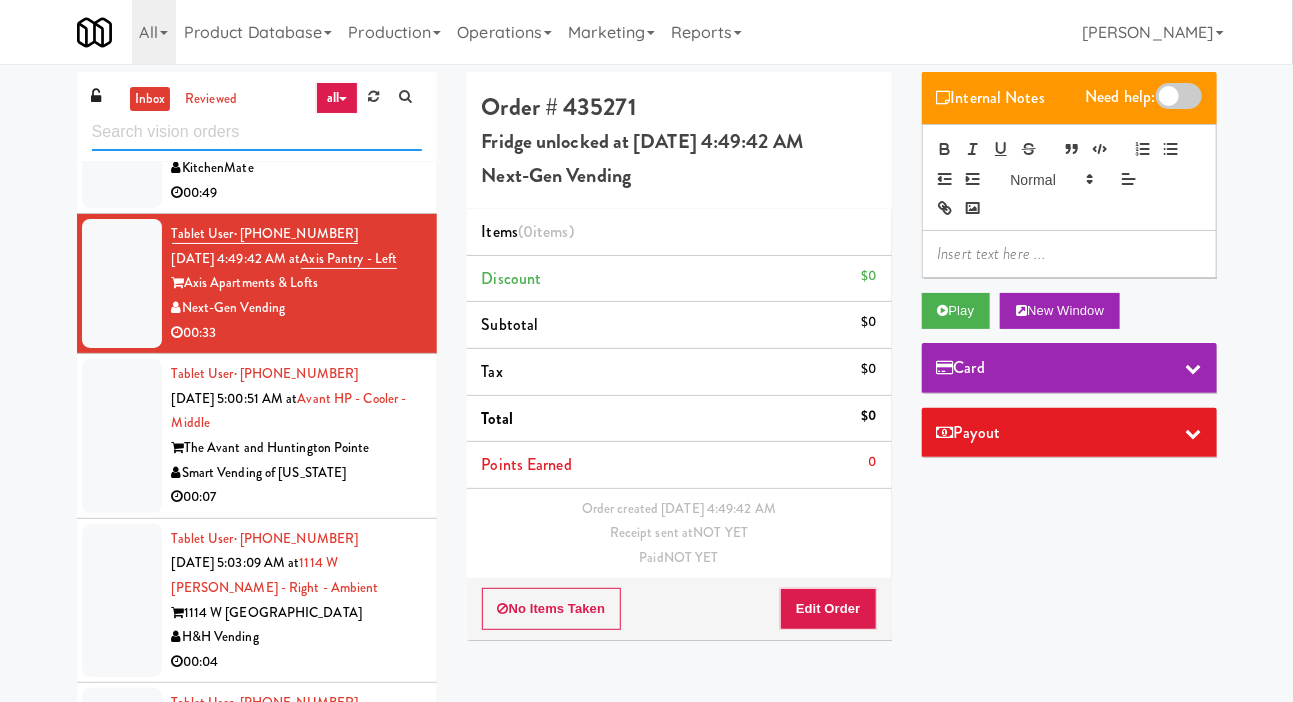 scroll, scrollTop: 3250, scrollLeft: 0, axis: vertical 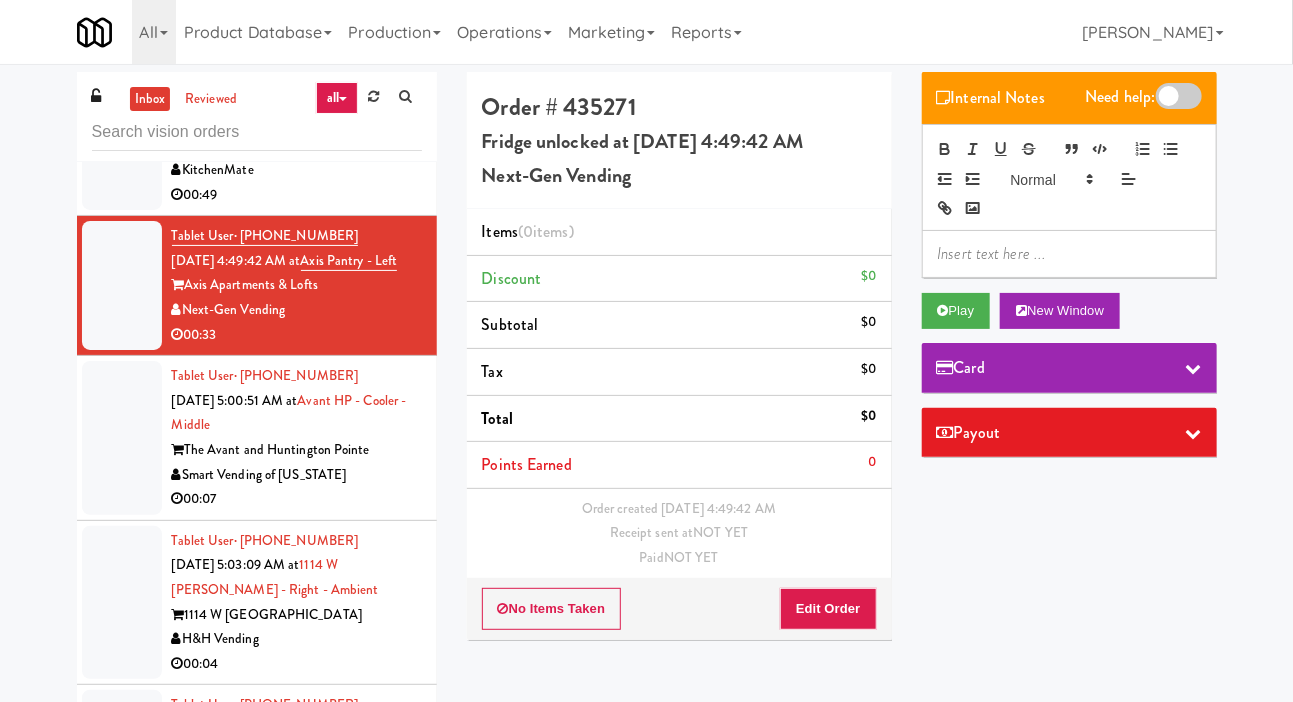 click at bounding box center [122, 5] 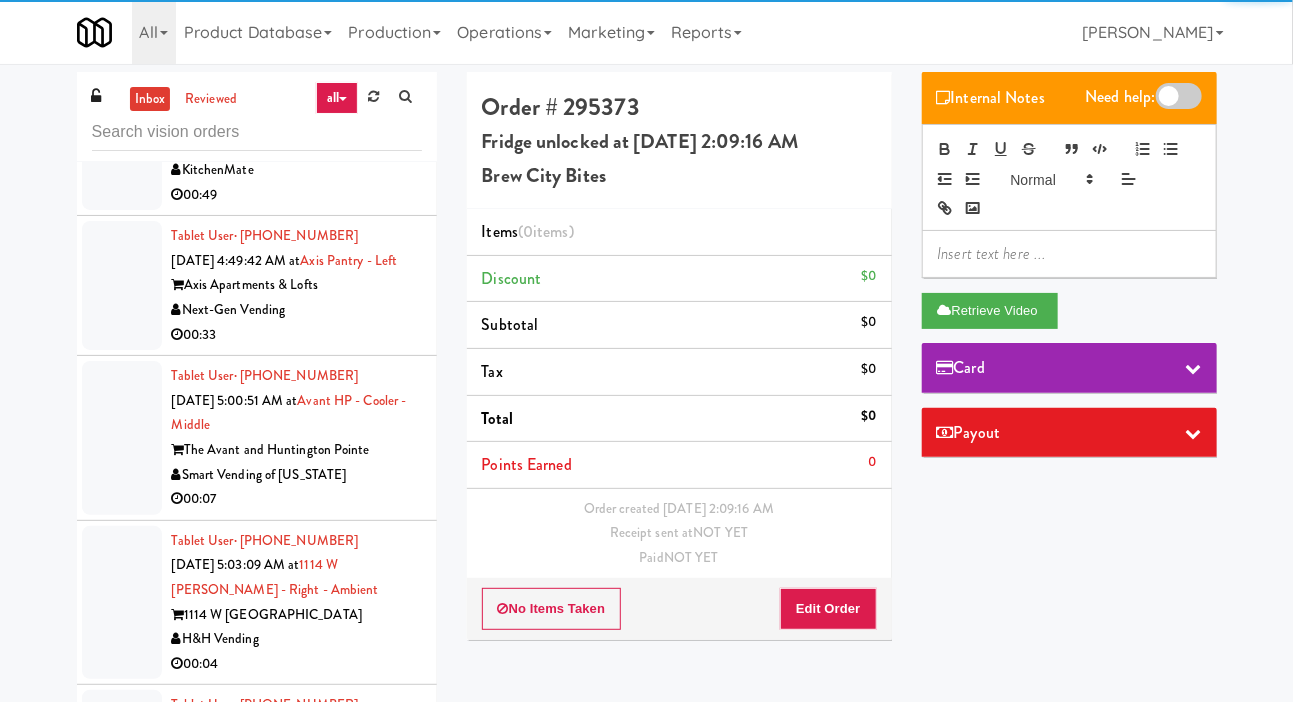 click at bounding box center (122, 145) 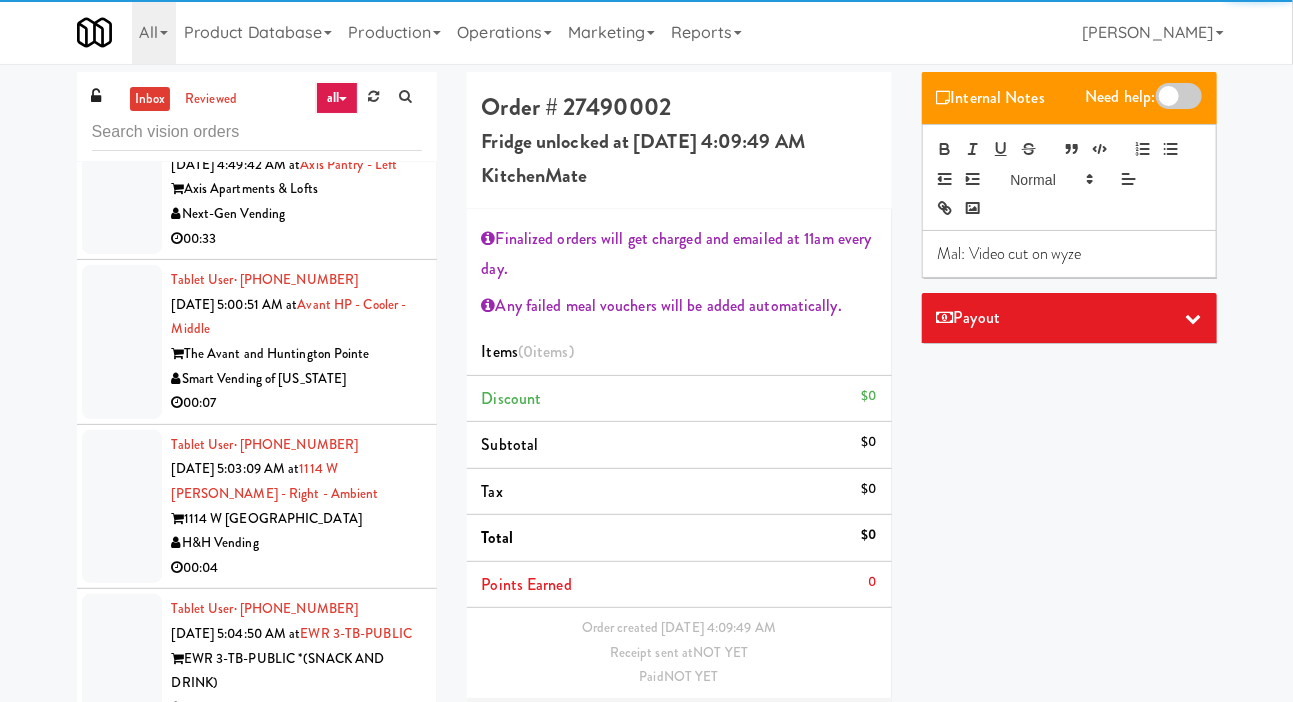 scroll, scrollTop: 3362, scrollLeft: 0, axis: vertical 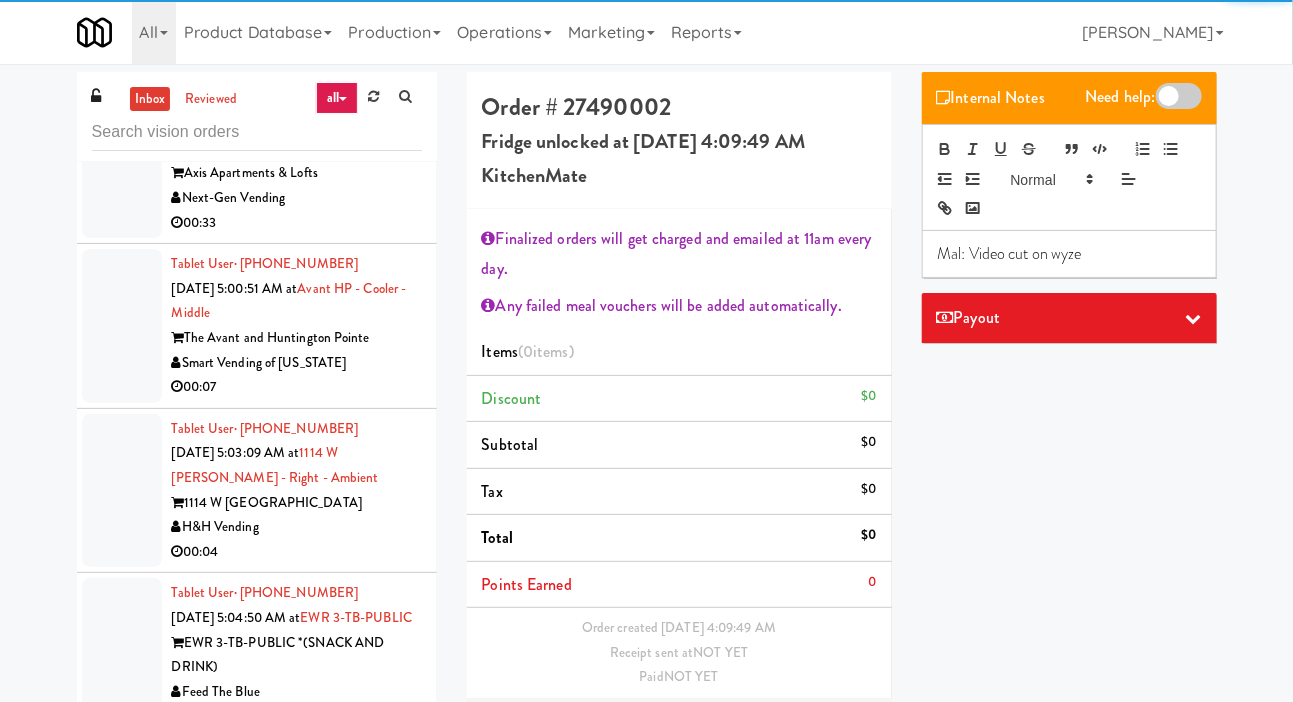 click at bounding box center [122, 173] 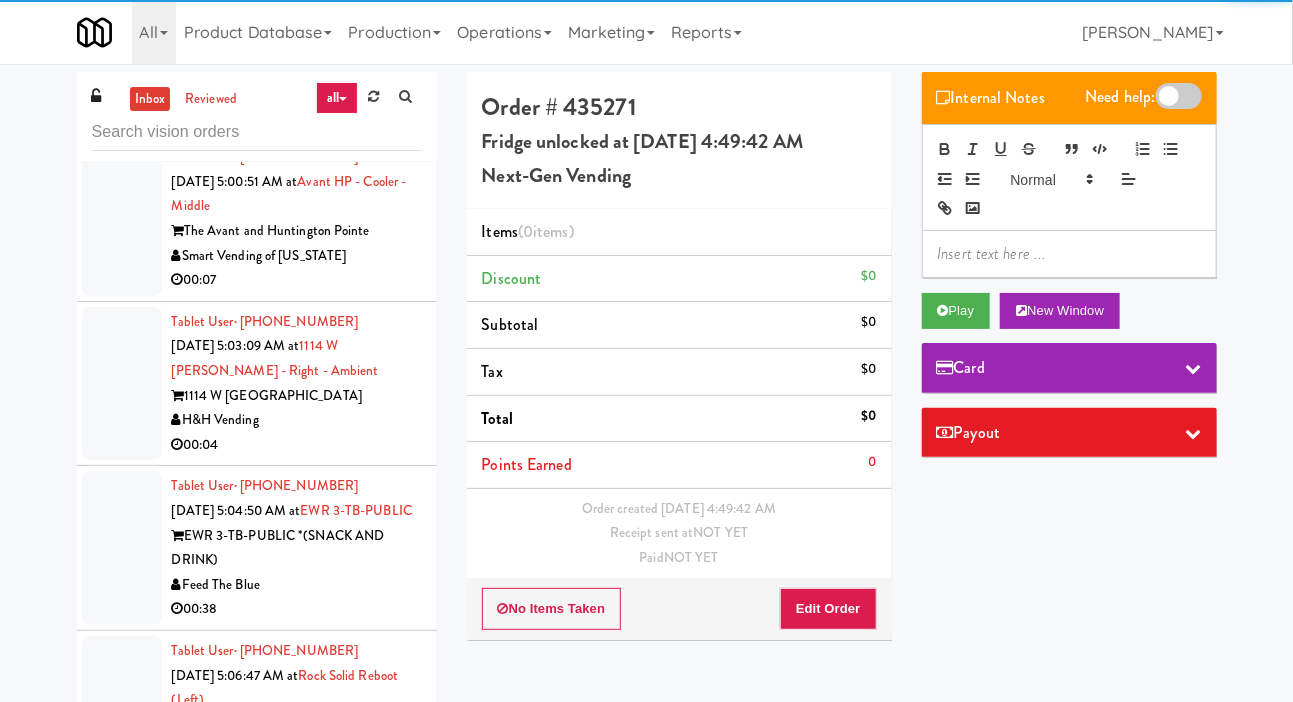 scroll, scrollTop: 3466, scrollLeft: 0, axis: vertical 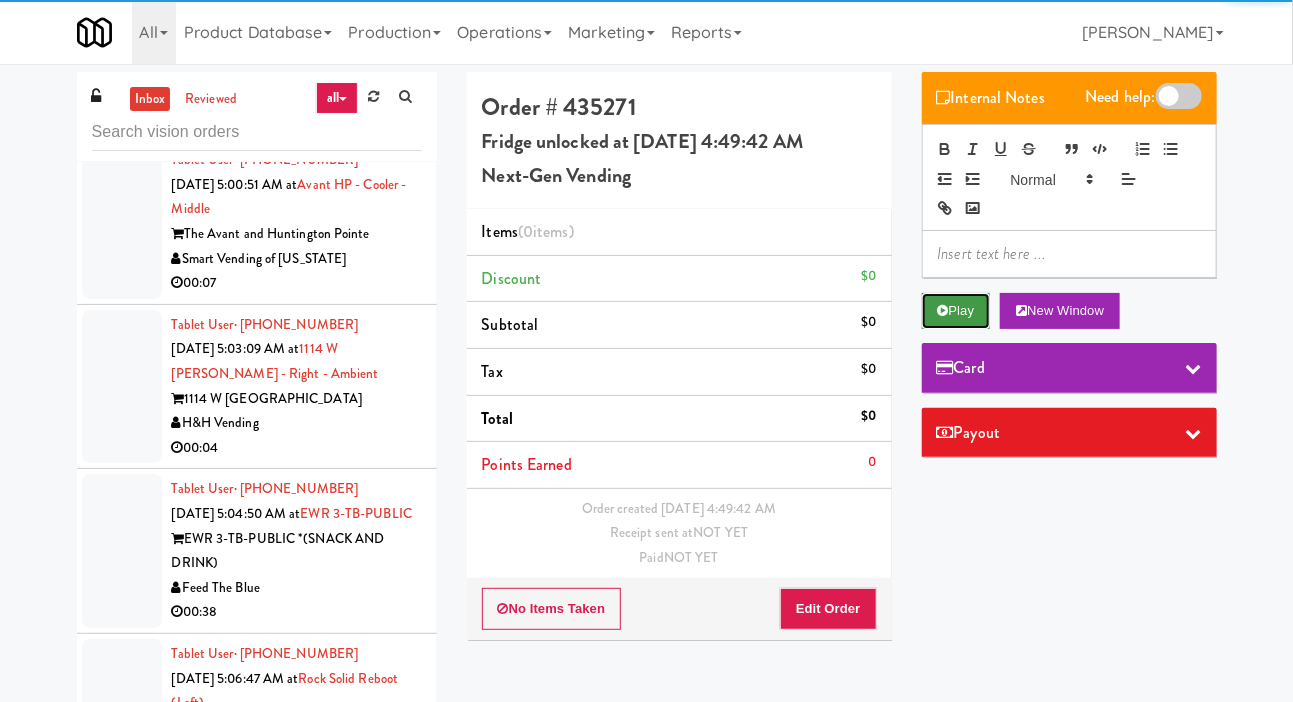 click on "Play" at bounding box center [956, 311] 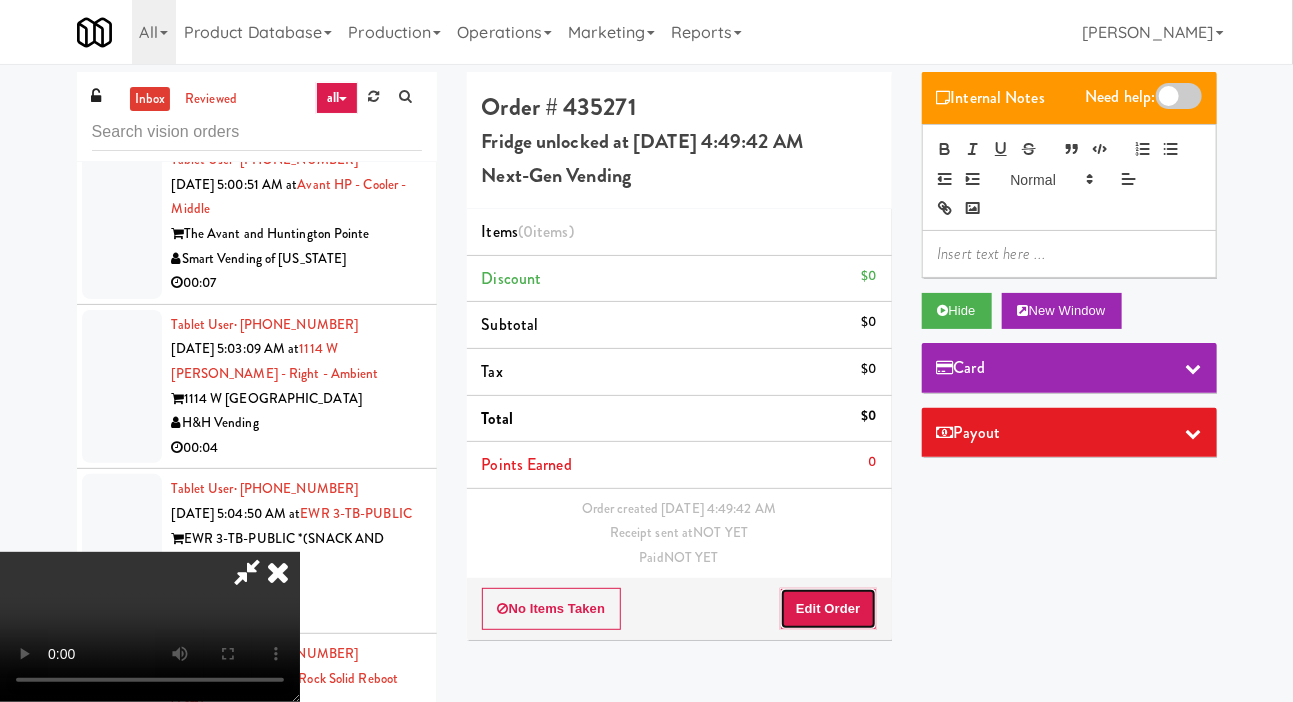 click on "Edit Order" at bounding box center [828, 609] 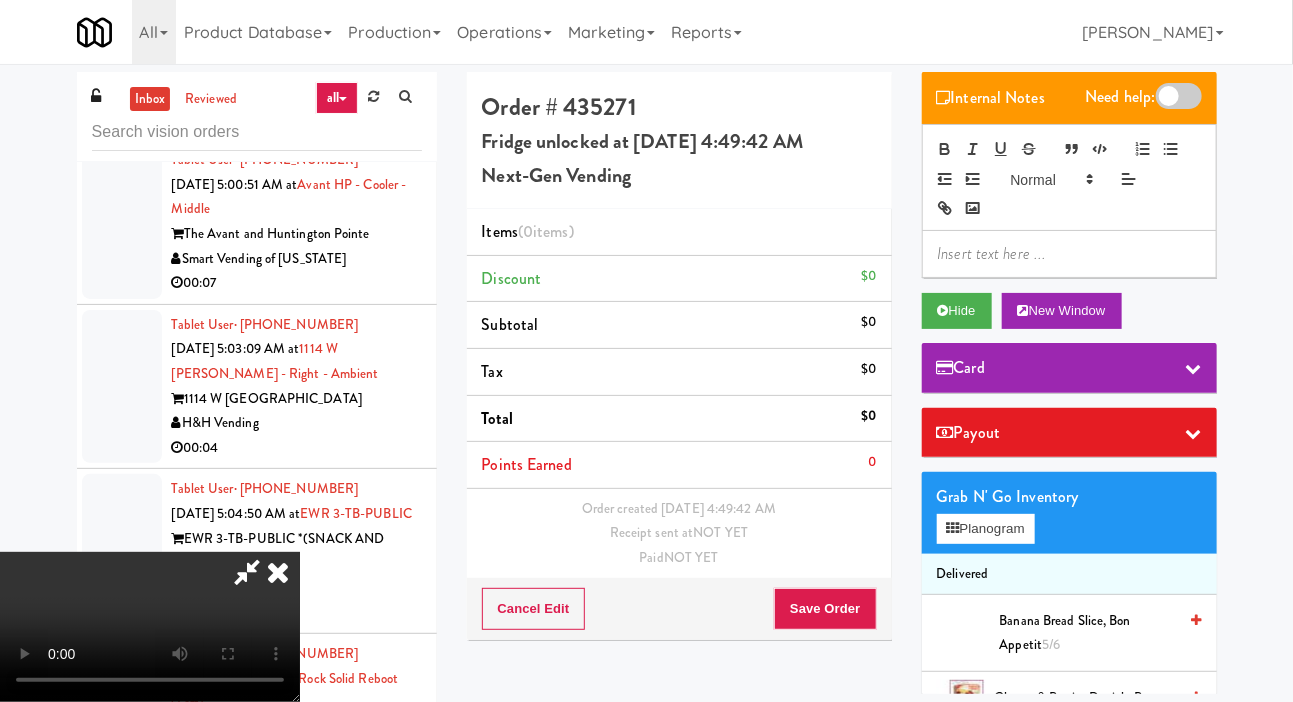 scroll, scrollTop: 73, scrollLeft: 0, axis: vertical 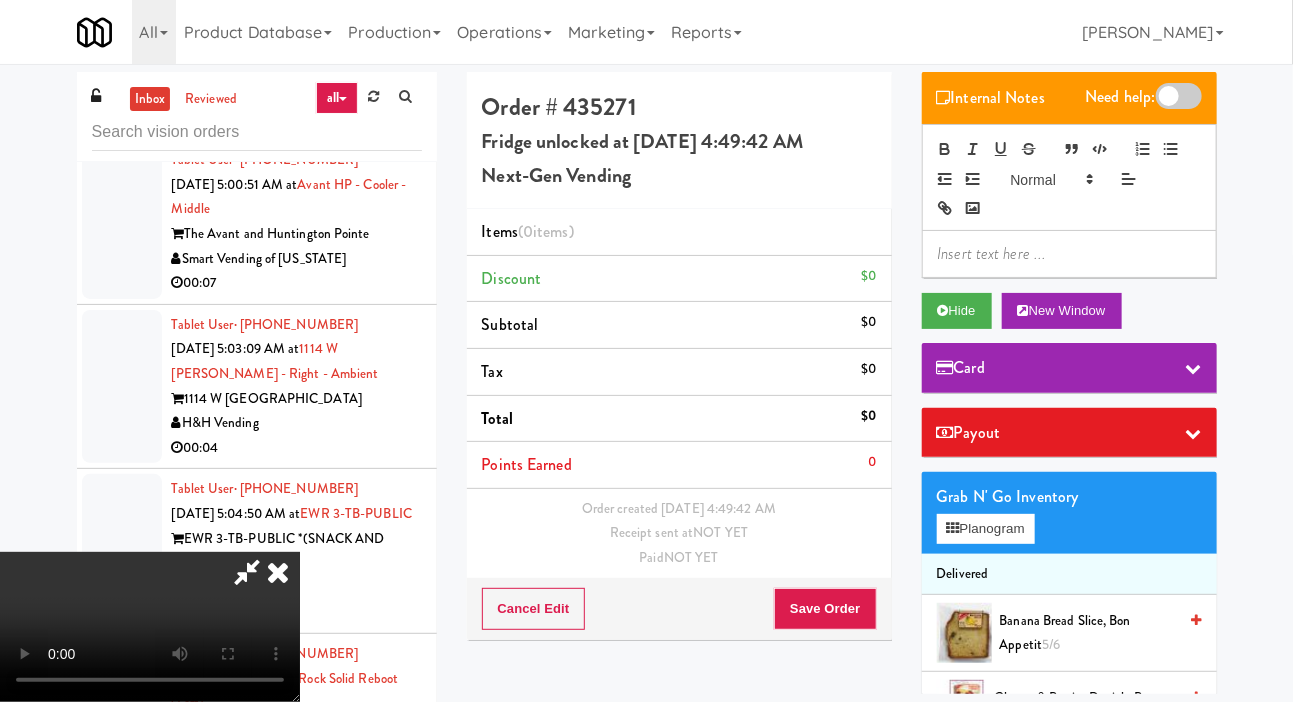 type 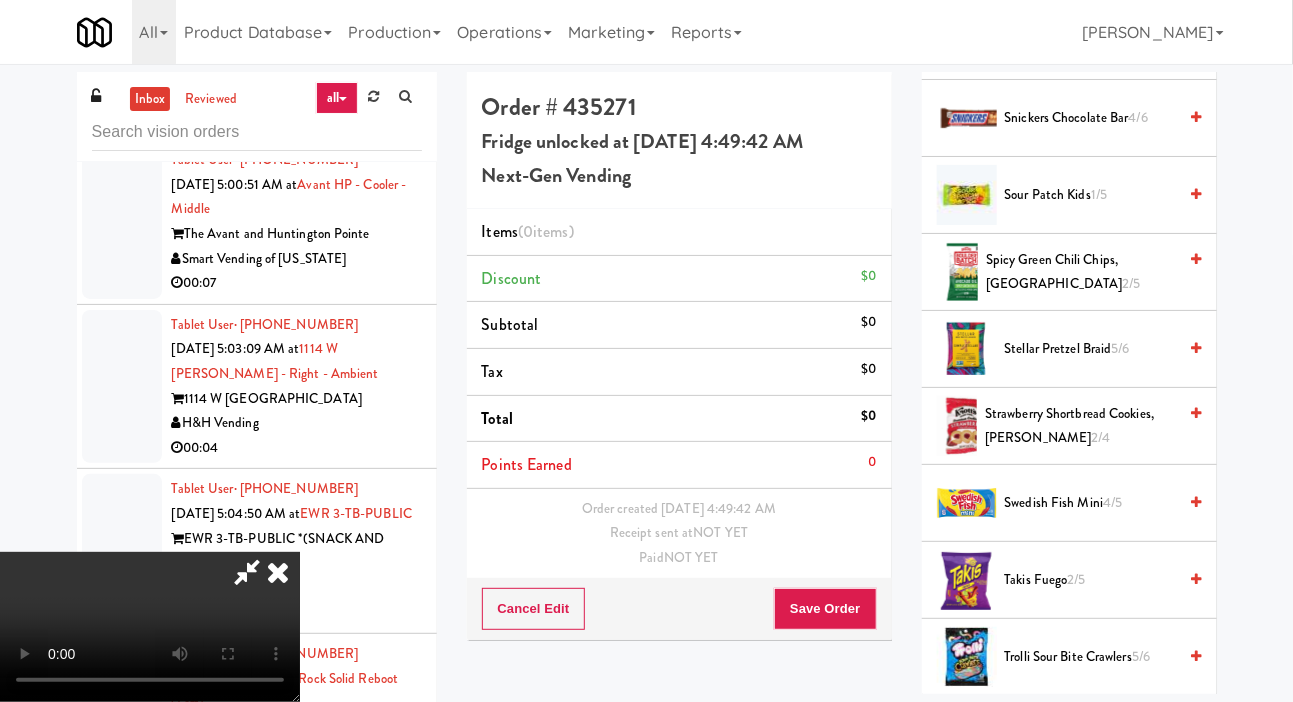scroll, scrollTop: 2098, scrollLeft: 0, axis: vertical 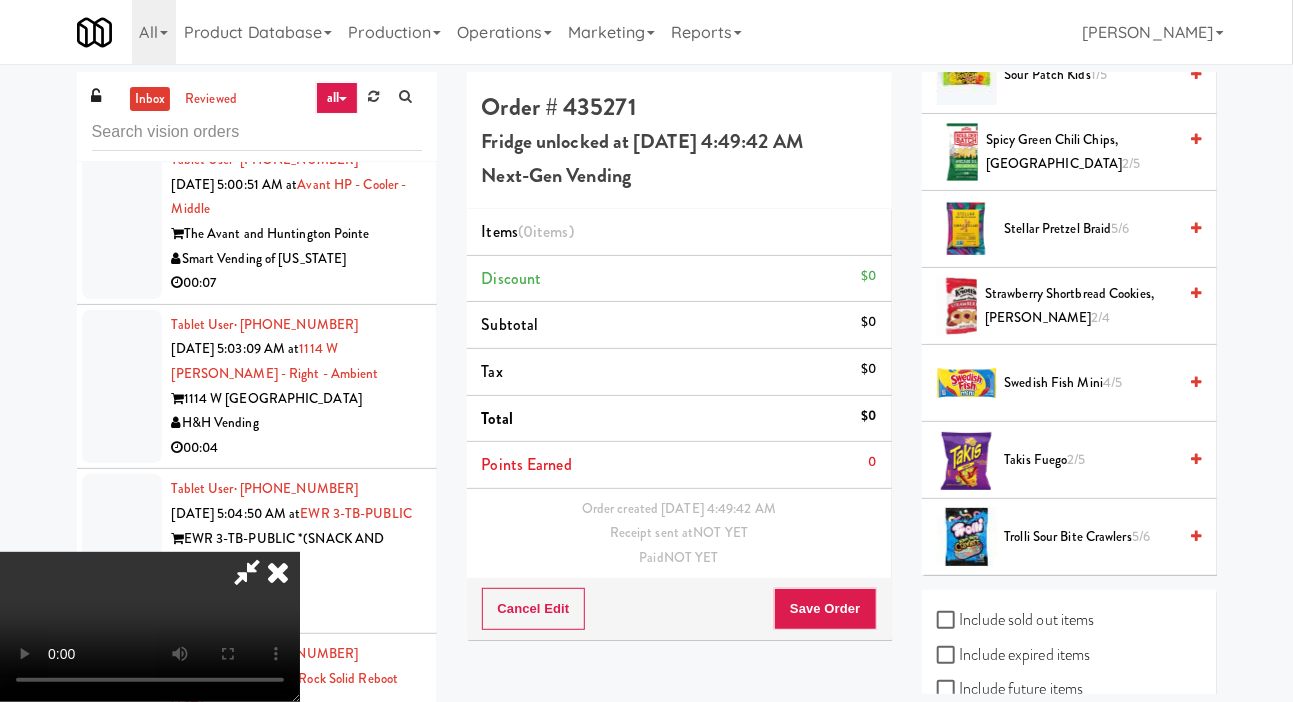 click on "Include sold out items" at bounding box center (1016, 620) 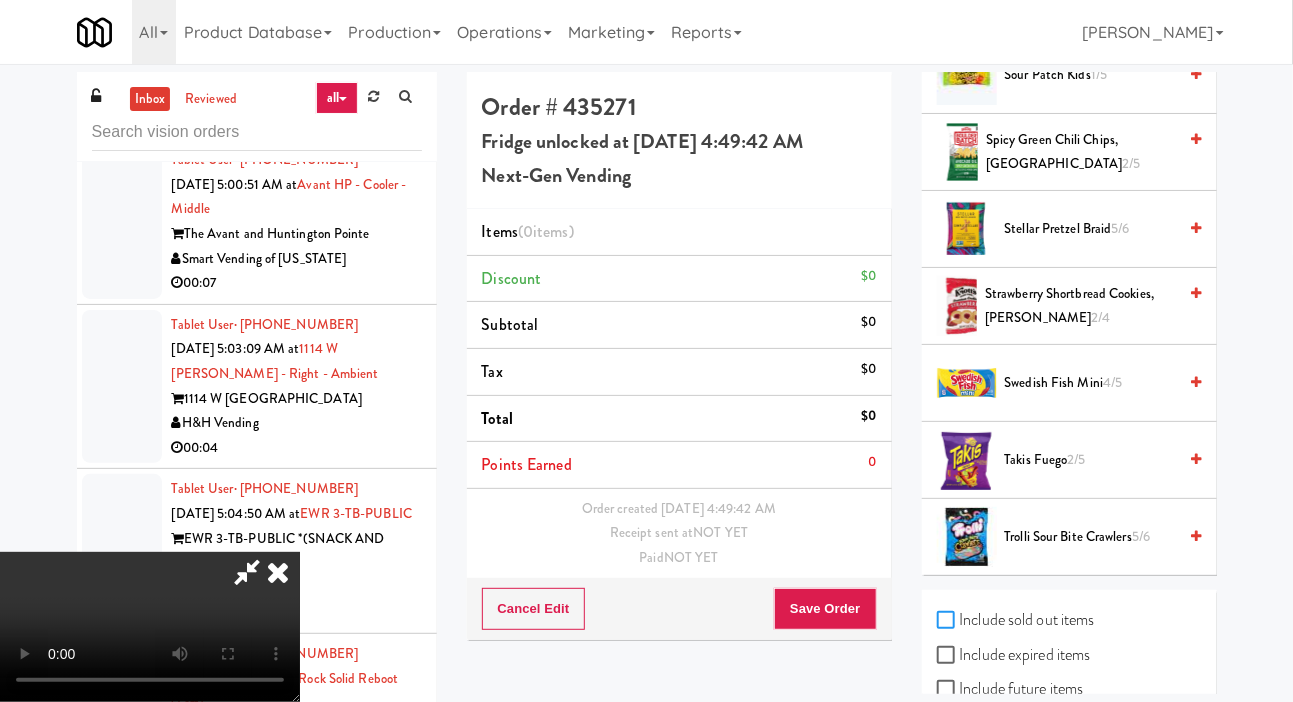 click on "Include sold out items" at bounding box center [948, 621] 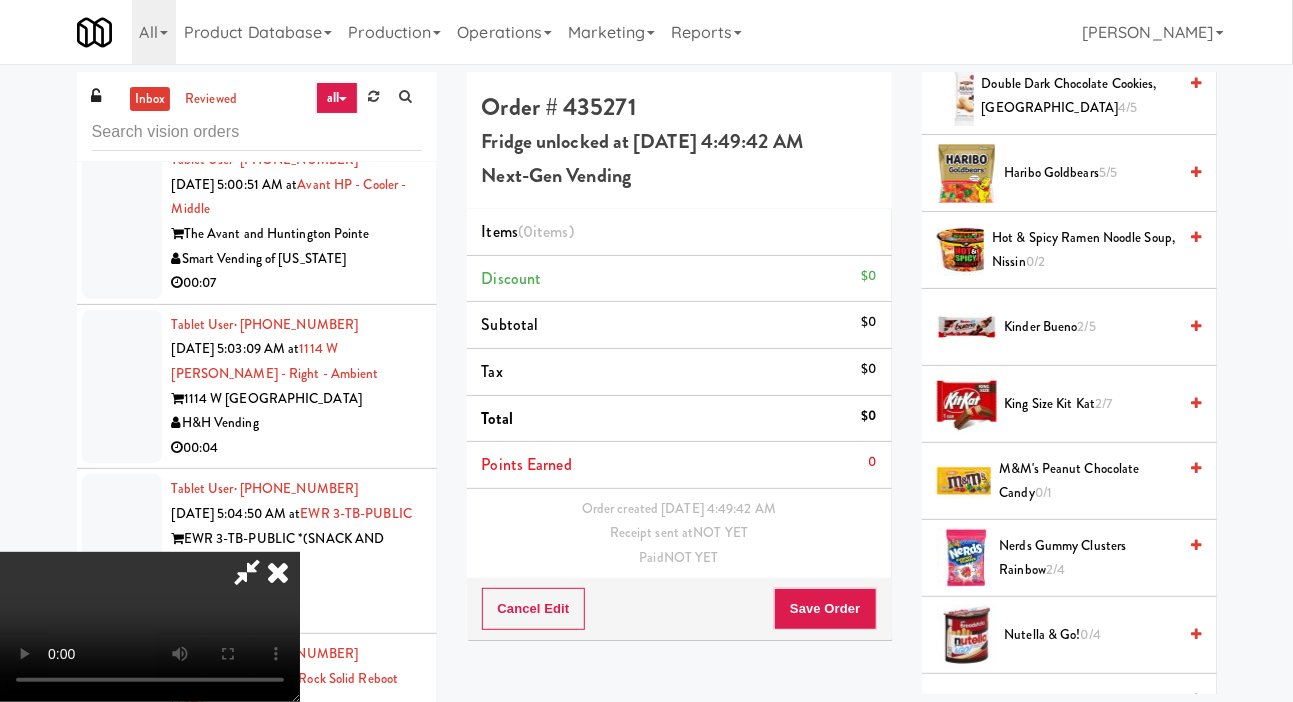 scroll, scrollTop: 1173, scrollLeft: 0, axis: vertical 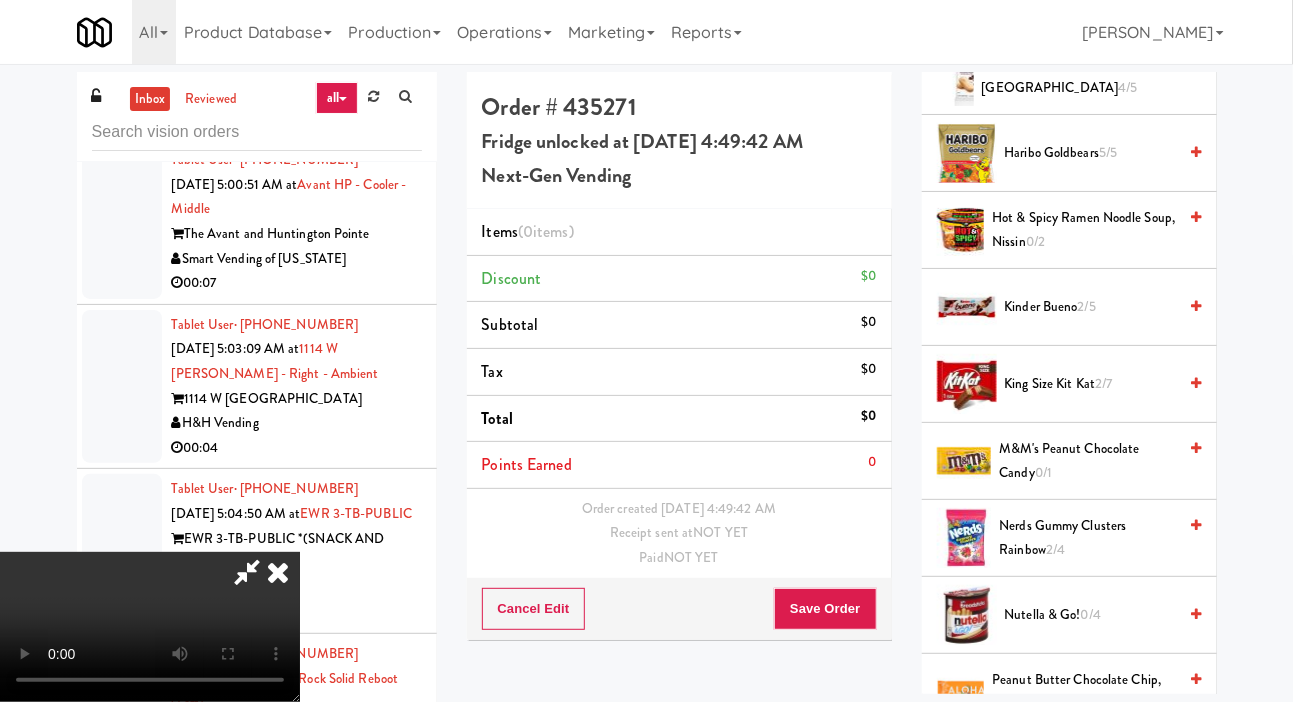 click on "Hot & Spicy Ramen Noodle Soup, Nissin  0/2" at bounding box center (1084, 230) 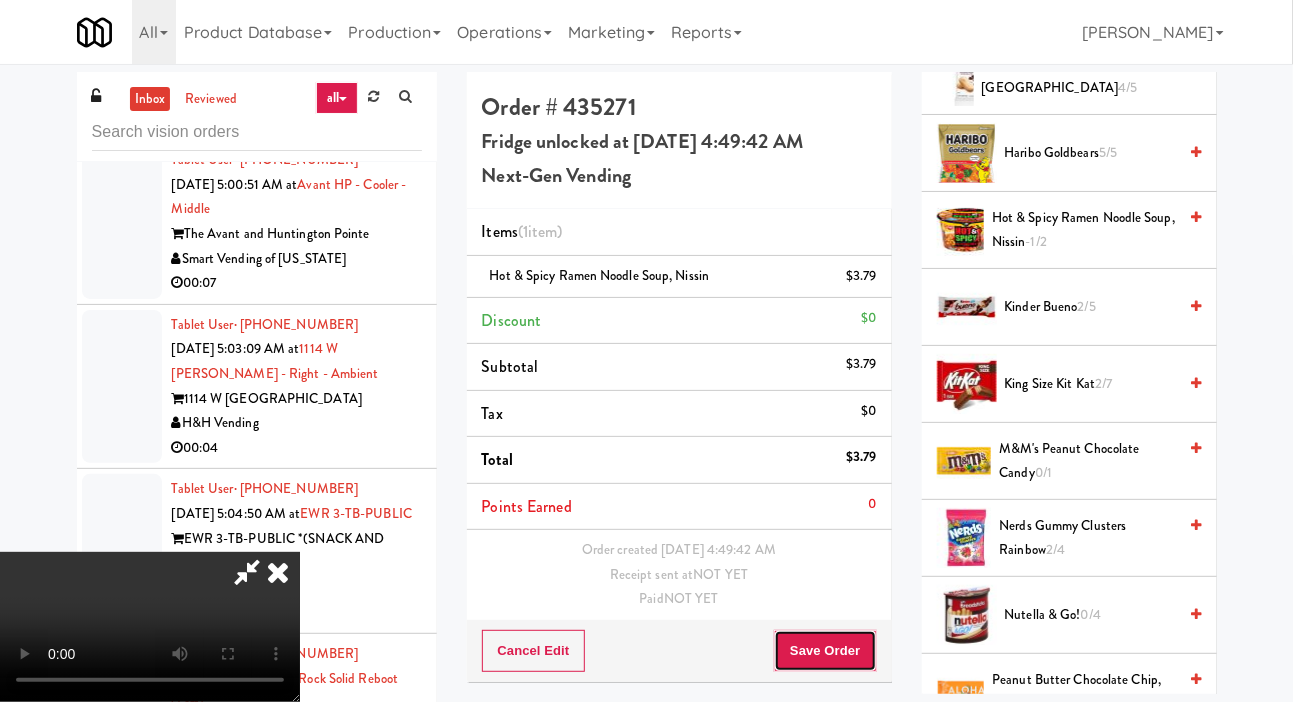 click on "Save Order" at bounding box center [825, 651] 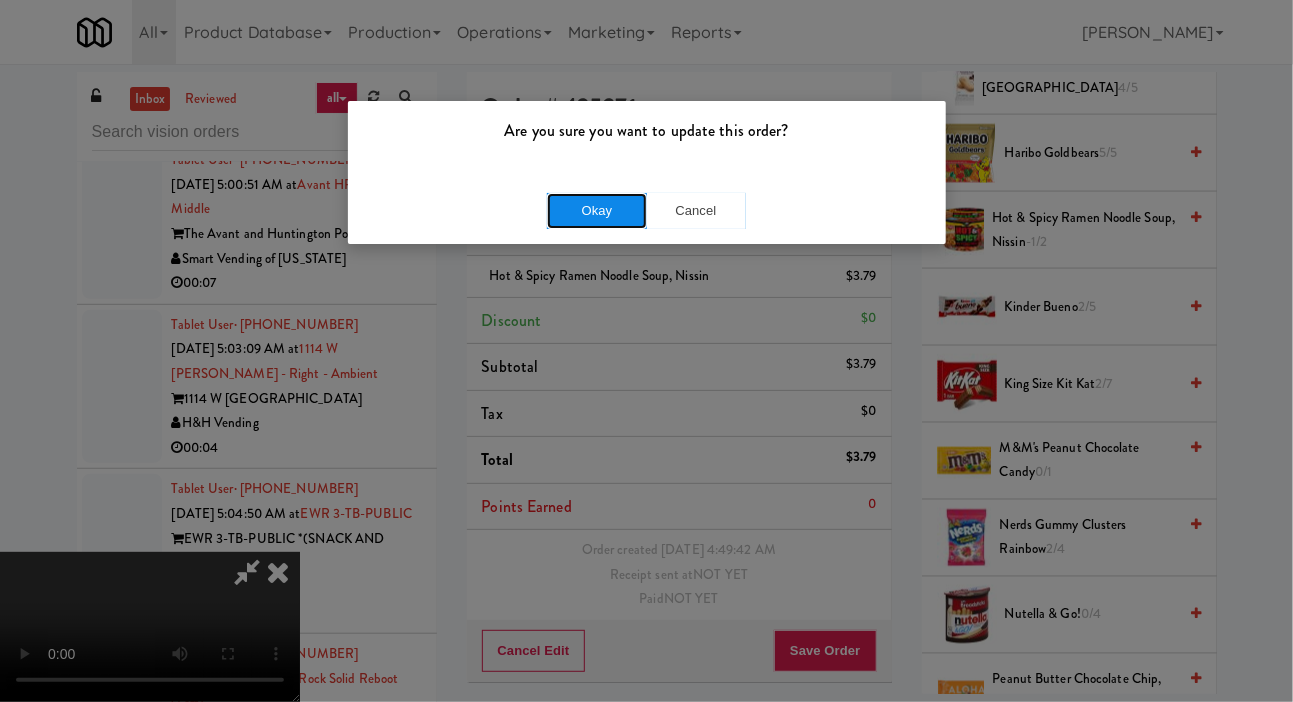 click on "Okay" at bounding box center (597, 211) 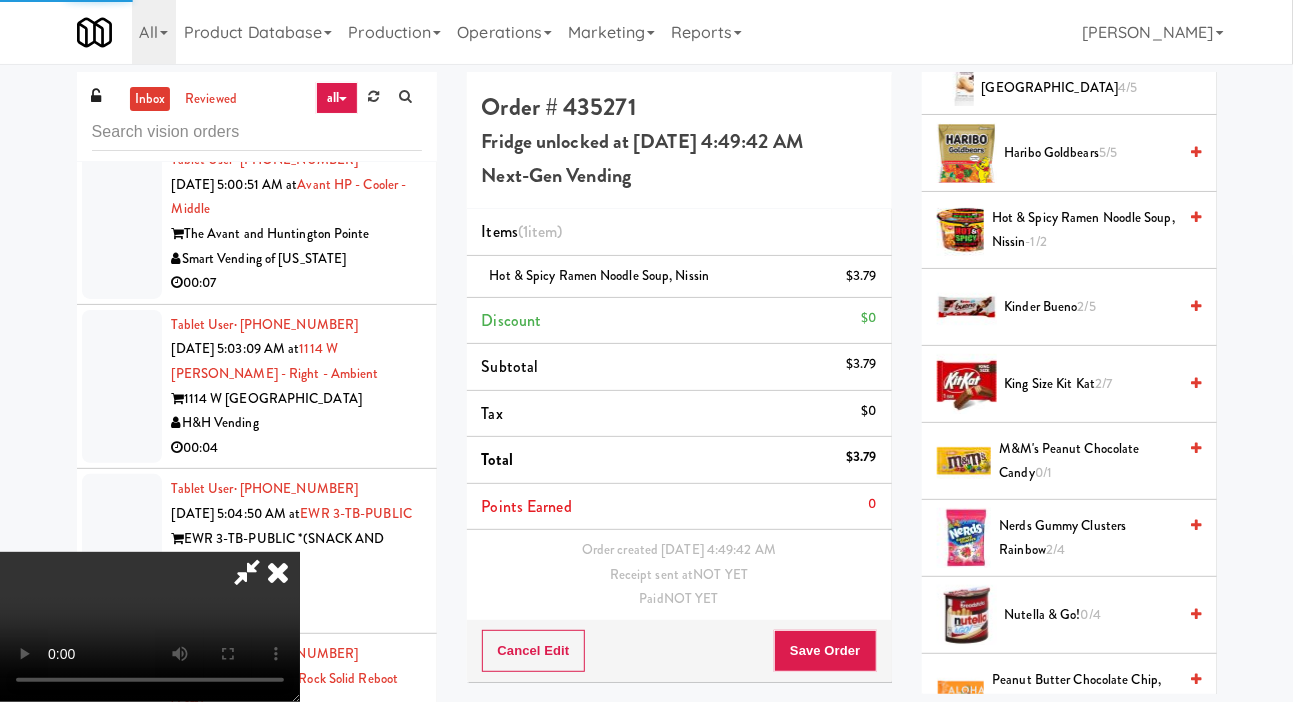 scroll, scrollTop: 0, scrollLeft: 0, axis: both 